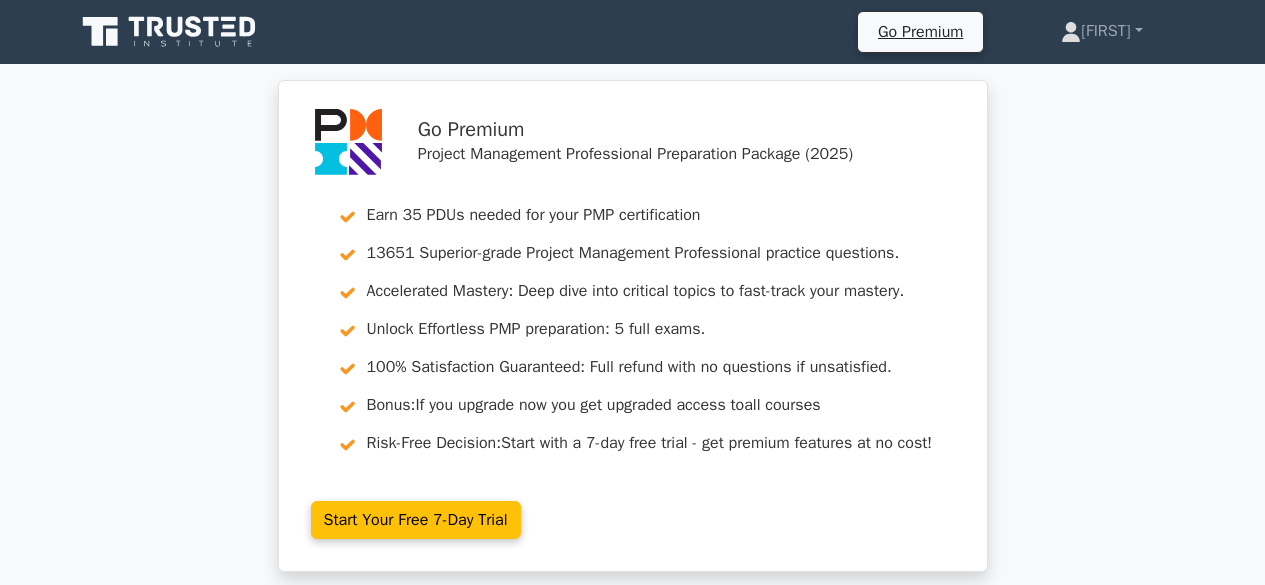 scroll, scrollTop: 7512, scrollLeft: 0, axis: vertical 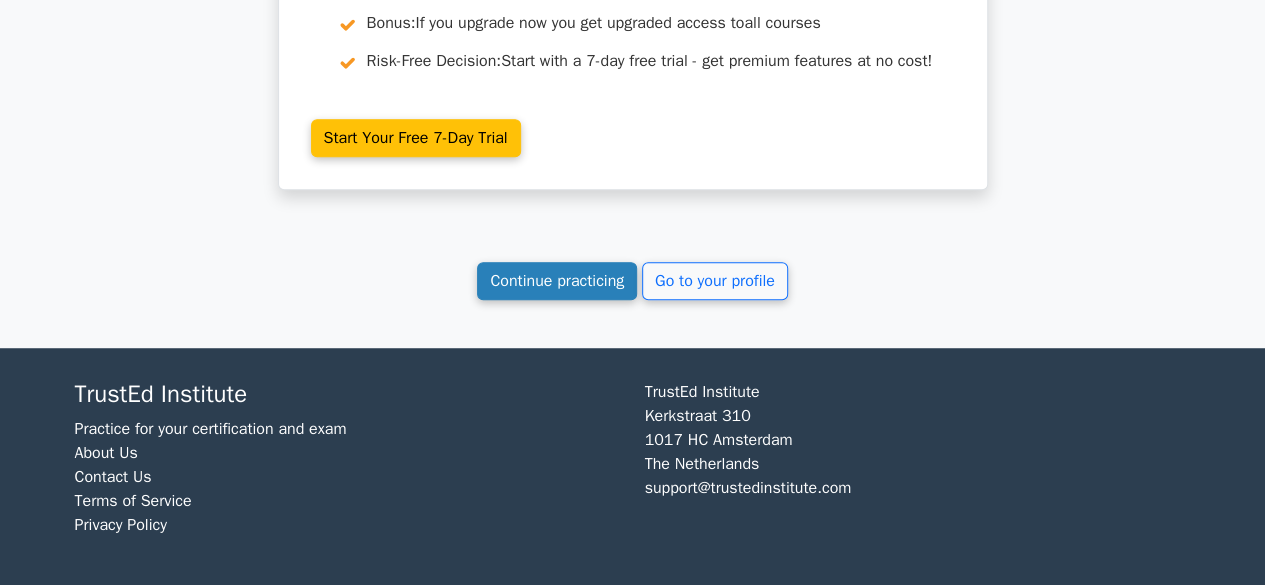 click on "Continue practicing" at bounding box center (557, 281) 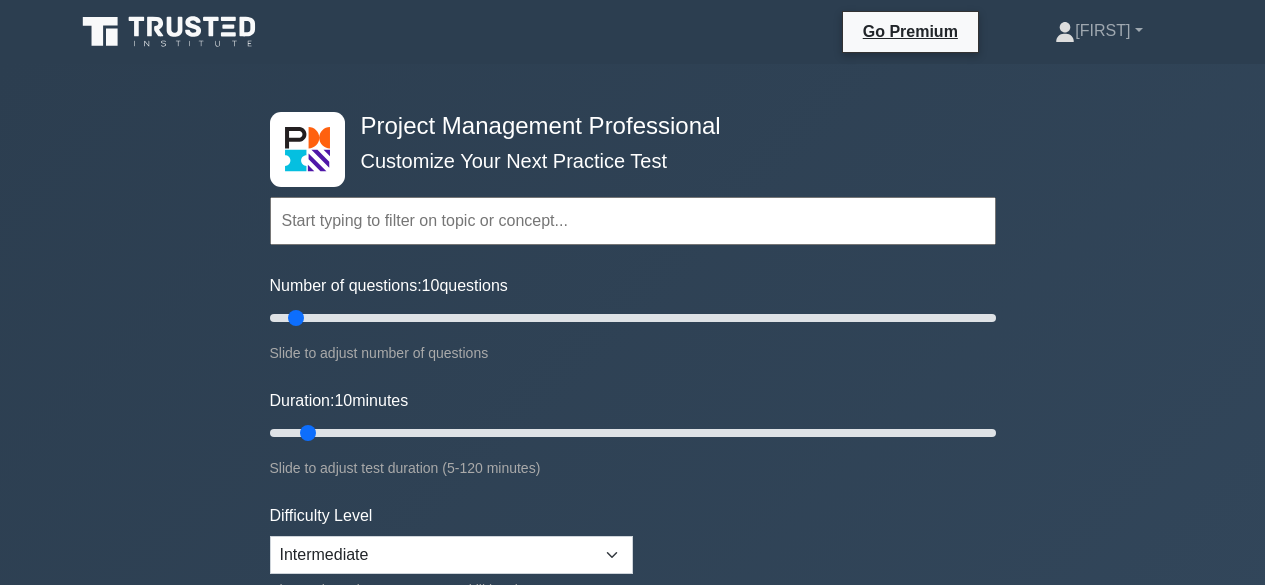 scroll, scrollTop: 0, scrollLeft: 0, axis: both 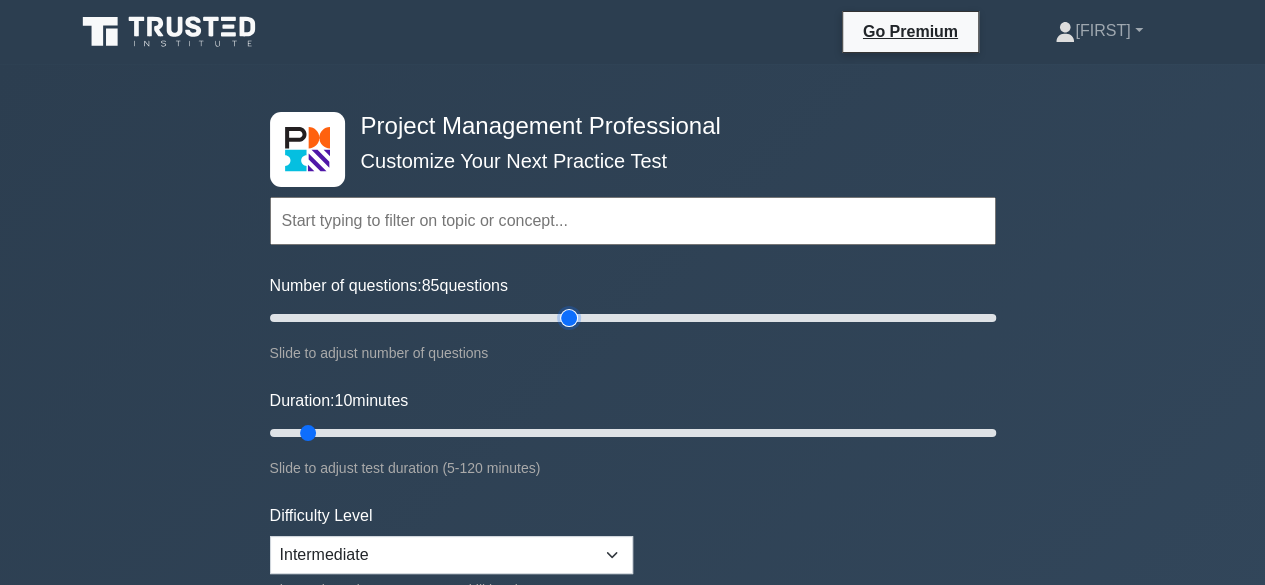 click on "Number of questions:  85  questions" at bounding box center (633, 318) 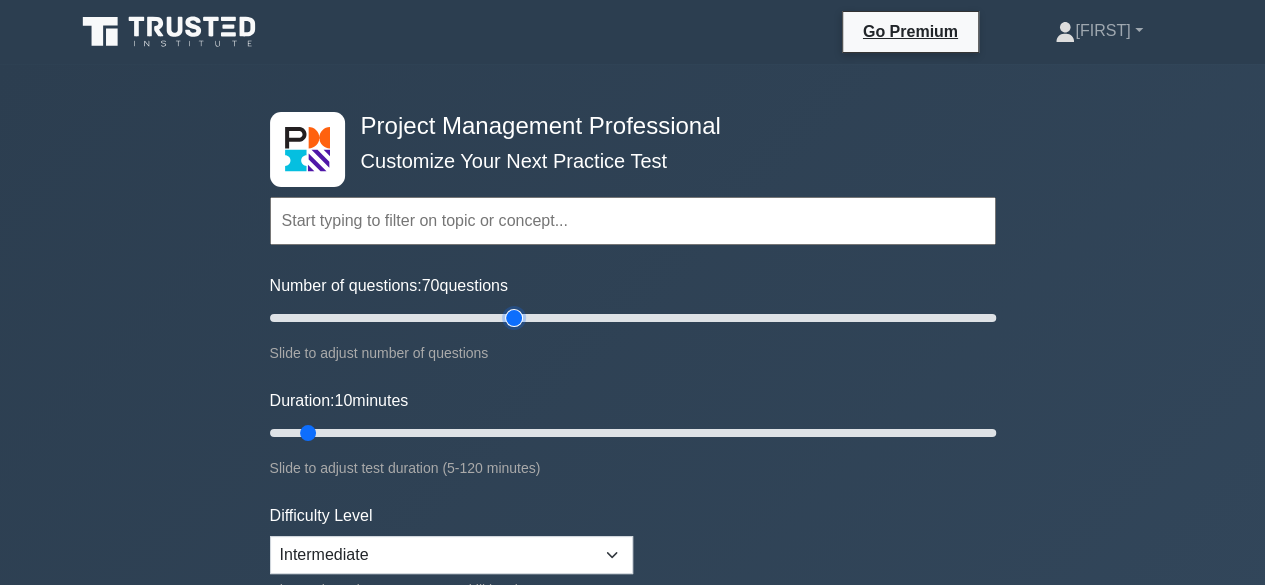 click on "Number of questions:  70  questions" at bounding box center (633, 318) 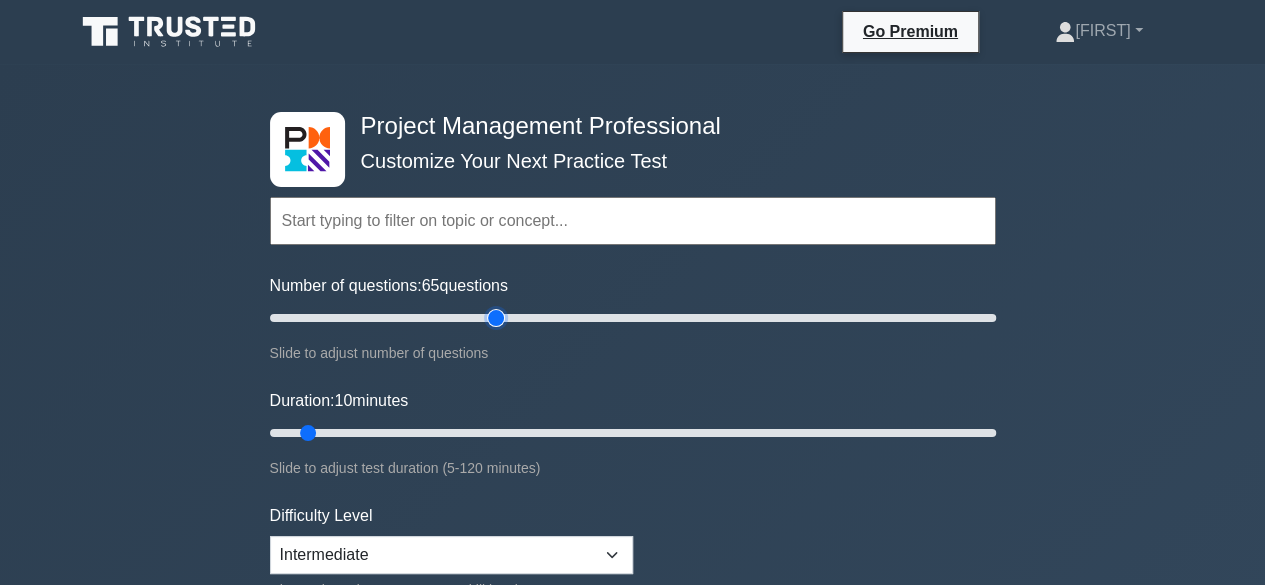 click on "Number of questions:  65  questions" at bounding box center (633, 318) 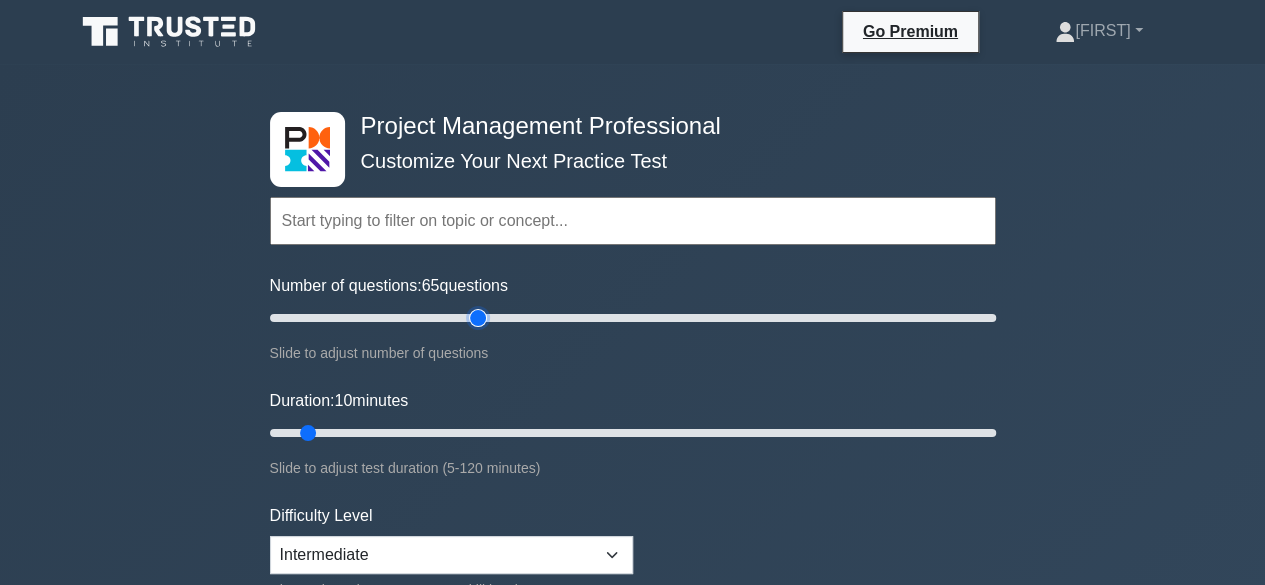 click on "Number of questions:  65  questions" at bounding box center (633, 318) 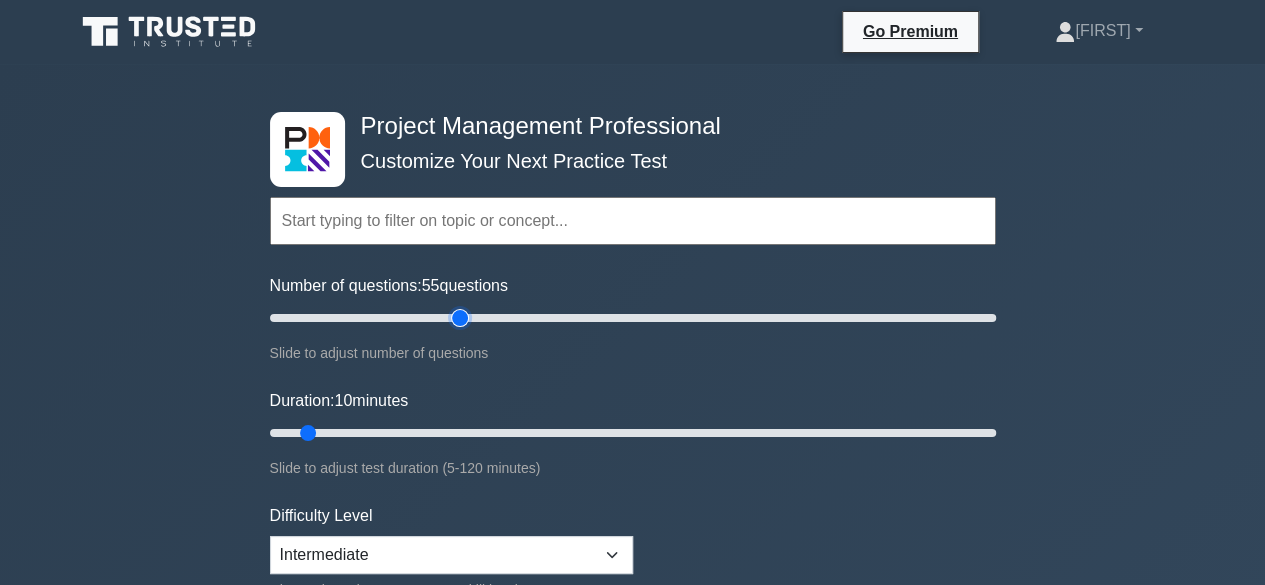 click on "Number of questions:  55  questions" at bounding box center [633, 318] 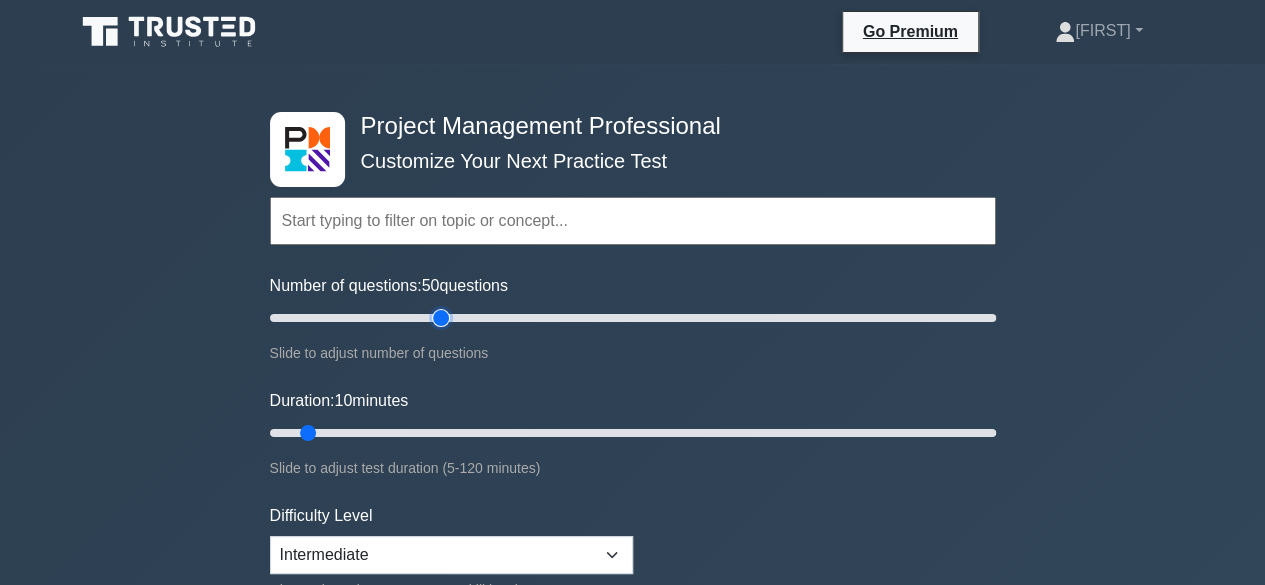 type on "50" 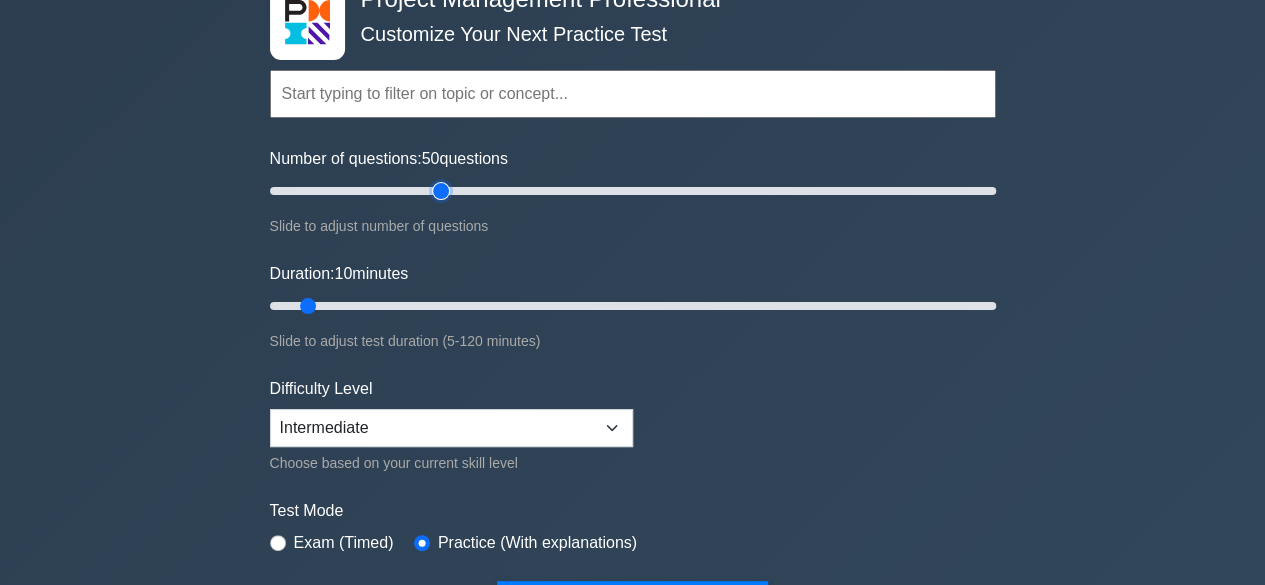 scroll, scrollTop: 140, scrollLeft: 0, axis: vertical 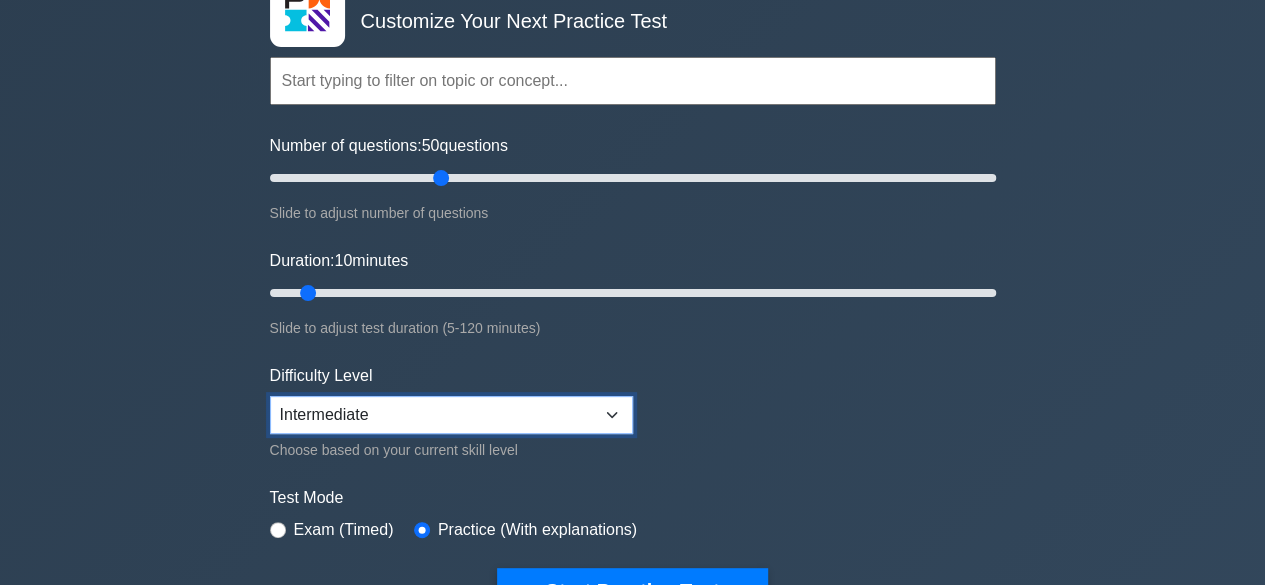 click on "Beginner
Intermediate
Expert" at bounding box center (451, 415) 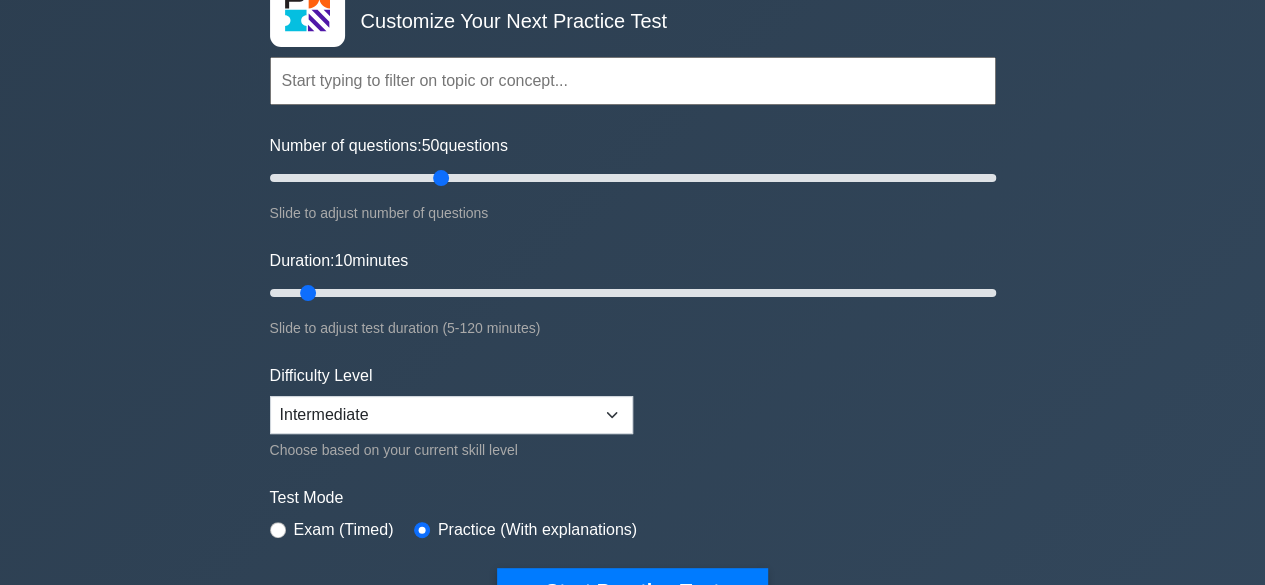 click on "Topics
Scope Management
Time Management
Cost Management
Quality Management
Risk Management
Integration Management
Human Resource Management
Communication Management
Procurement Management" at bounding box center (633, 305) 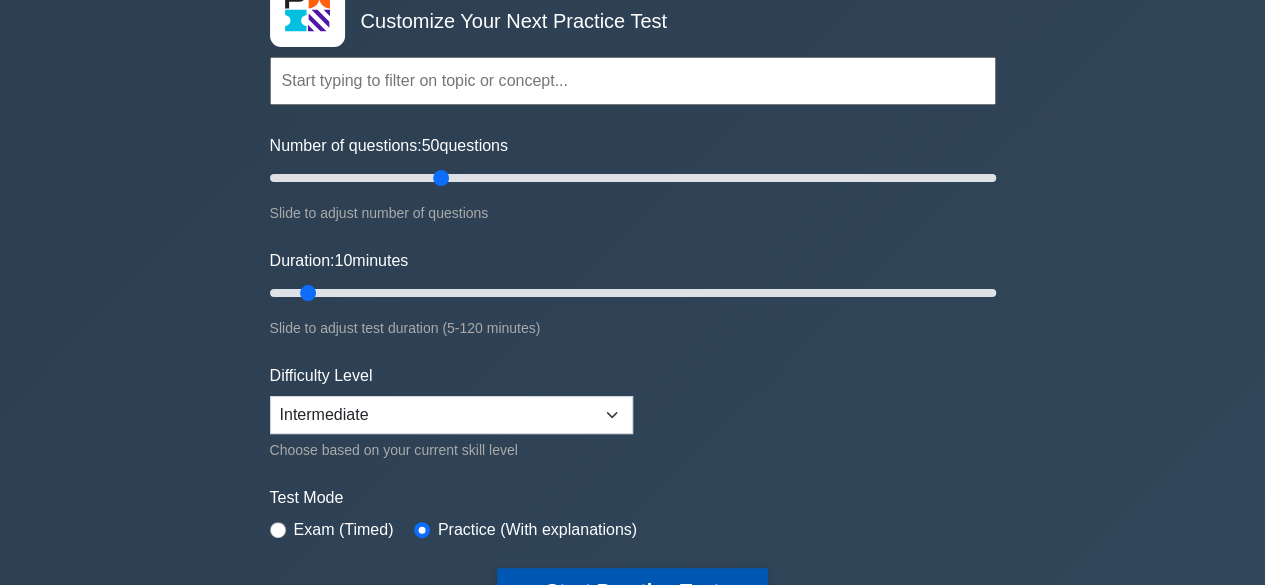 click on "Start Practice Test" at bounding box center [632, 591] 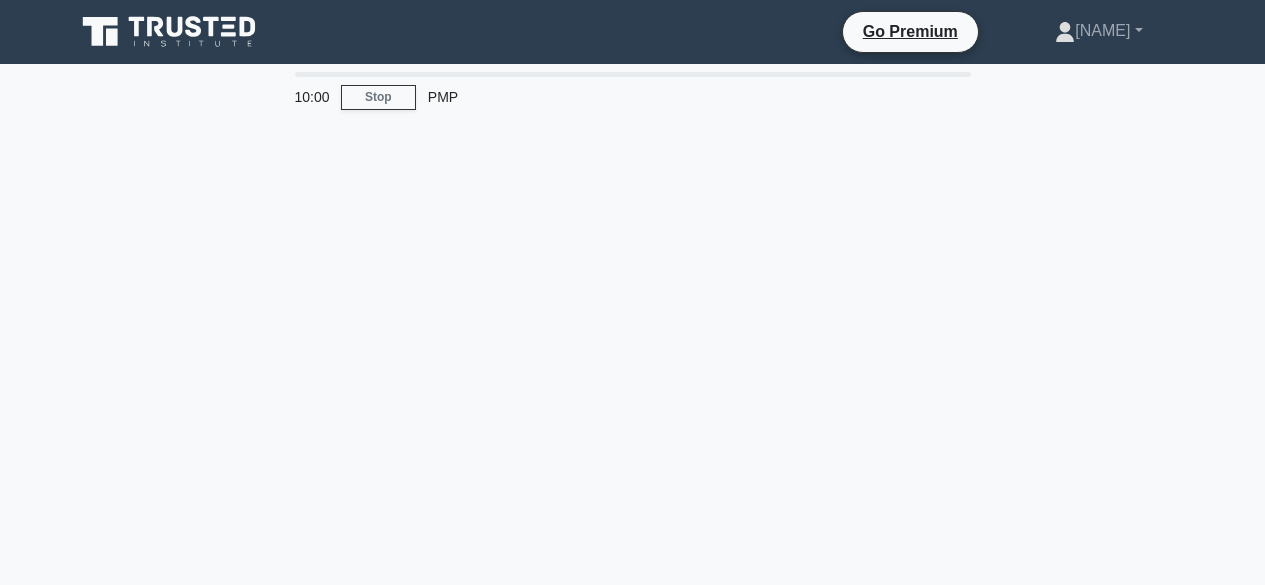 scroll, scrollTop: 0, scrollLeft: 0, axis: both 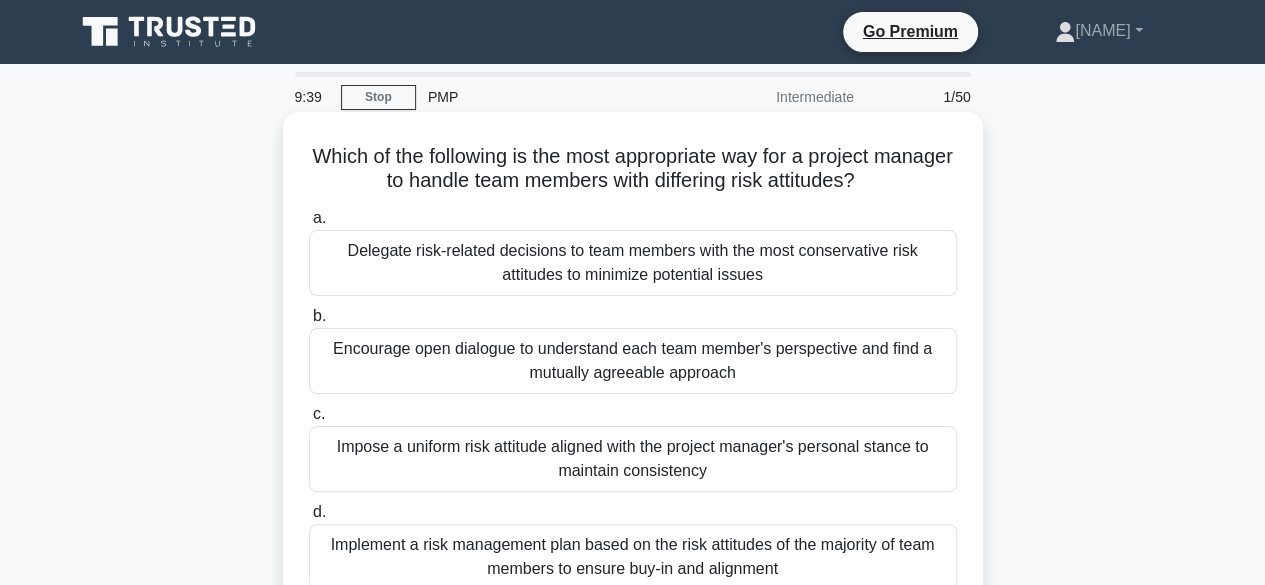 click on "Encourage open dialogue to understand each team member's perspective and find a mutually agreeable approach" at bounding box center [633, 361] 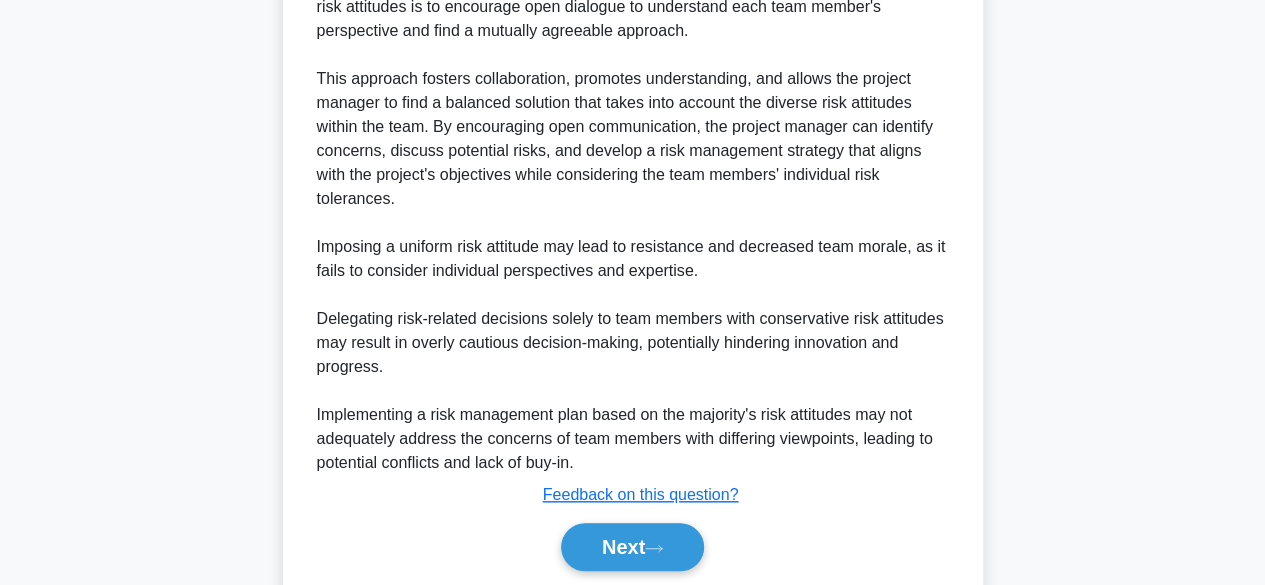 scroll, scrollTop: 698, scrollLeft: 0, axis: vertical 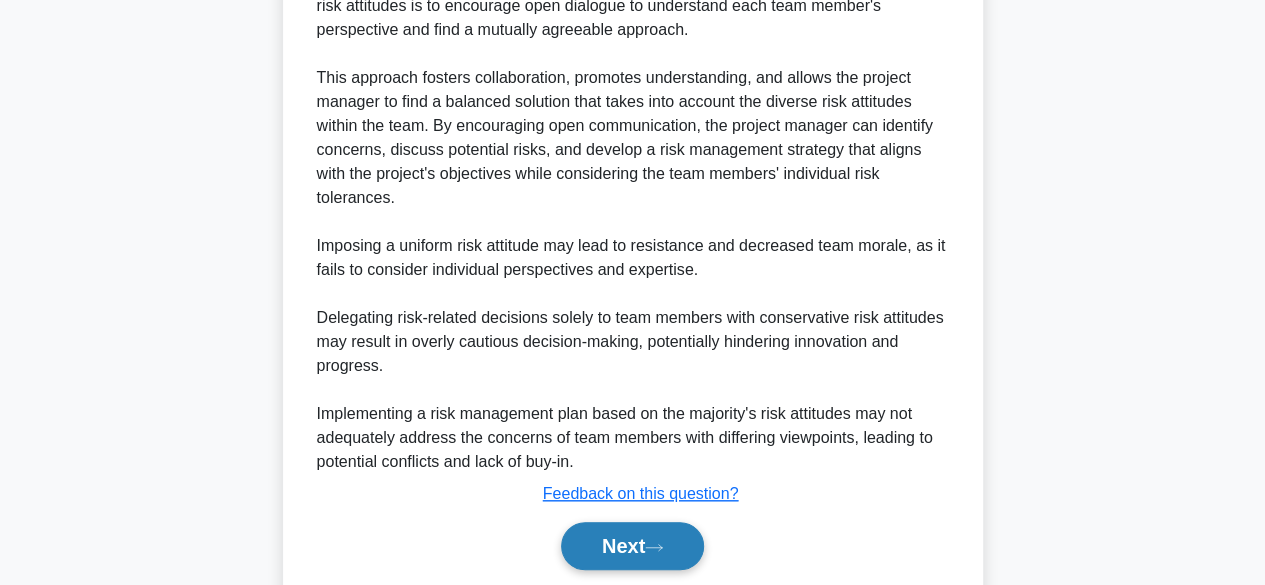 click on "Next" at bounding box center (632, 546) 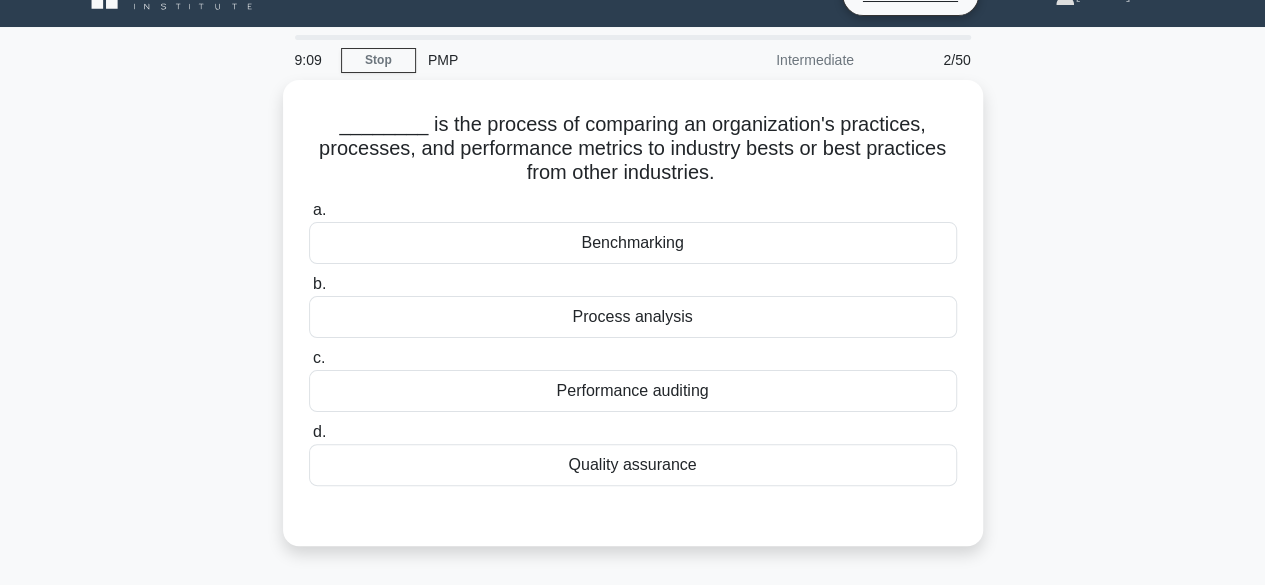 scroll, scrollTop: 40, scrollLeft: 0, axis: vertical 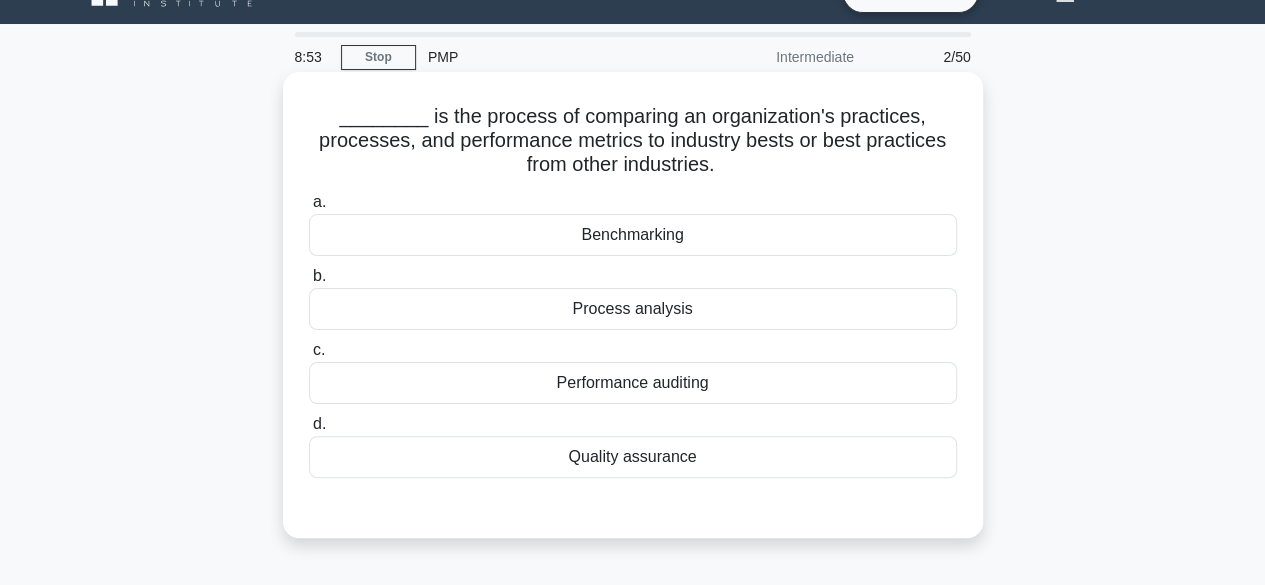 click on "Benchmarking" at bounding box center (633, 235) 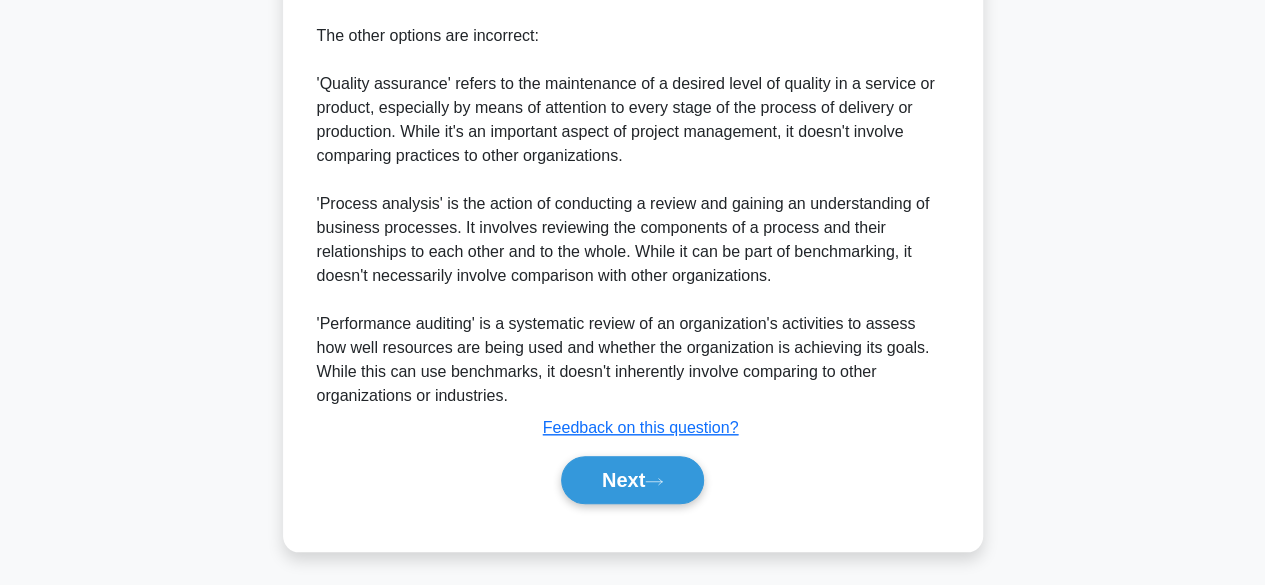 scroll, scrollTop: 741, scrollLeft: 0, axis: vertical 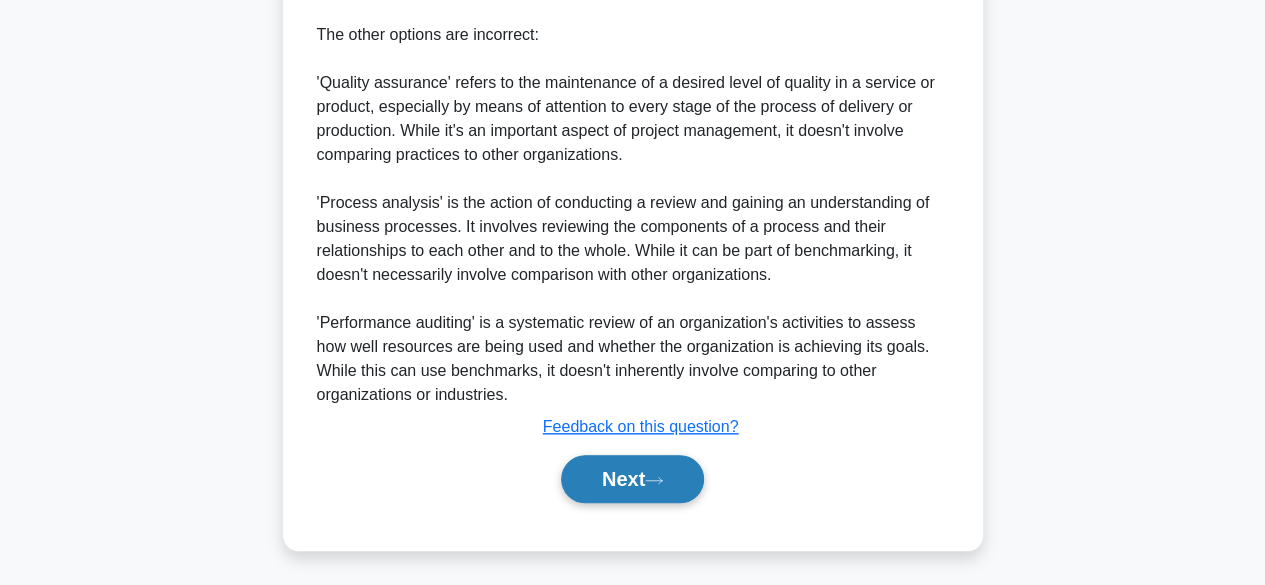 click on "Next" at bounding box center [632, 479] 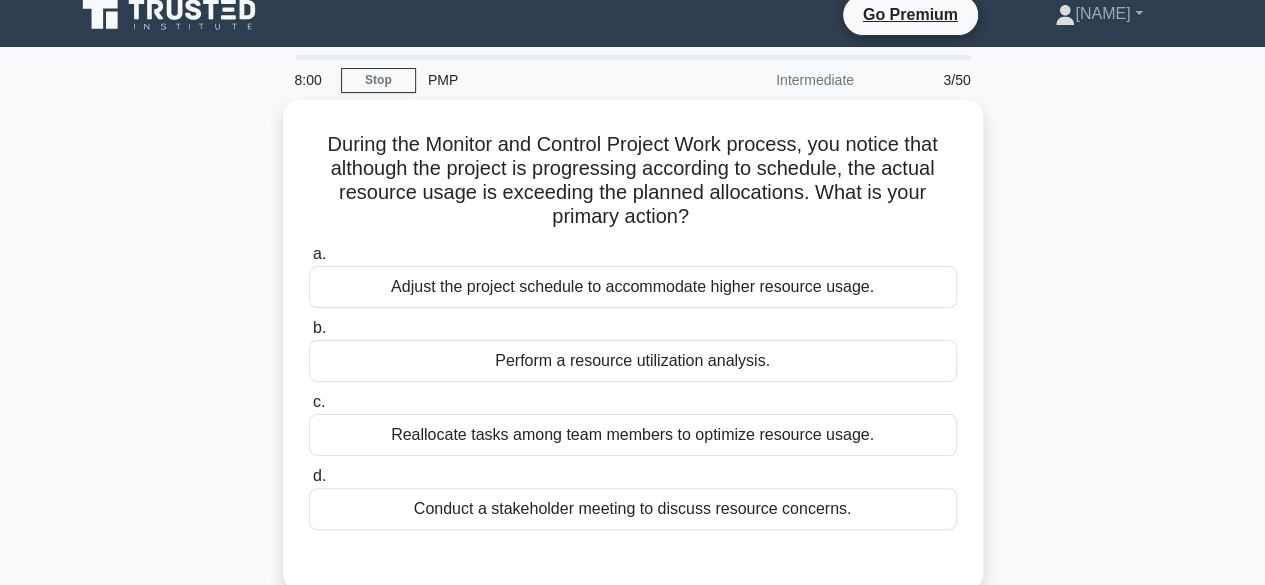 scroll, scrollTop: 31, scrollLeft: 0, axis: vertical 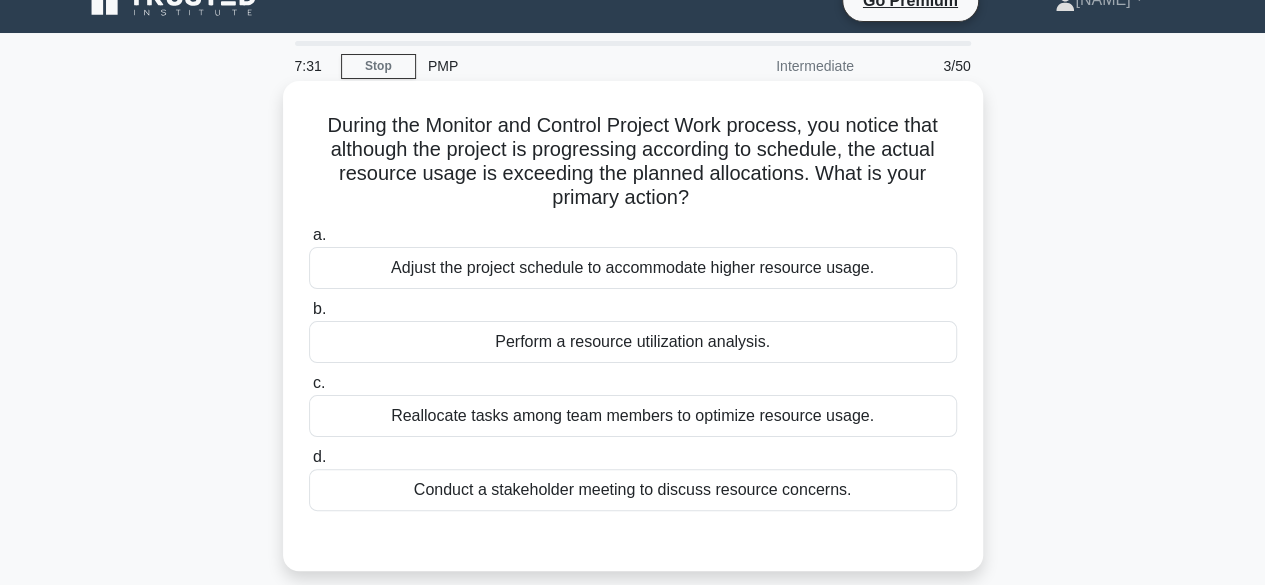 click on "Perform a resource utilization analysis." at bounding box center (633, 342) 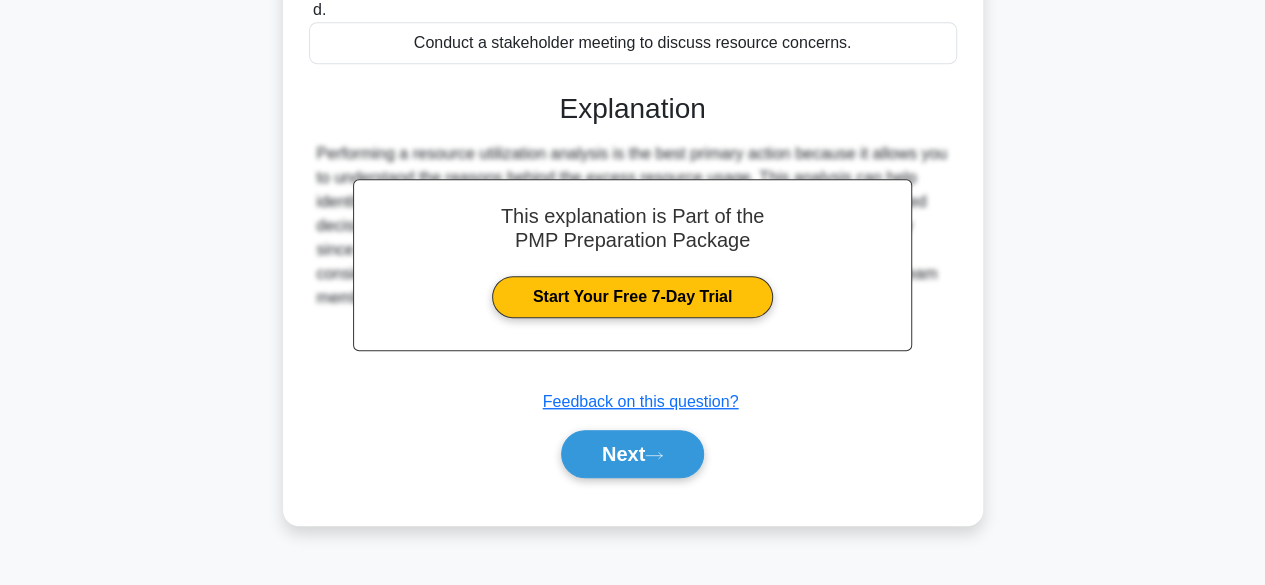 scroll, scrollTop: 490, scrollLeft: 0, axis: vertical 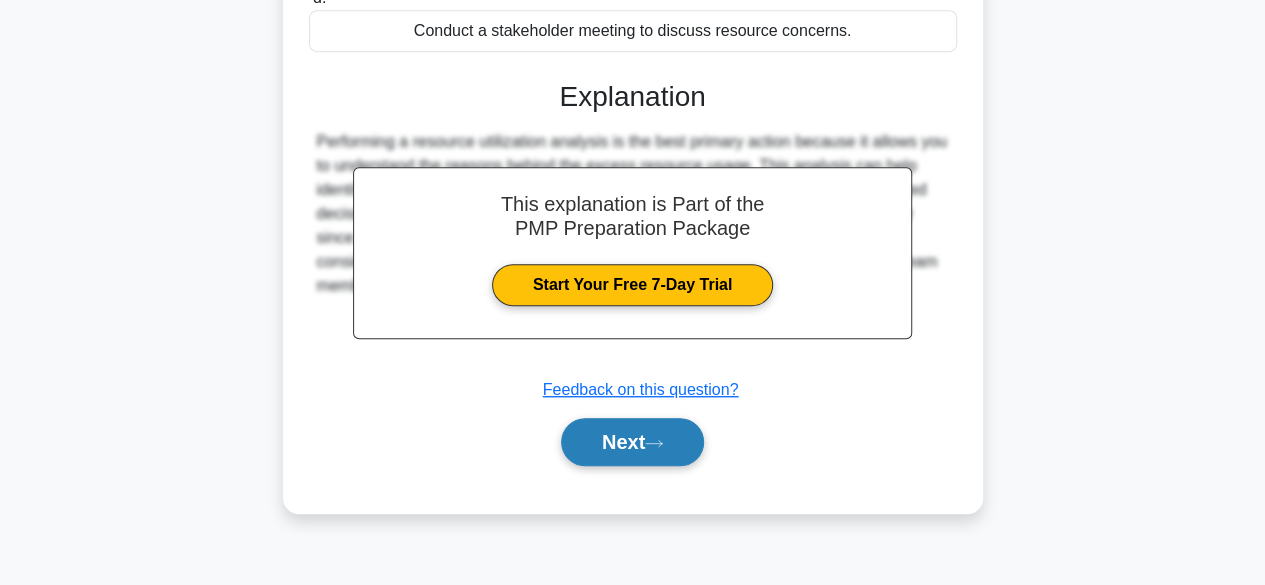 click 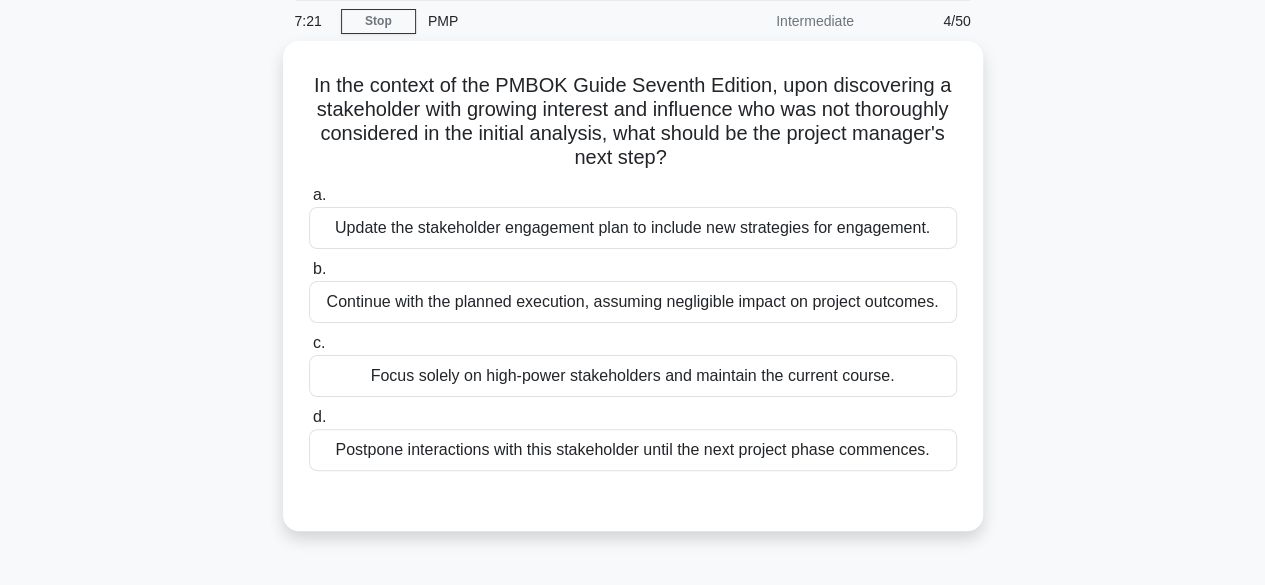 scroll, scrollTop: 74, scrollLeft: 0, axis: vertical 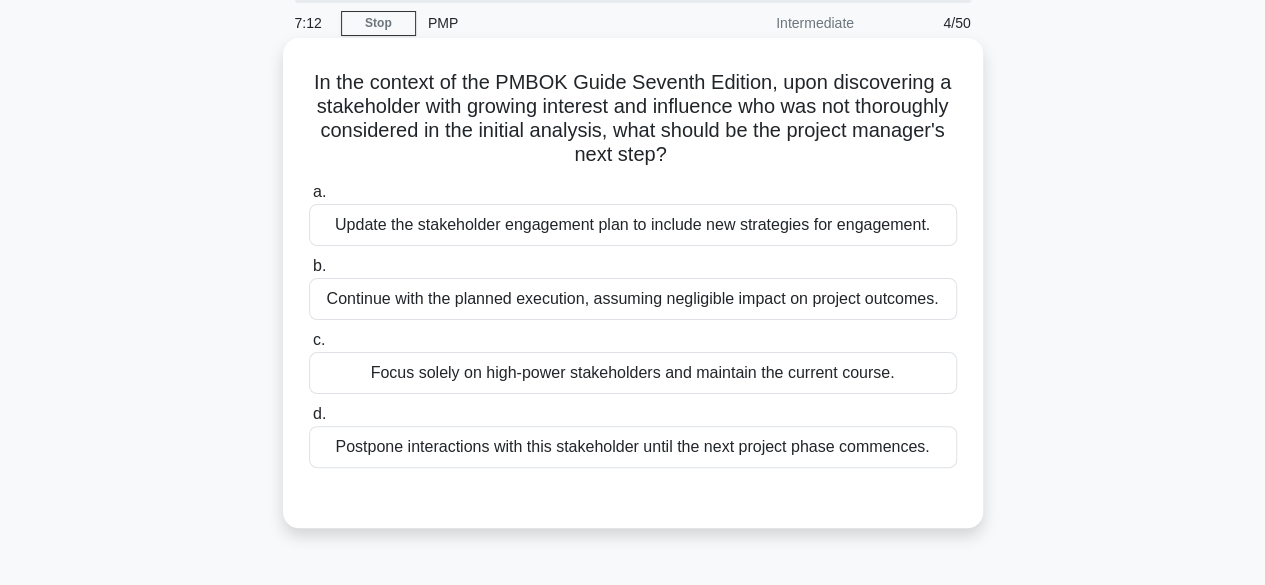 click on "Update the stakeholder engagement plan to include new strategies for engagement." at bounding box center (633, 225) 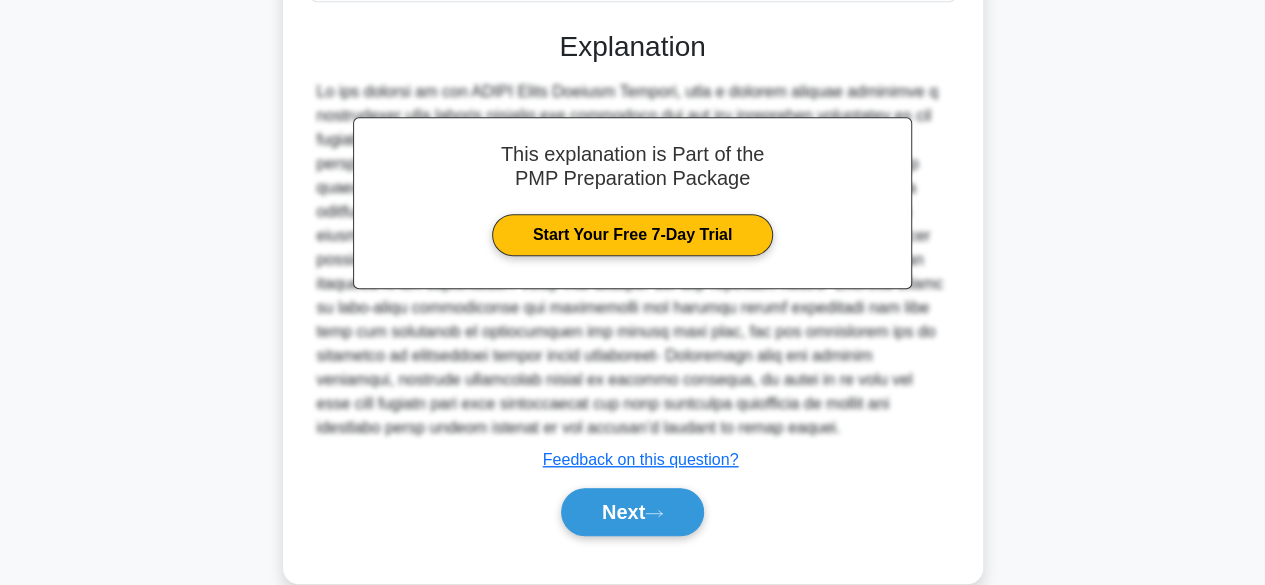 scroll, scrollTop: 573, scrollLeft: 0, axis: vertical 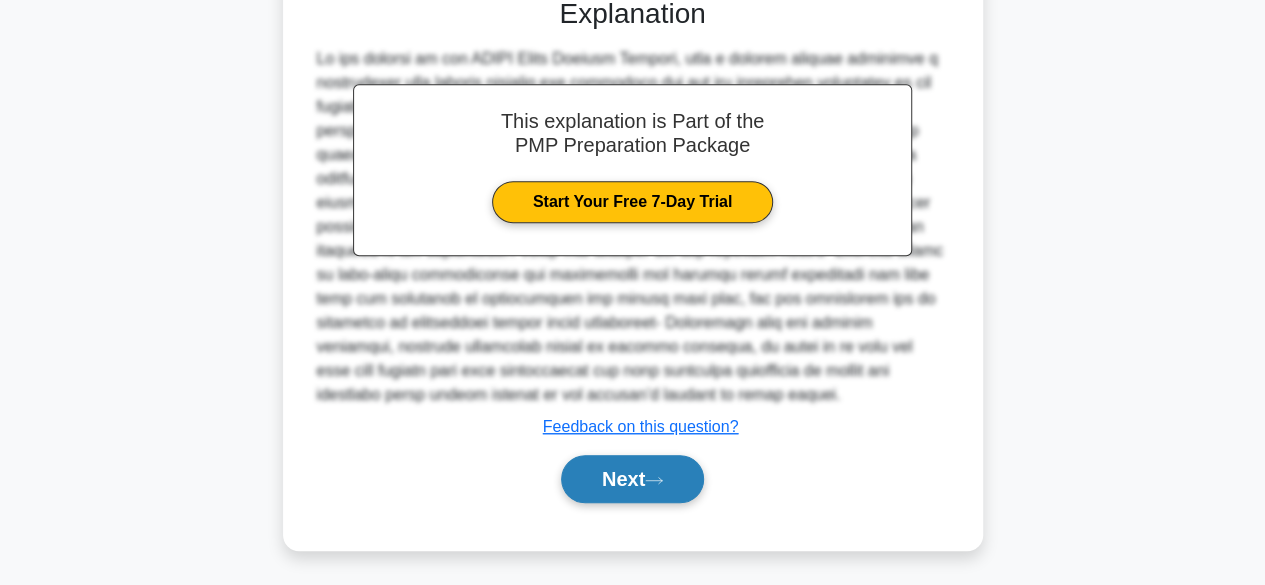 click on "Next" at bounding box center [632, 479] 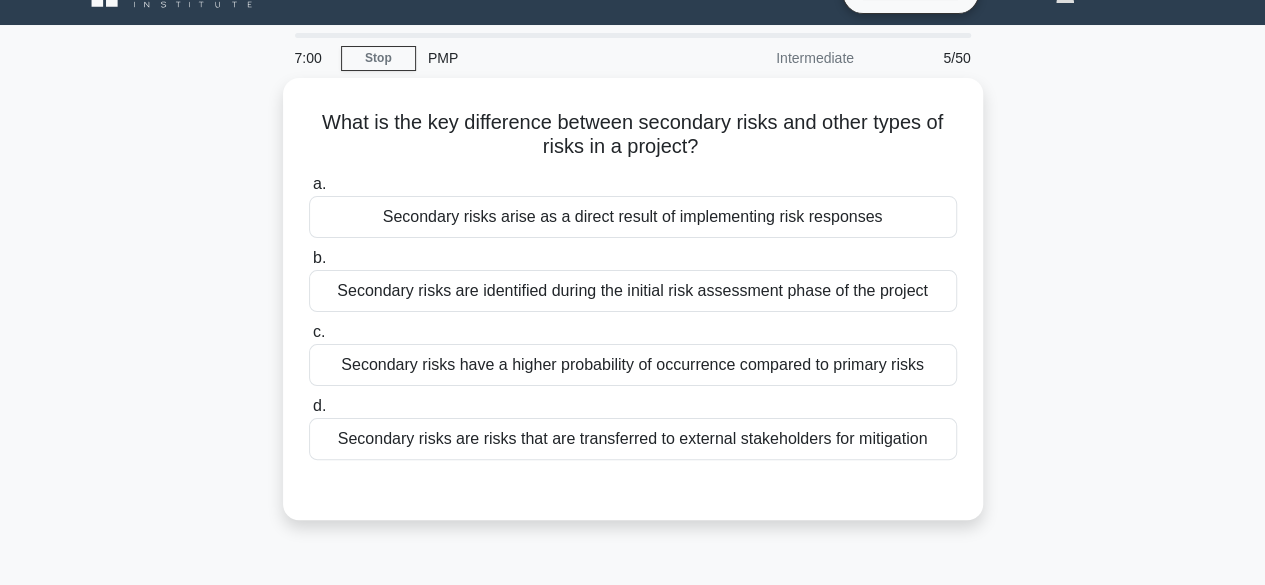 scroll, scrollTop: 0, scrollLeft: 0, axis: both 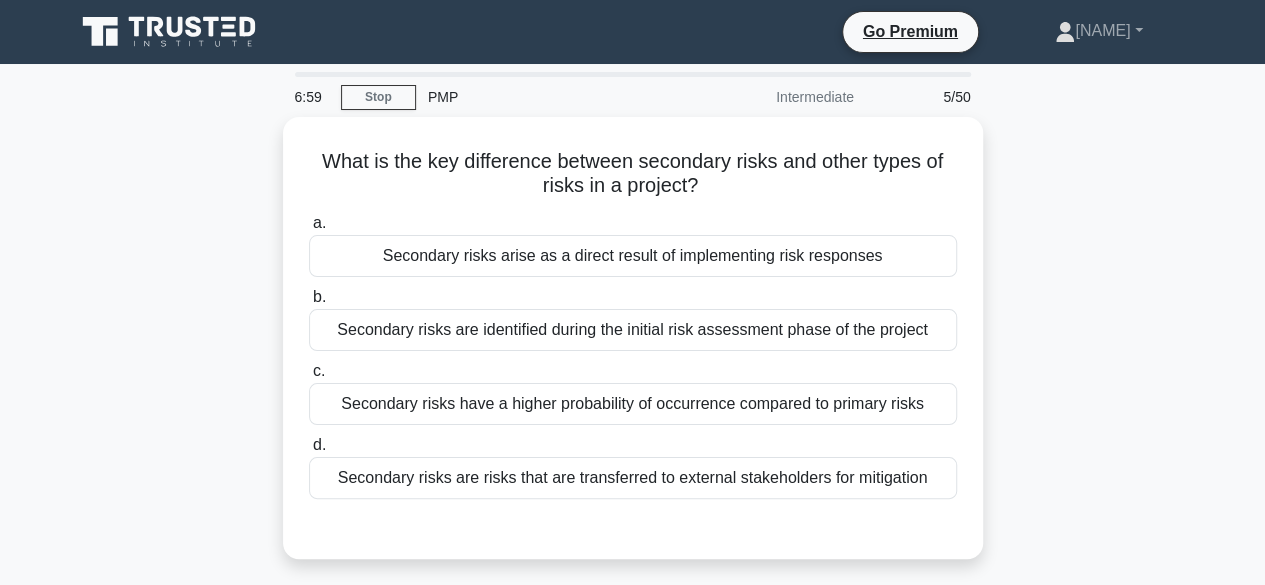 click on "What is the key difference between secondary risks and other types of risks in a project?
.spinner_0XTQ{transform-origin:center;animation:spinner_y6GP .75s linear infinite}@keyframes spinner_y6GP{100%{transform:rotate(360deg)}}
a.
Secondary risks arise as a direct result of implementing risk responses
b. c. d." at bounding box center [633, 350] 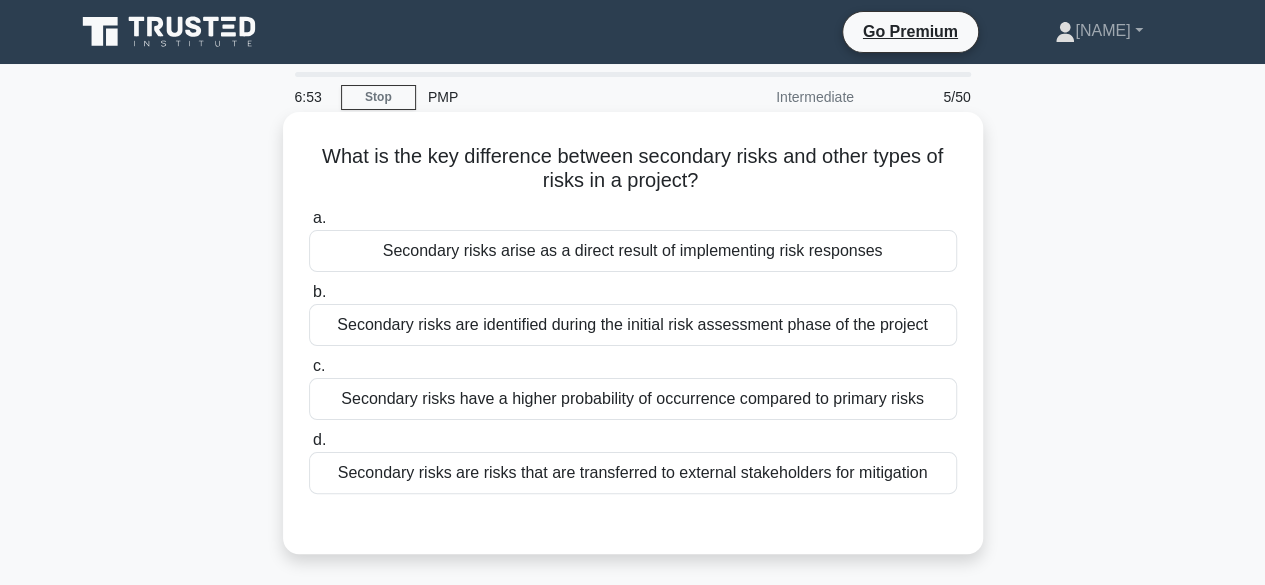 click on "Secondary risks arise as a direct result of implementing risk responses" at bounding box center (633, 251) 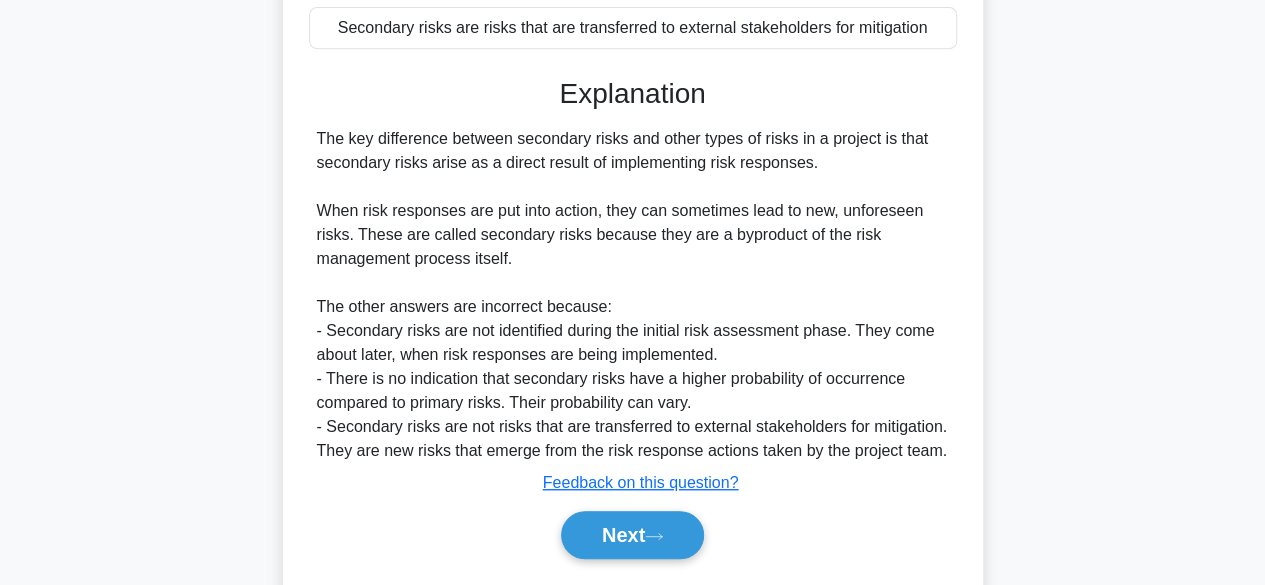 scroll, scrollTop: 448, scrollLeft: 0, axis: vertical 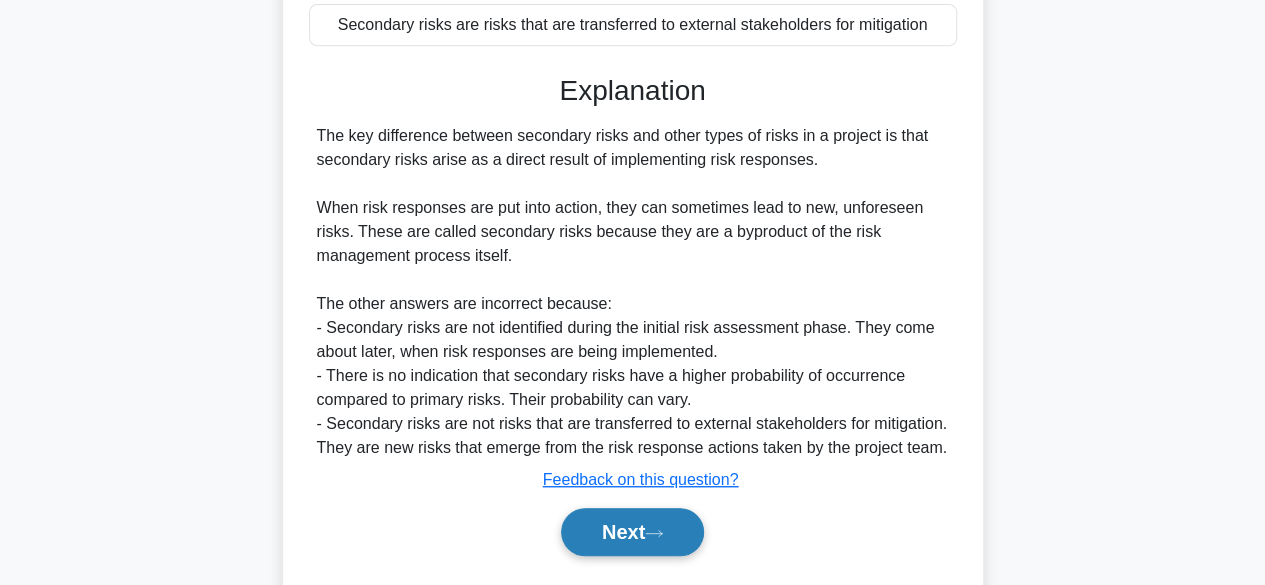click on "Next" at bounding box center [632, 532] 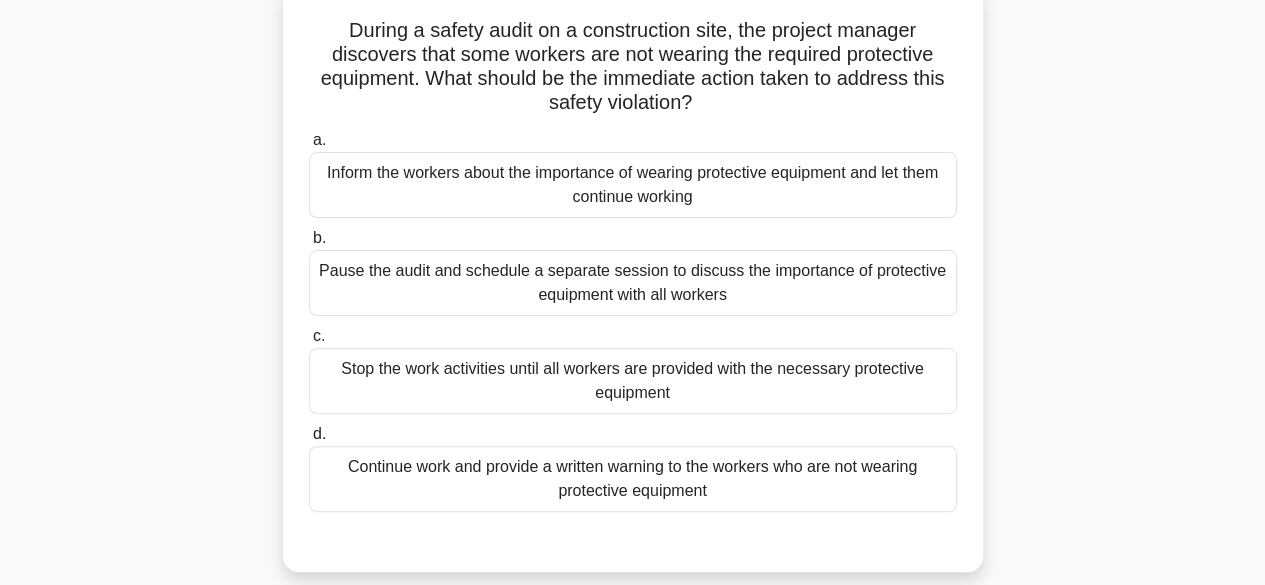 scroll, scrollTop: 128, scrollLeft: 0, axis: vertical 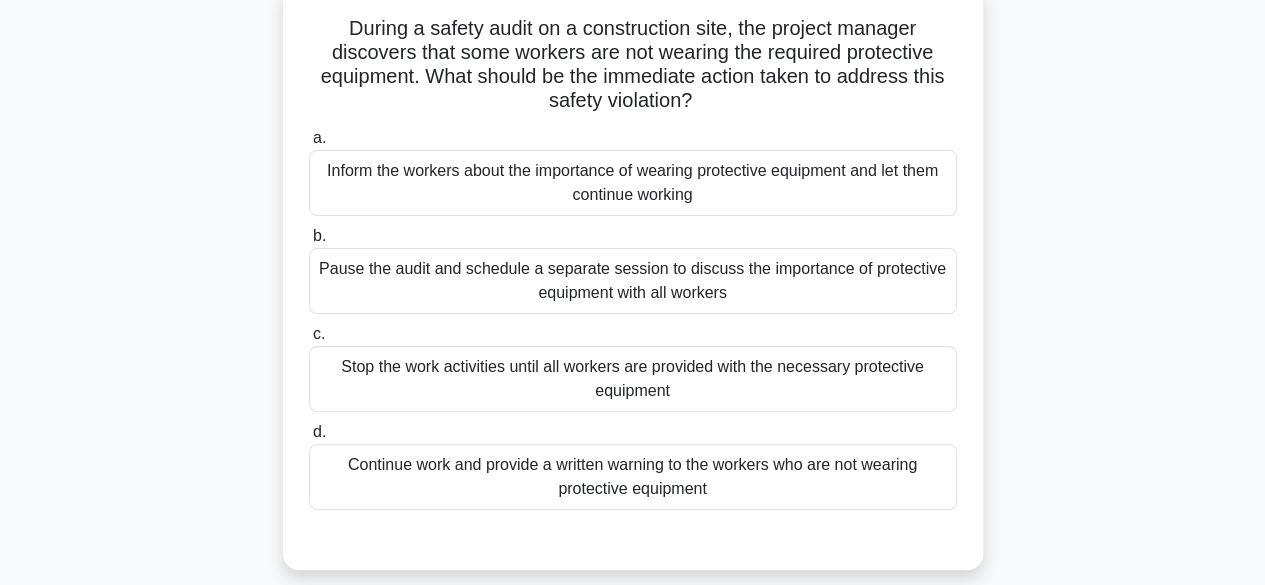 click on "Continue work and provide a written warning to the workers who are not wearing protective equipment" at bounding box center (633, 477) 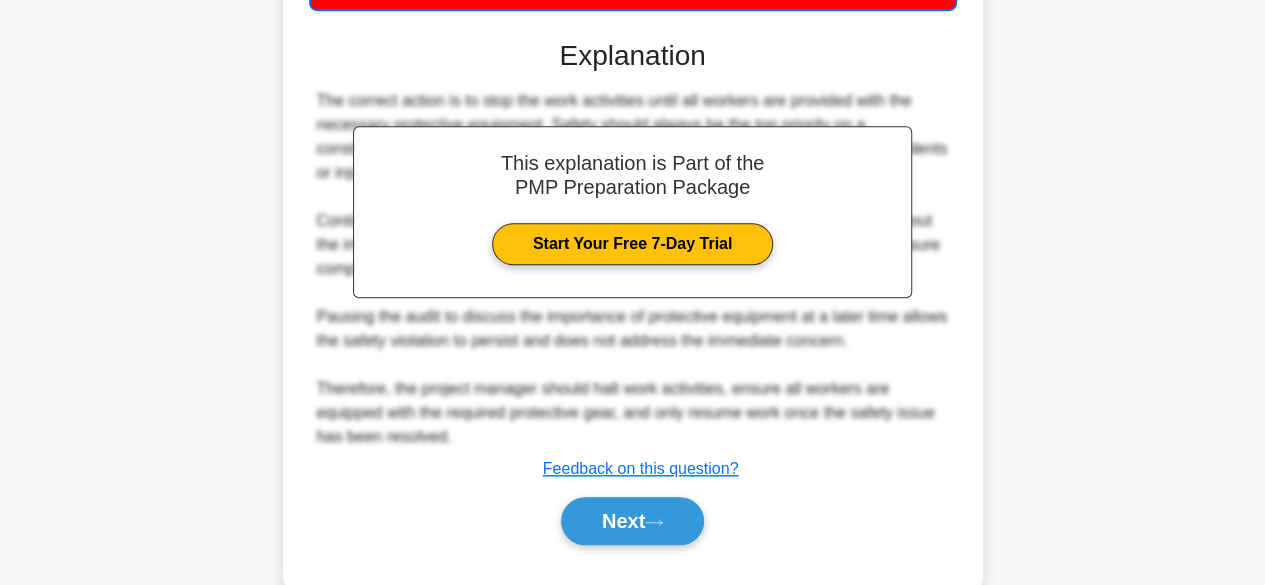 scroll, scrollTop: 672, scrollLeft: 0, axis: vertical 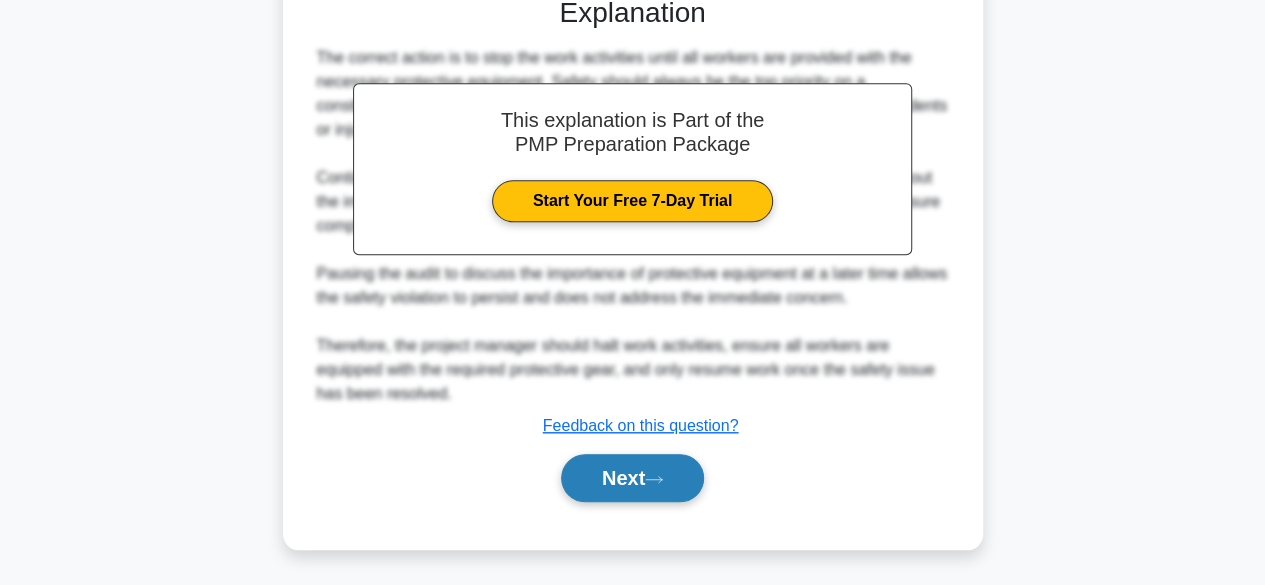 click on "Next" at bounding box center [632, 478] 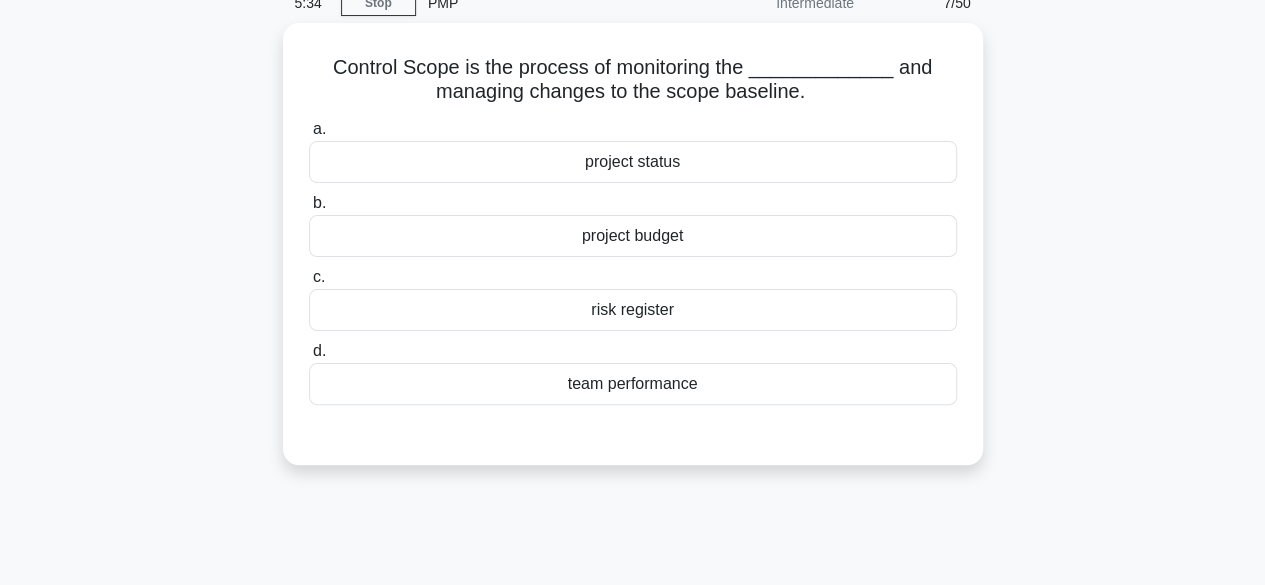 scroll, scrollTop: 0, scrollLeft: 0, axis: both 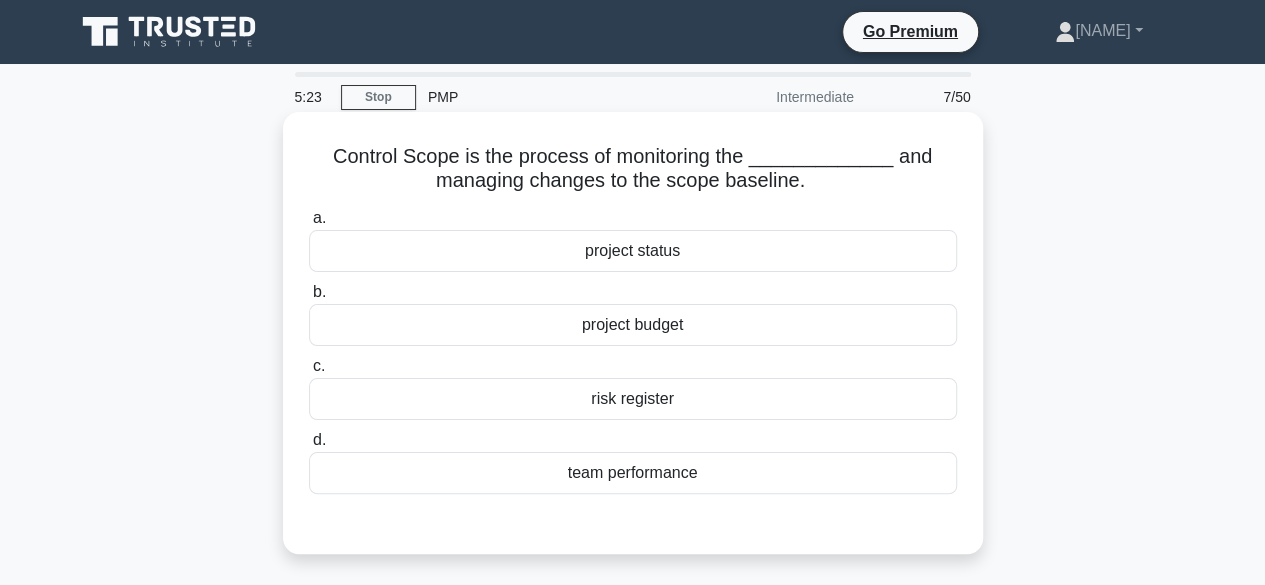 click on "project status" at bounding box center [633, 251] 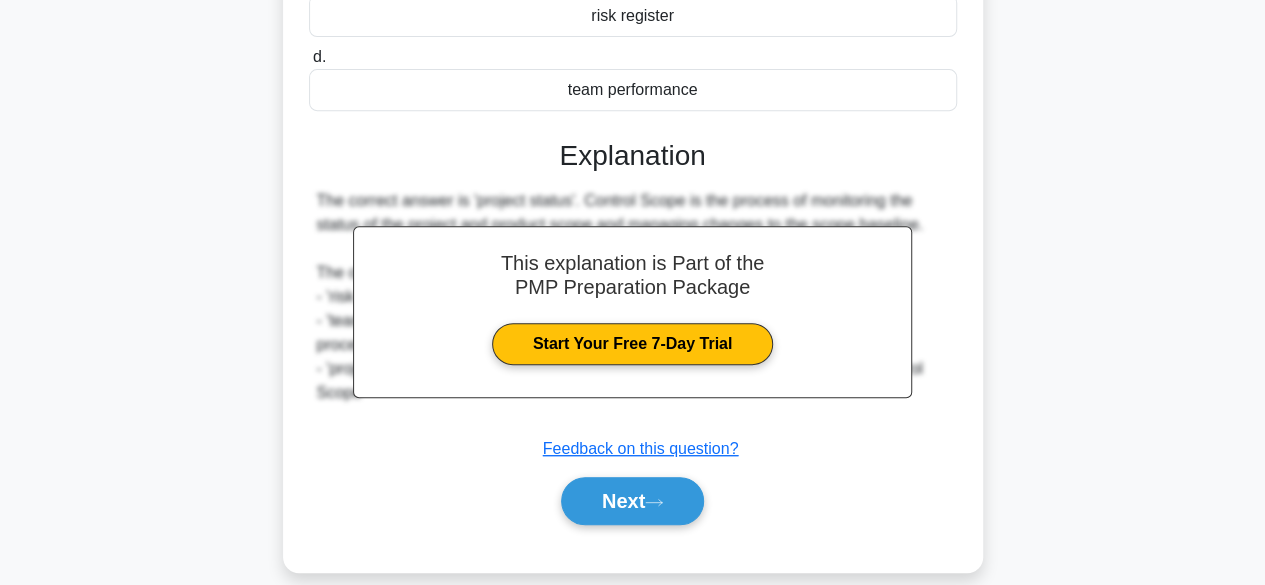 scroll, scrollTop: 388, scrollLeft: 0, axis: vertical 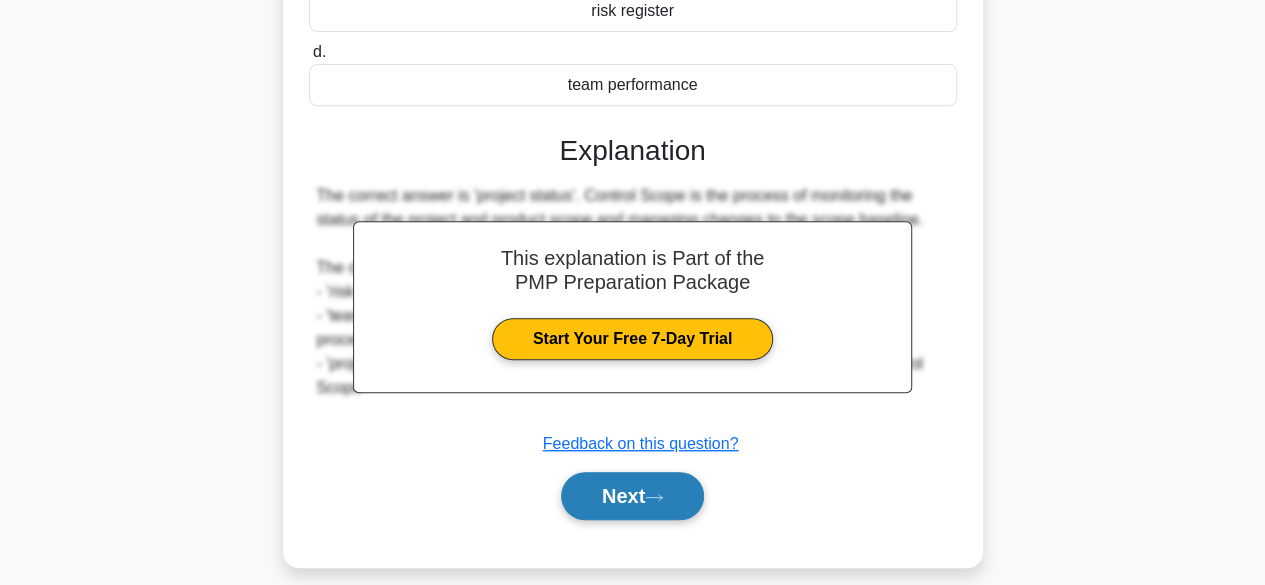 click on "Next" at bounding box center (632, 496) 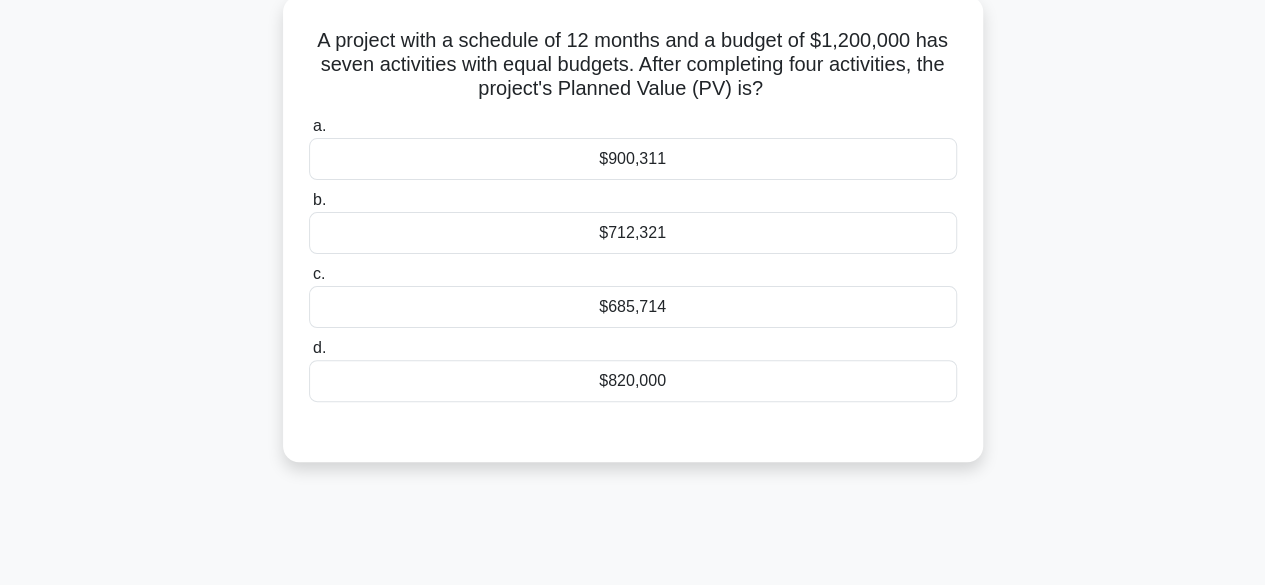 scroll, scrollTop: 124, scrollLeft: 0, axis: vertical 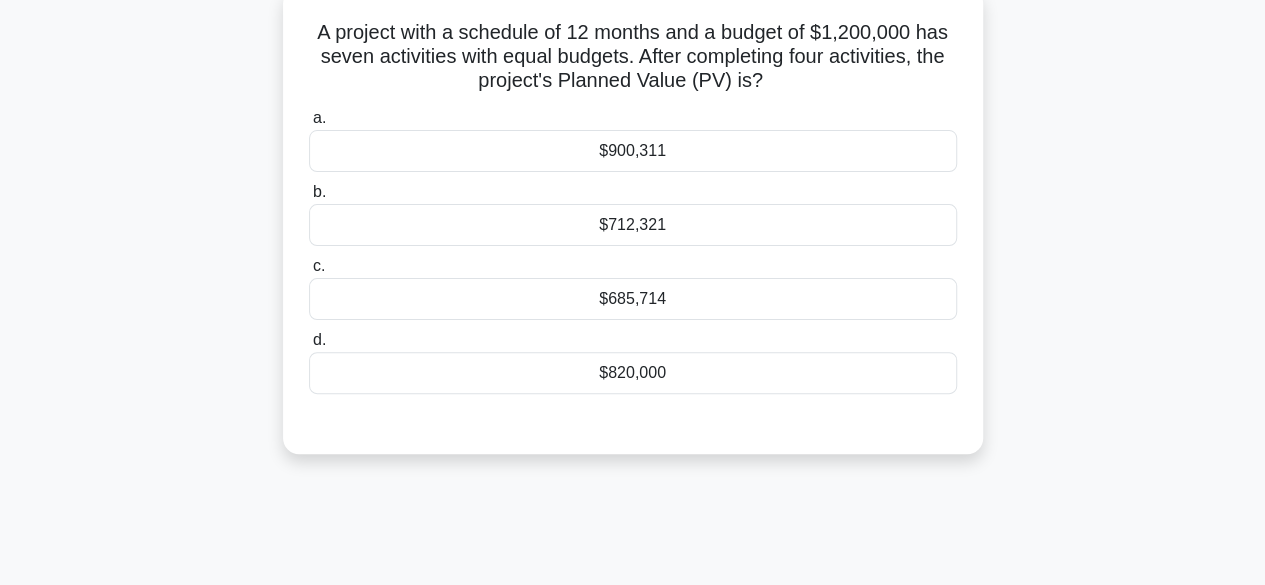 click on "$820,000" at bounding box center (633, 373) 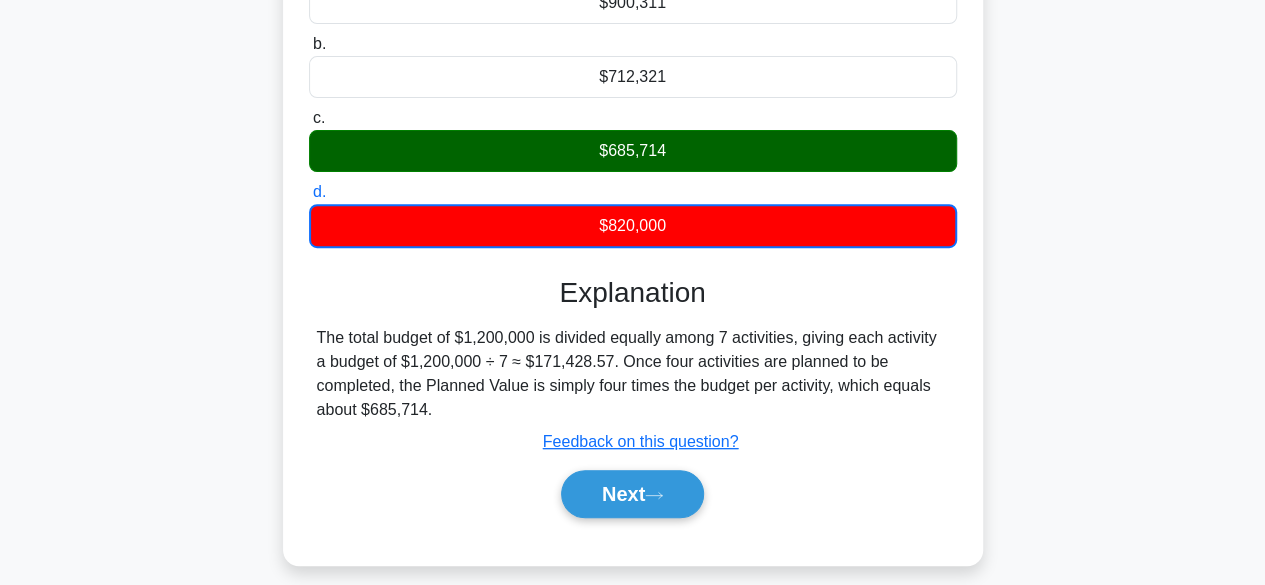 scroll, scrollTop: 285, scrollLeft: 0, axis: vertical 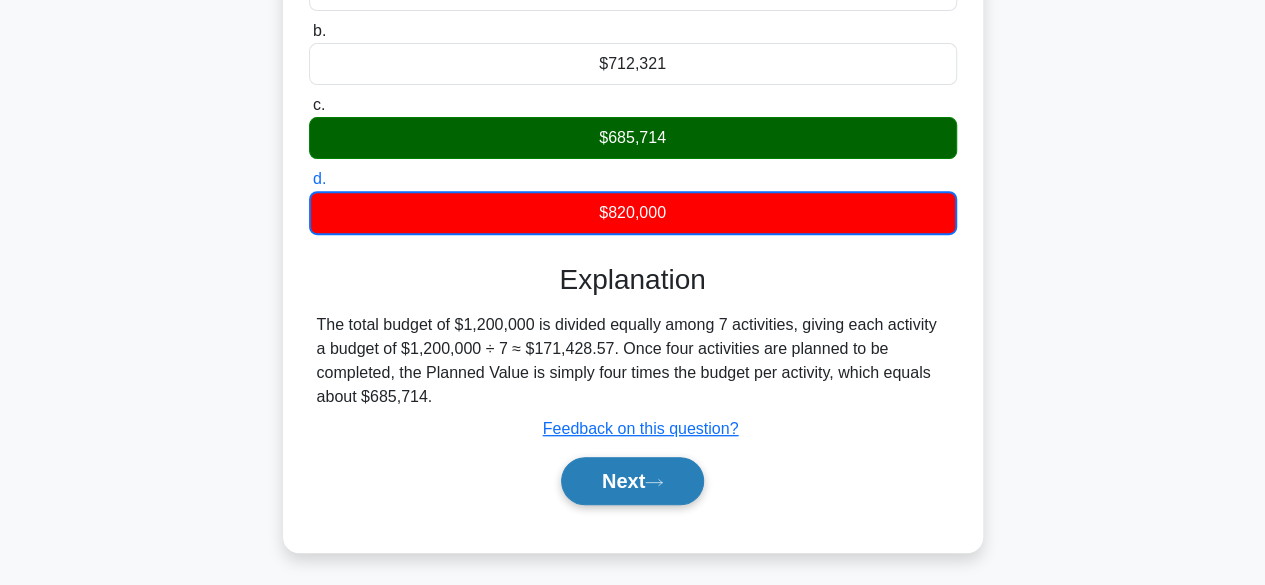 click on "Next" at bounding box center (632, 481) 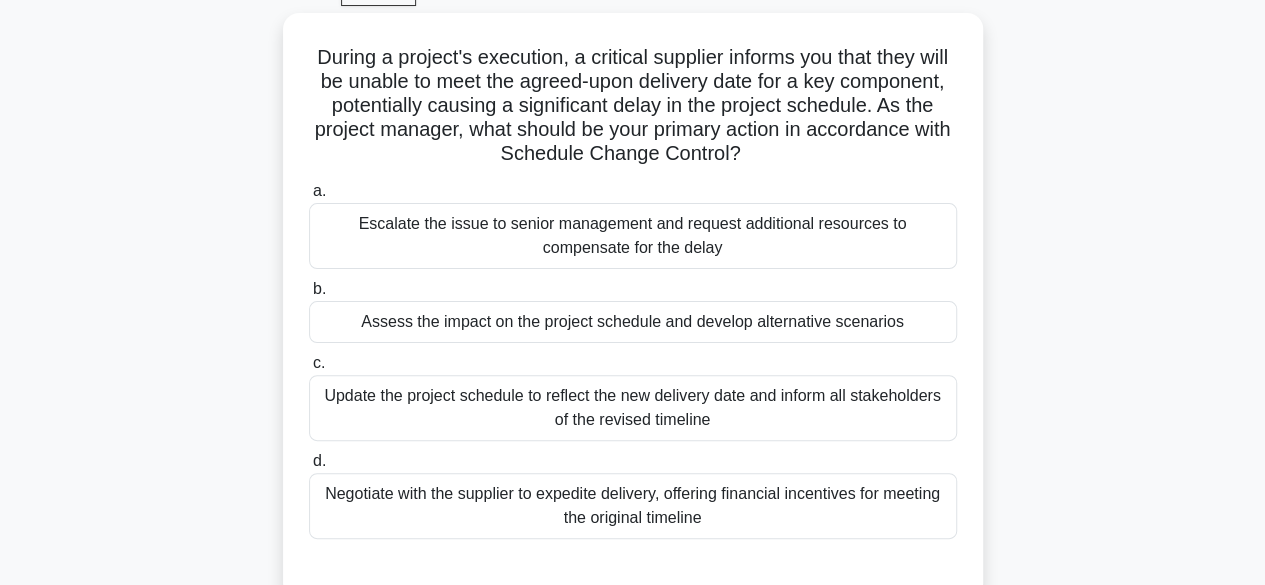 scroll, scrollTop: 104, scrollLeft: 0, axis: vertical 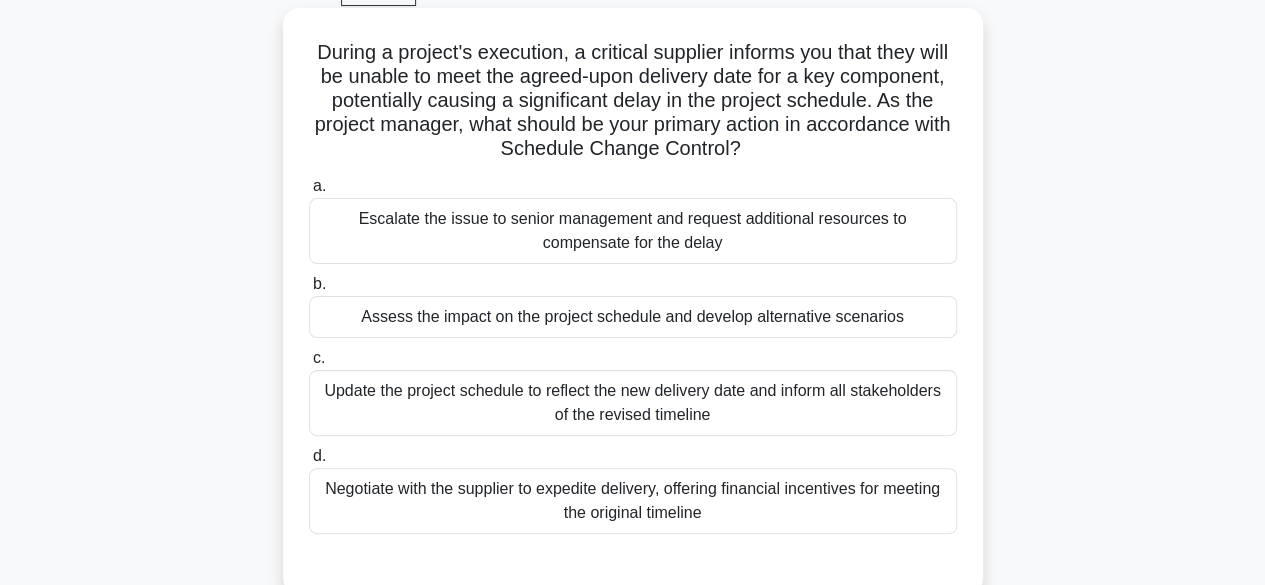 click on "Assess the impact on the project schedule and develop alternative scenarios" at bounding box center (633, 317) 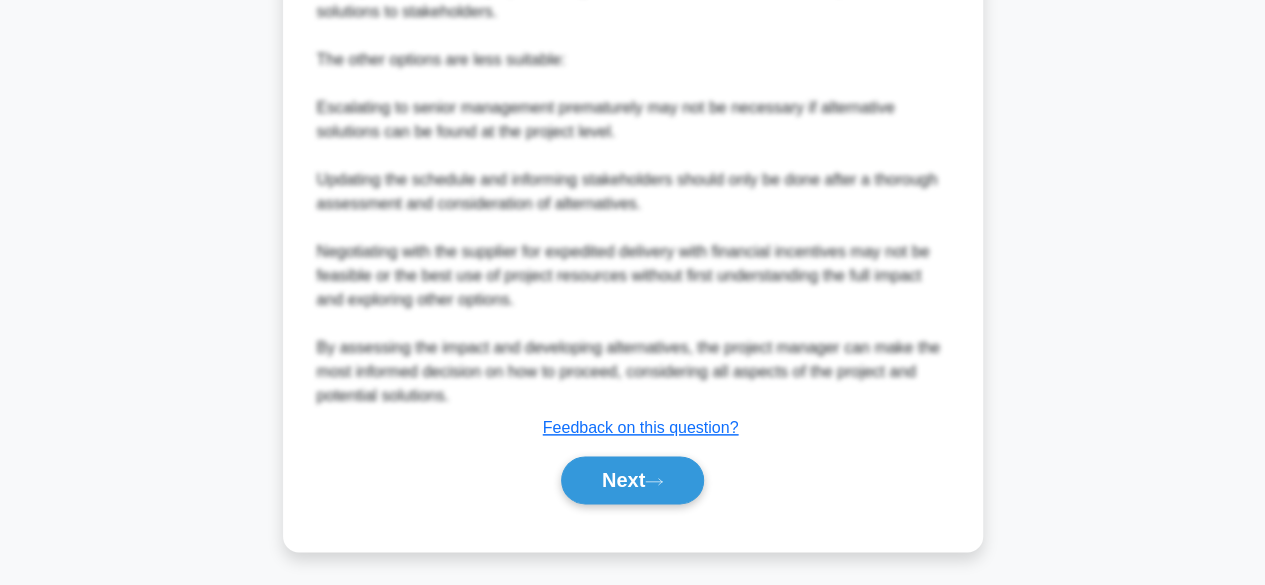 scroll, scrollTop: 981, scrollLeft: 0, axis: vertical 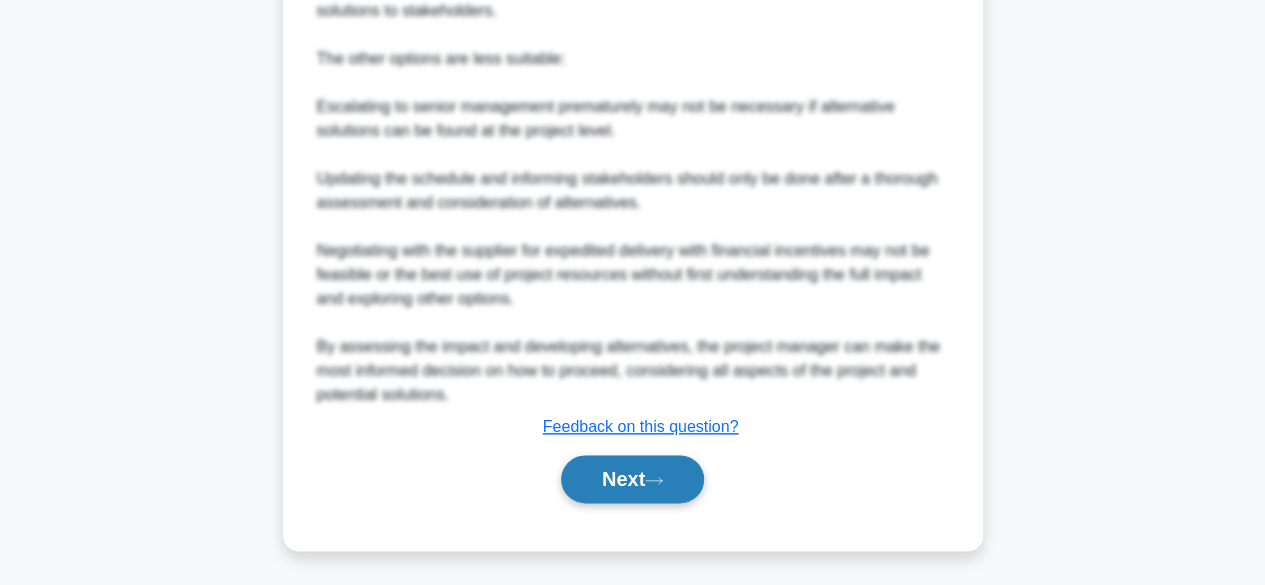 click on "Next" at bounding box center [632, 479] 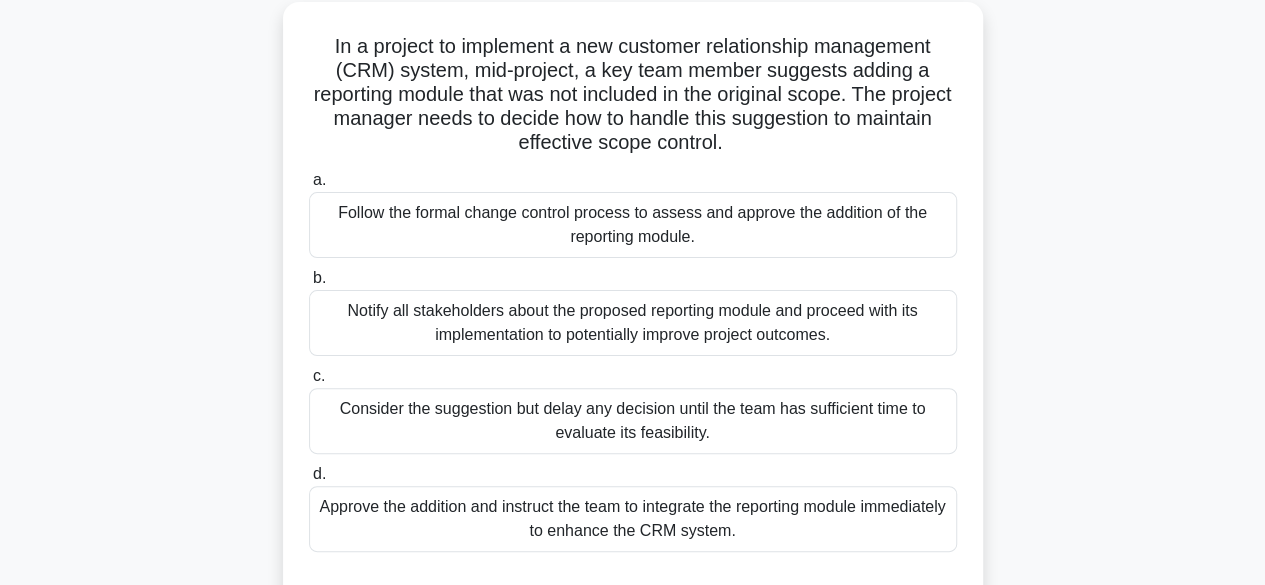 scroll, scrollTop: 112, scrollLeft: 0, axis: vertical 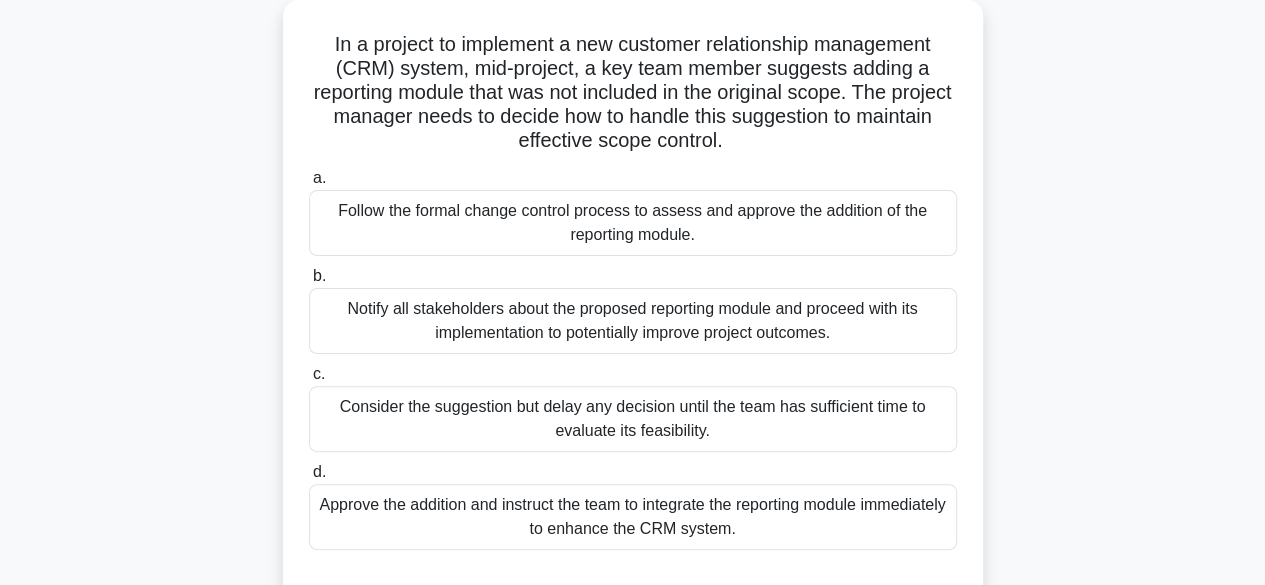 click on "Follow the formal change control process to assess and approve the addition of the reporting module." at bounding box center (633, 223) 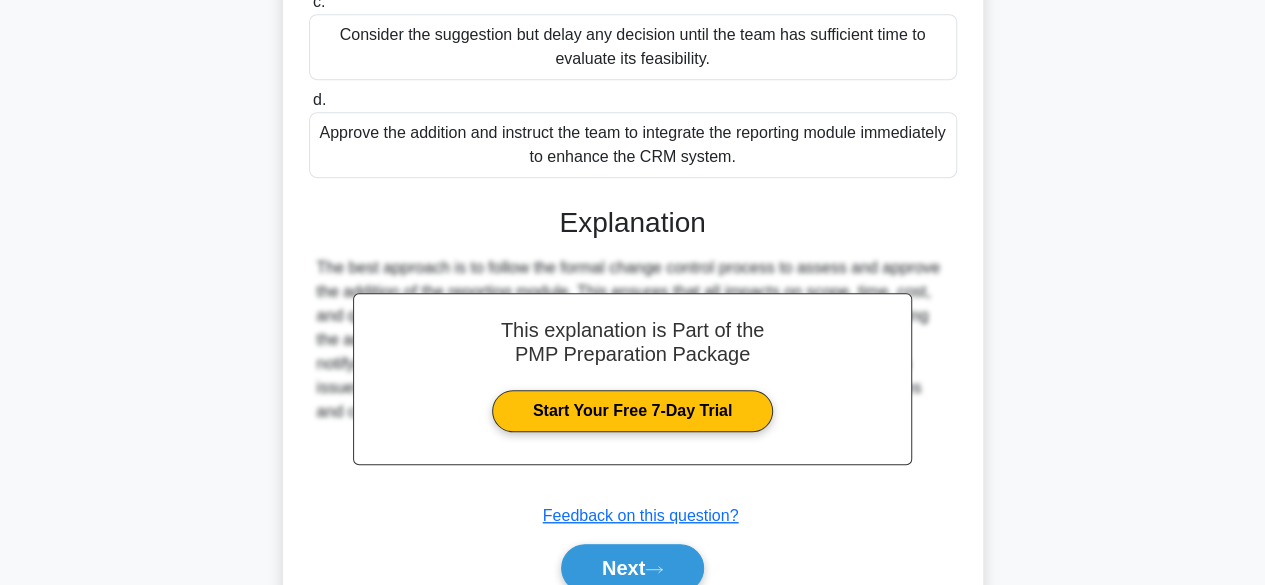 scroll, scrollTop: 573, scrollLeft: 0, axis: vertical 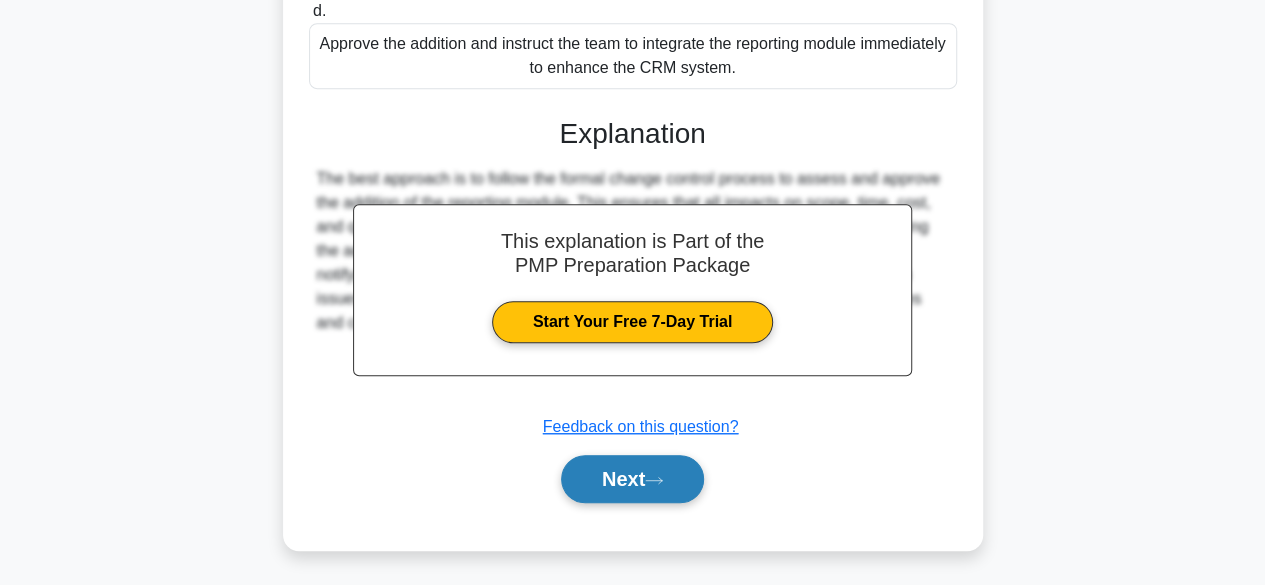 click 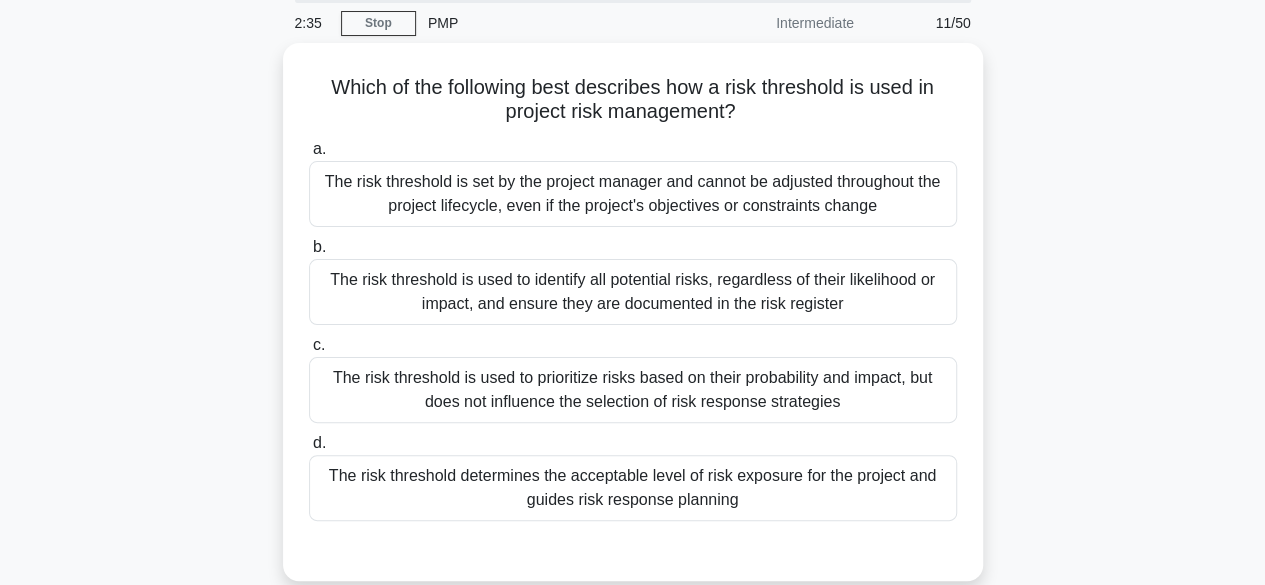 scroll, scrollTop: 77, scrollLeft: 0, axis: vertical 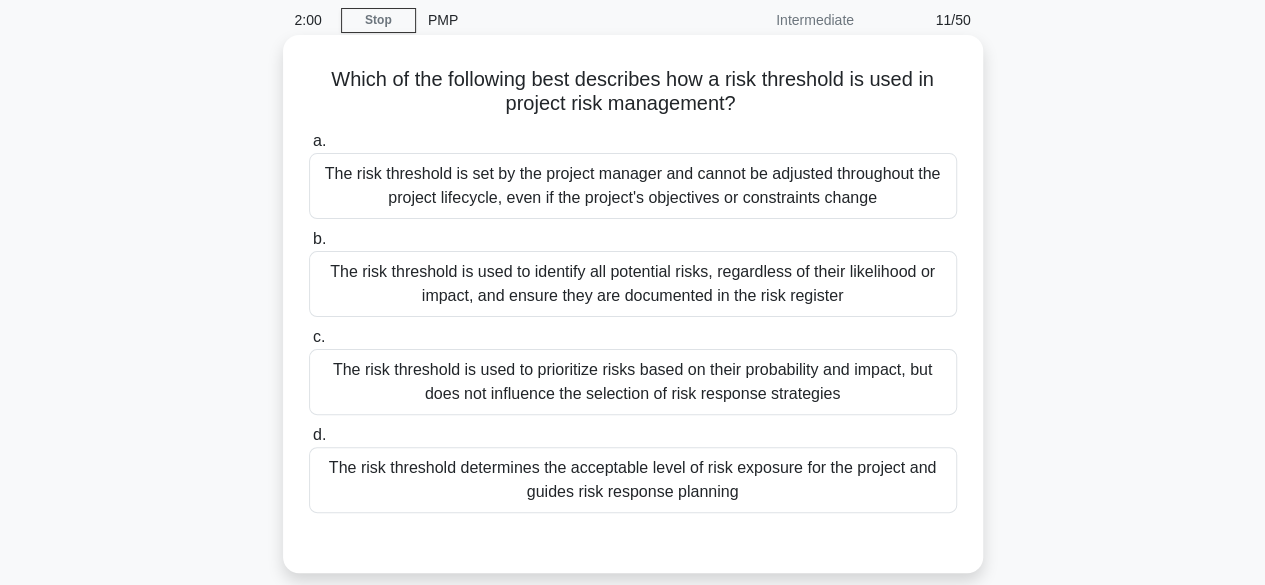 click on "The risk threshold determines the acceptable level of risk exposure for the project and guides risk response planning" at bounding box center (633, 480) 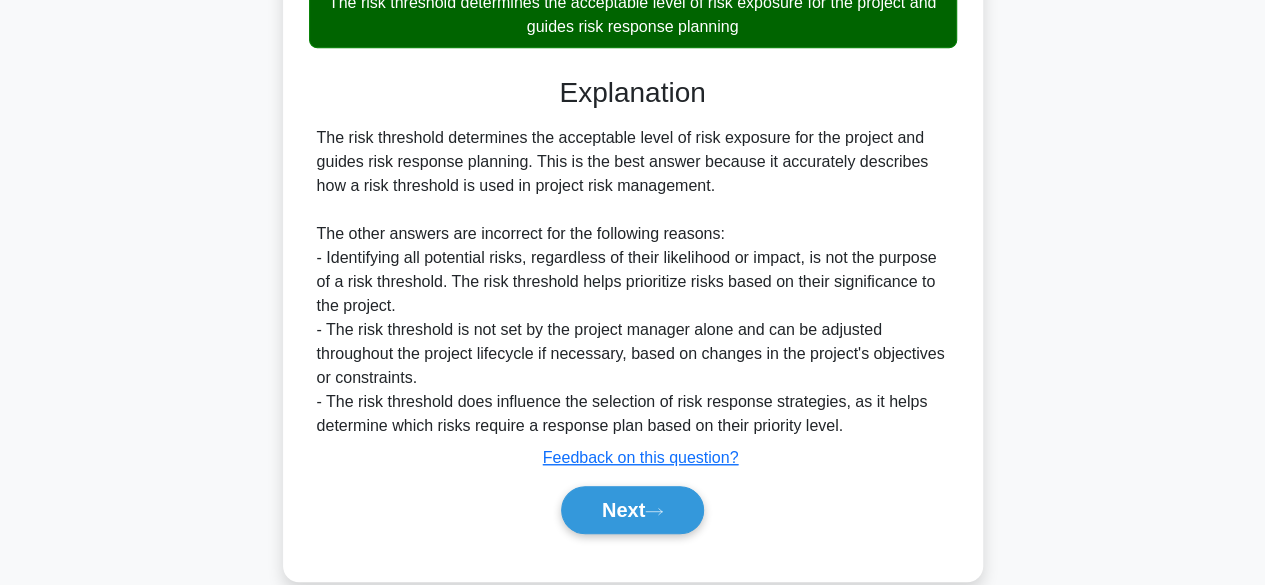 scroll, scrollTop: 573, scrollLeft: 0, axis: vertical 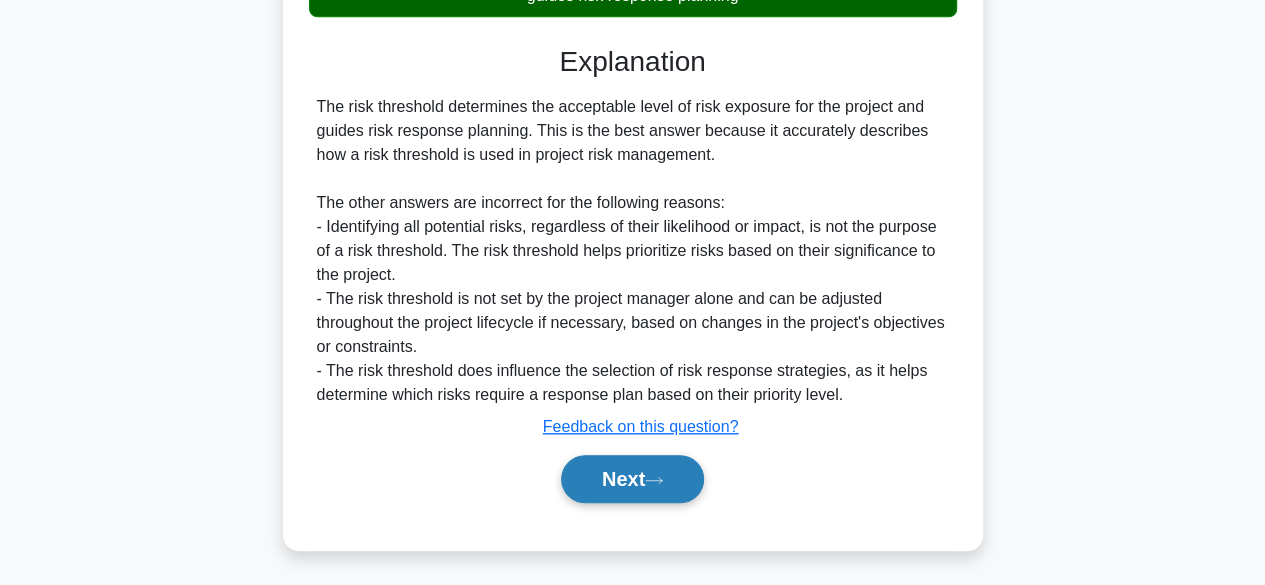 click 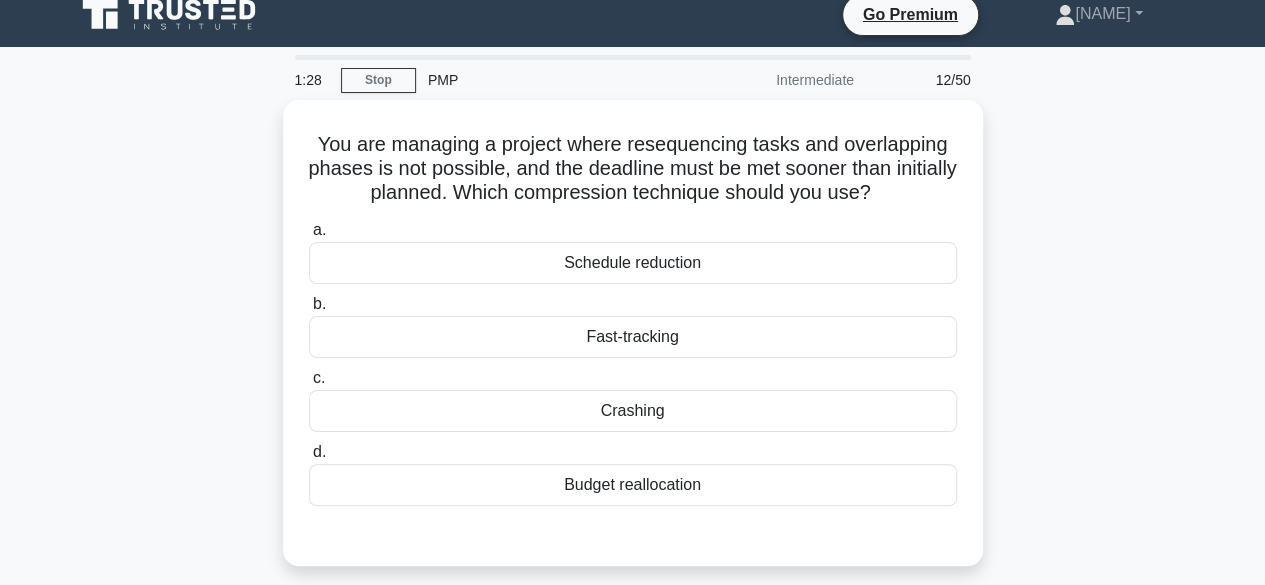 scroll, scrollTop: 10, scrollLeft: 0, axis: vertical 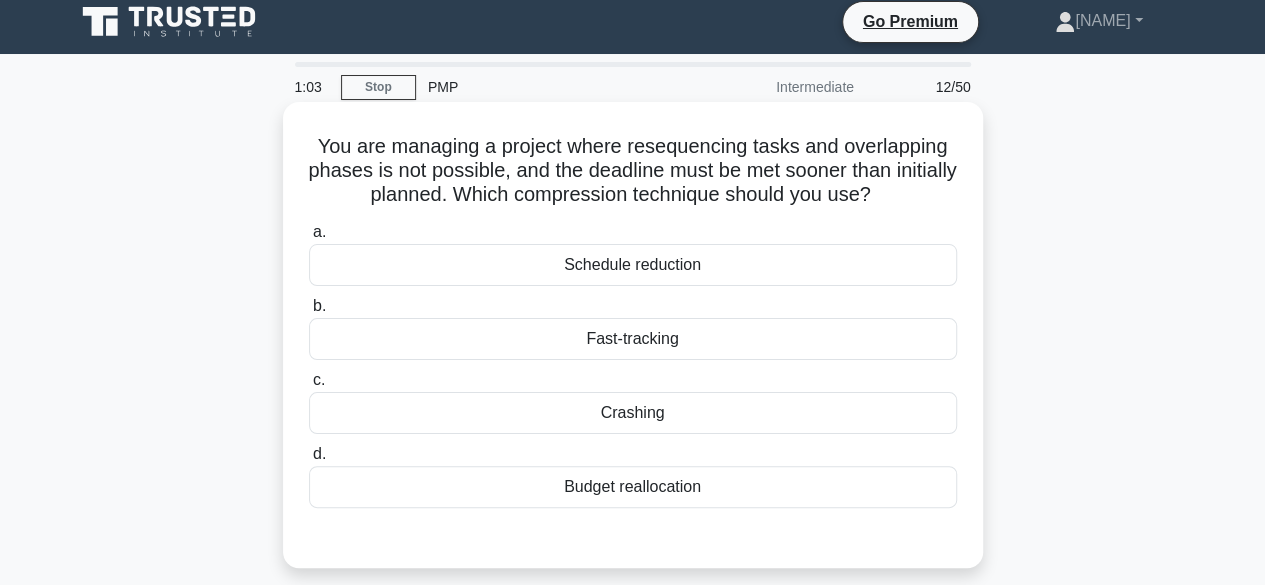 click on "Crashing" at bounding box center [633, 413] 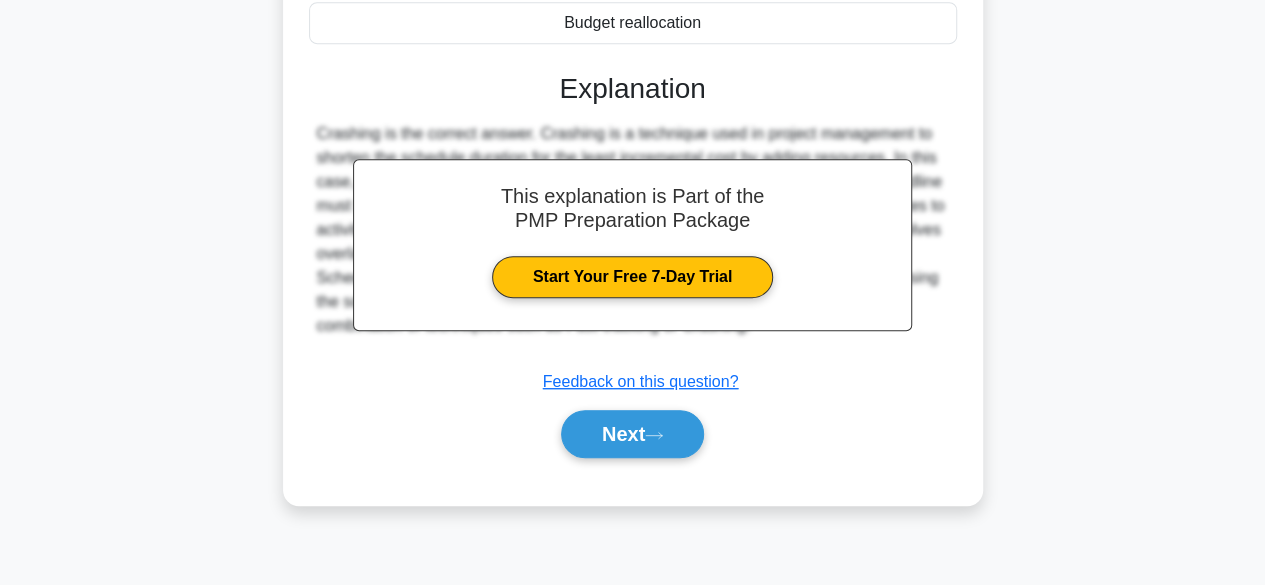 scroll, scrollTop: 492, scrollLeft: 0, axis: vertical 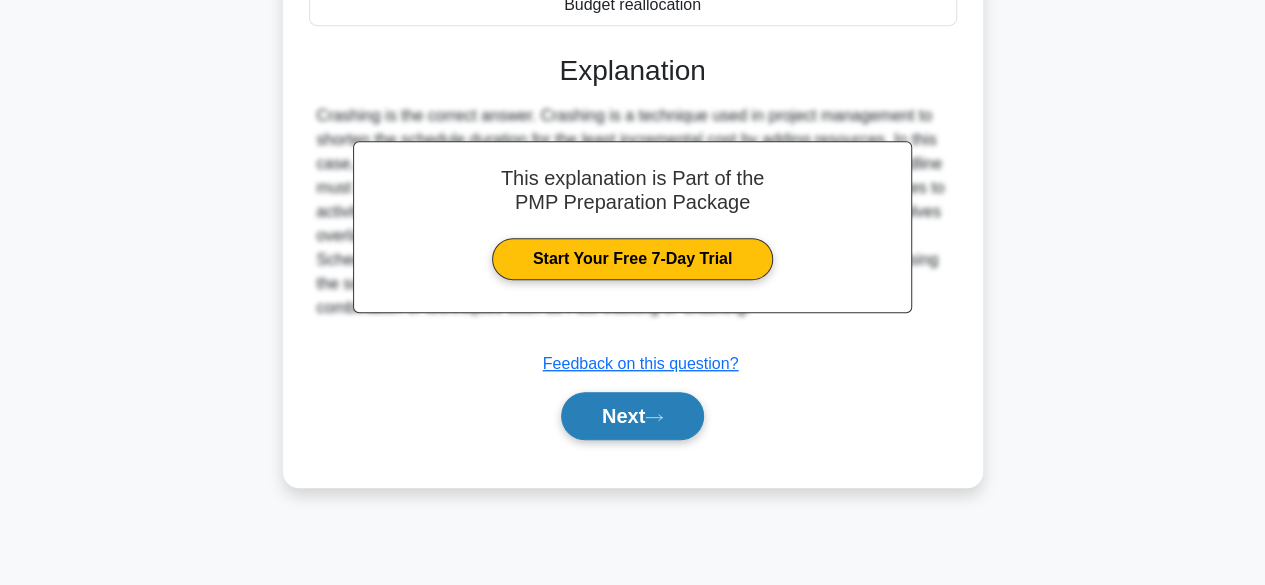 click on "Next" at bounding box center (632, 416) 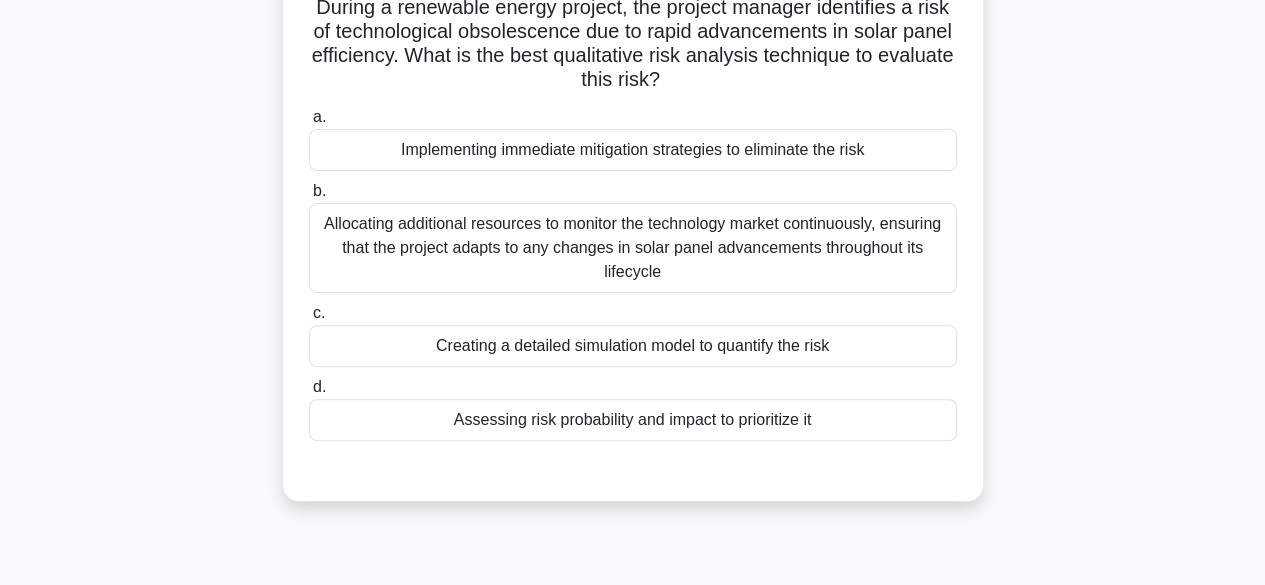 scroll, scrollTop: 158, scrollLeft: 0, axis: vertical 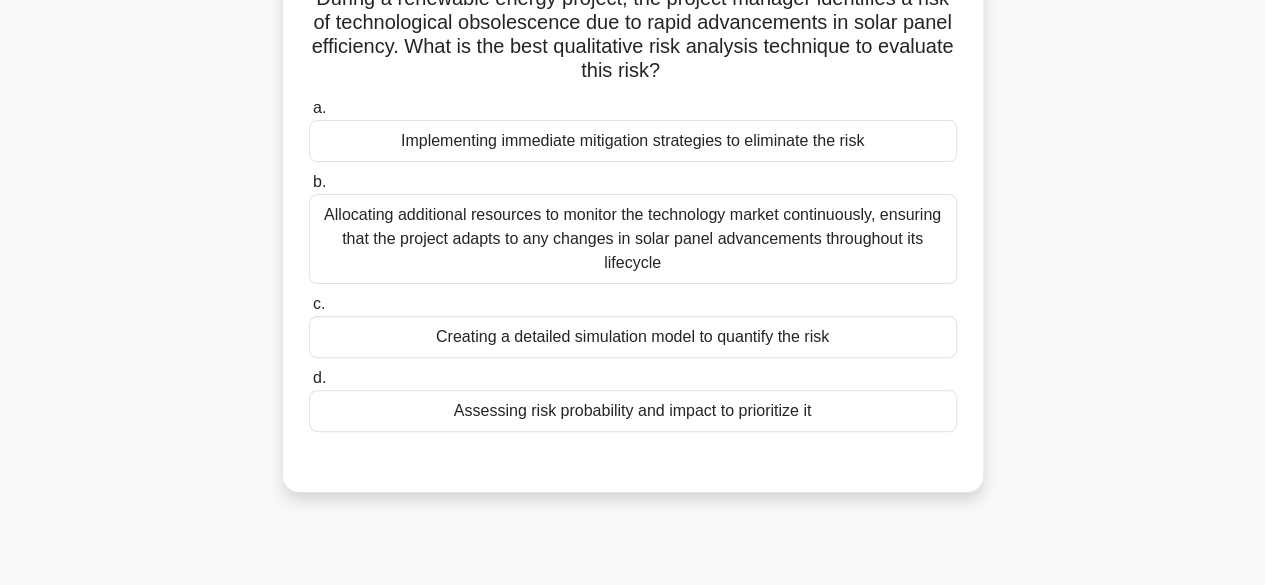 click on "Assessing risk probability and impact to prioritize it" at bounding box center [633, 411] 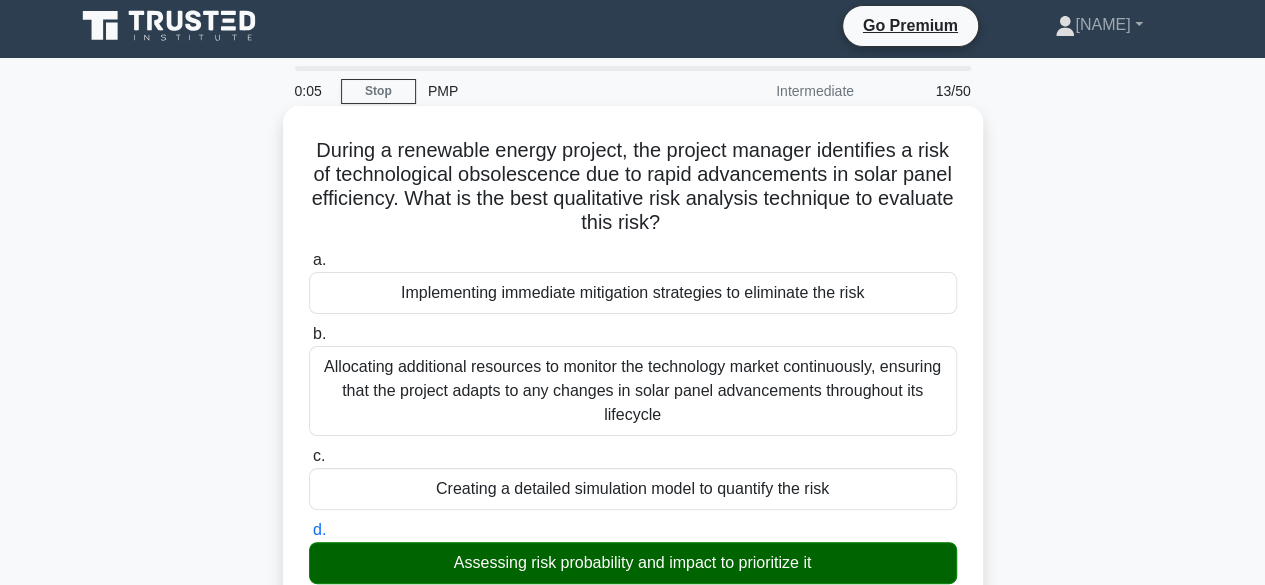 scroll, scrollTop: 2, scrollLeft: 0, axis: vertical 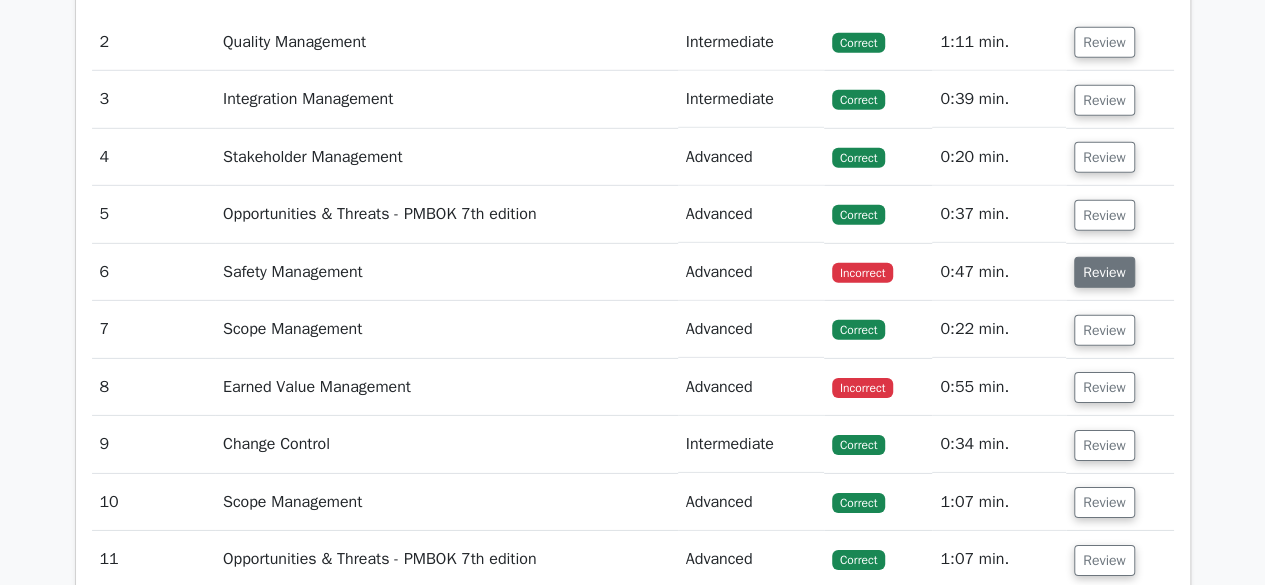 click on "Review" at bounding box center [1104, 272] 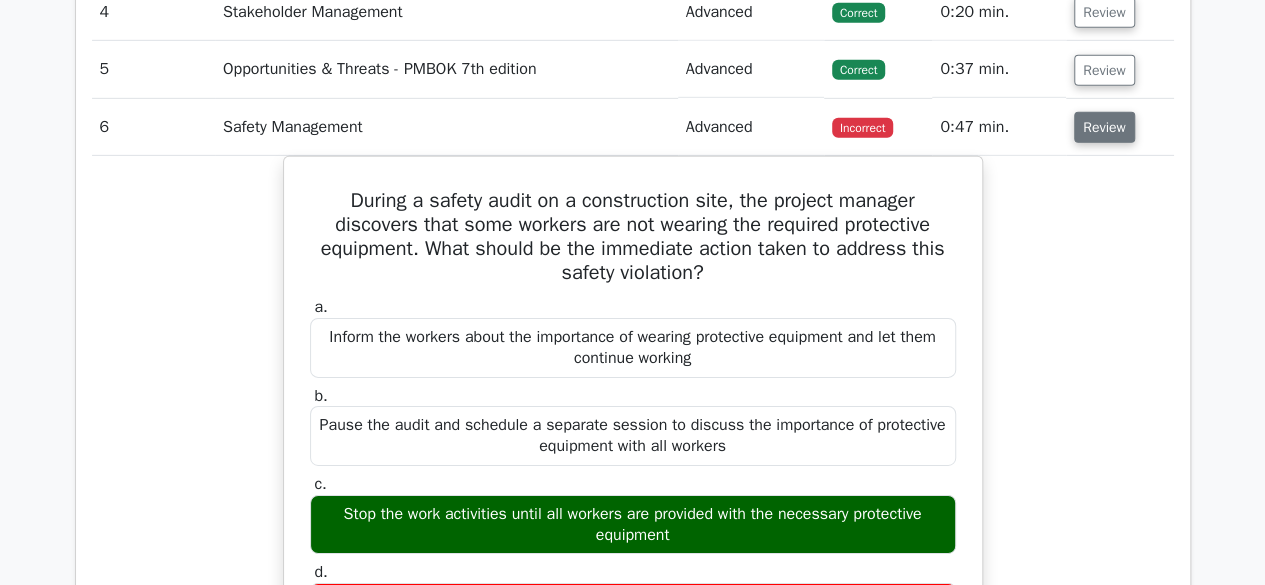 scroll, scrollTop: 3106, scrollLeft: 0, axis: vertical 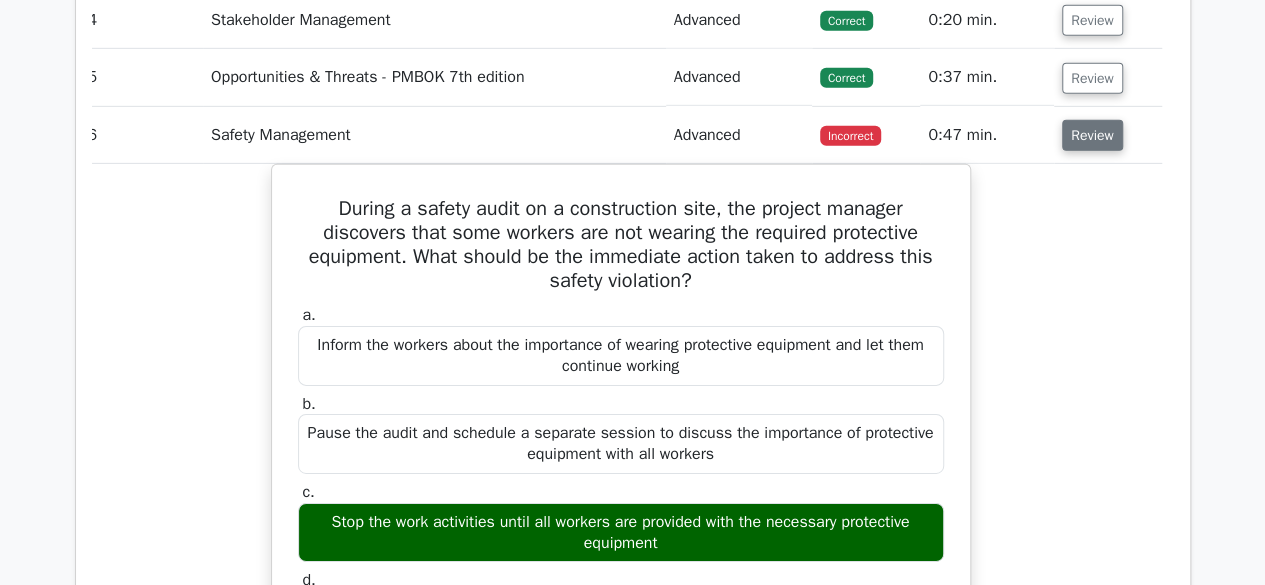click on "Review" at bounding box center [1092, 135] 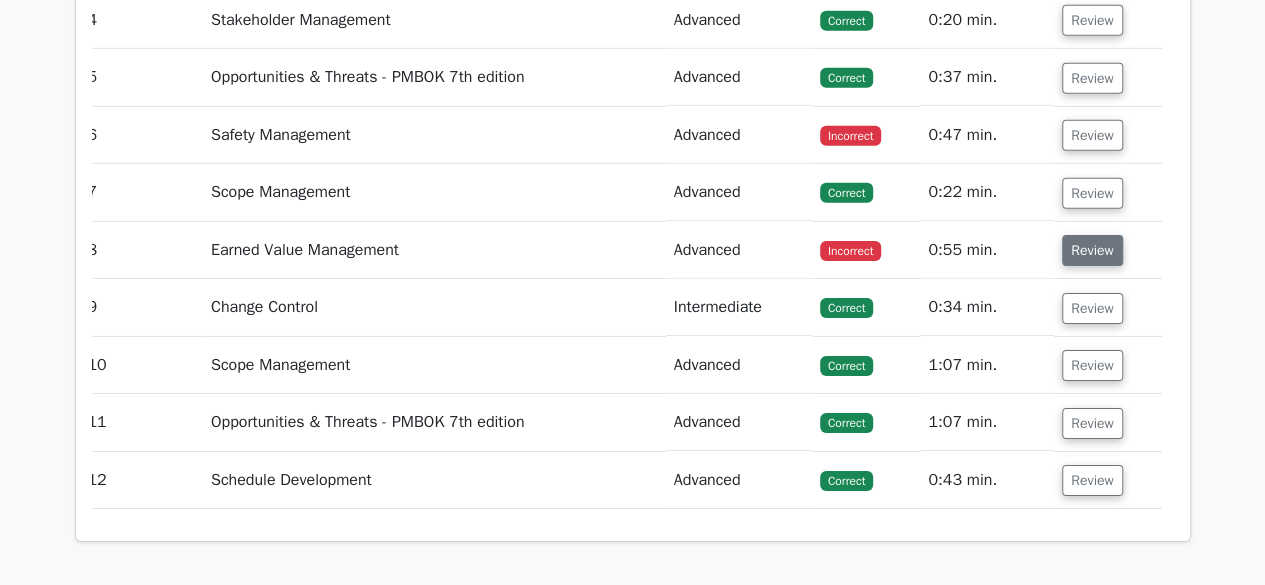 click on "Review" at bounding box center (1092, 250) 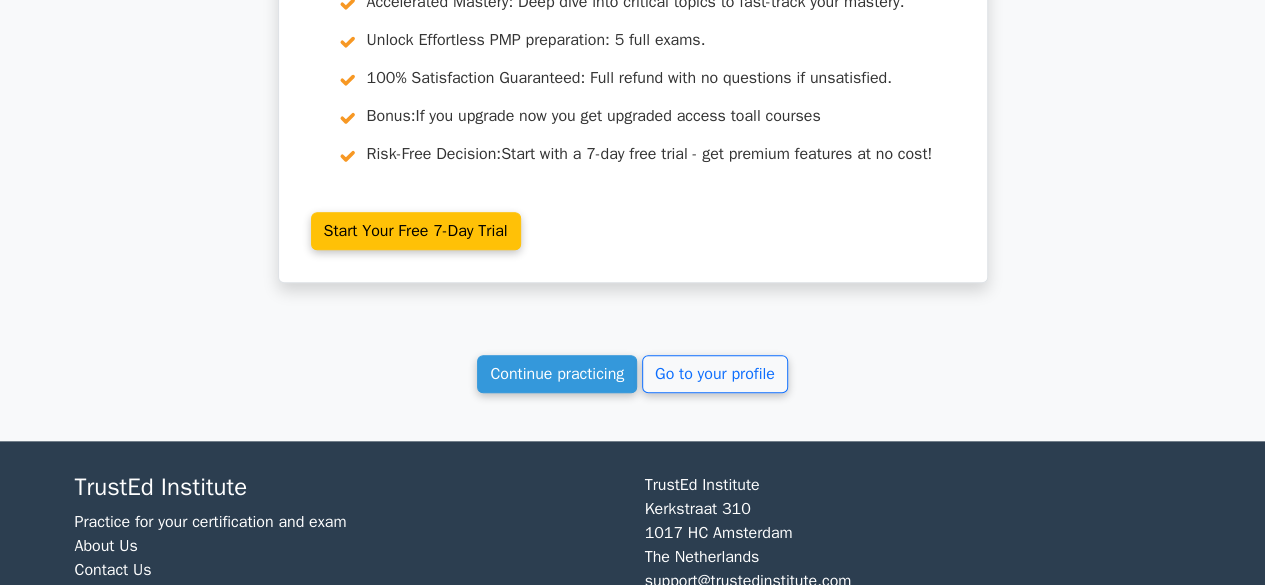 scroll, scrollTop: 4684, scrollLeft: 0, axis: vertical 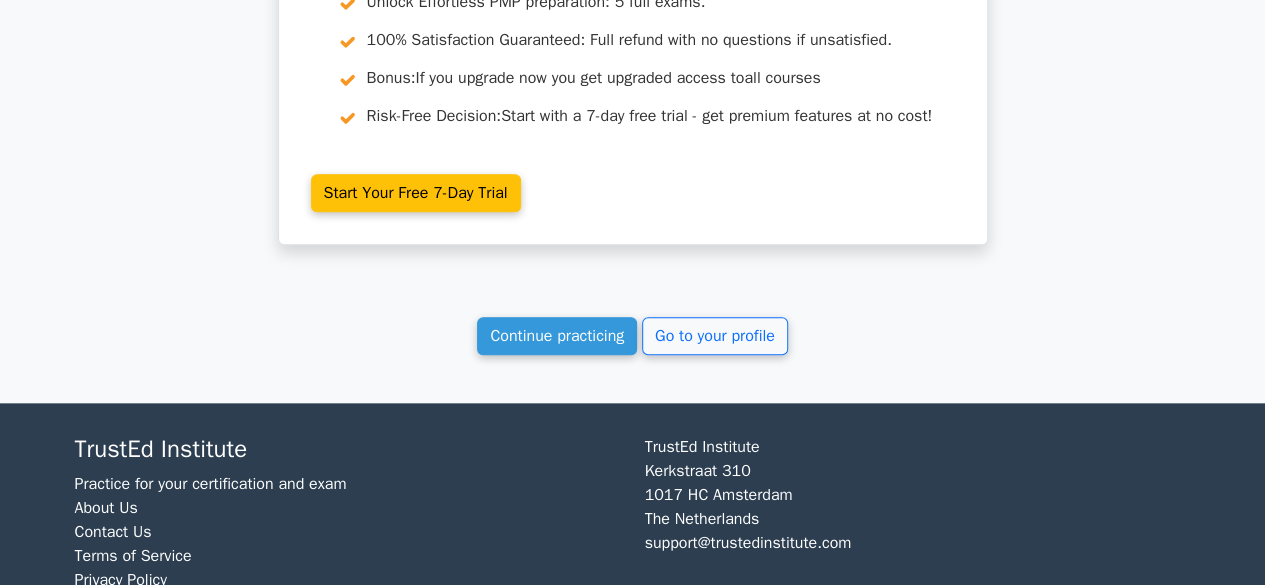 click on "Continue practicing" at bounding box center (557, 336) 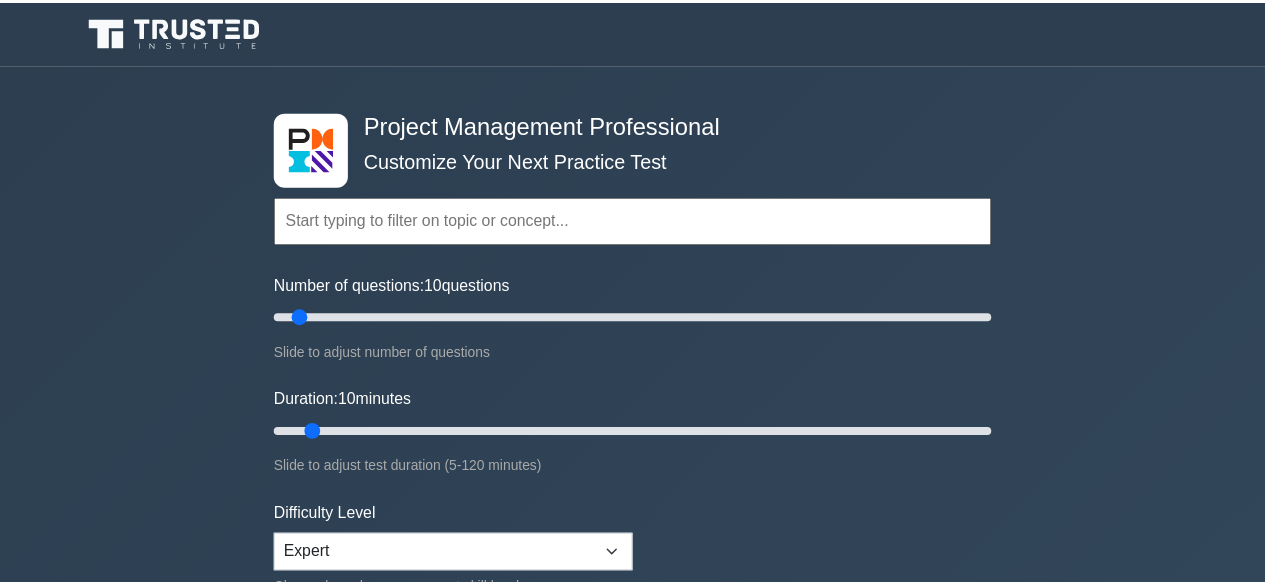 scroll, scrollTop: 0, scrollLeft: 0, axis: both 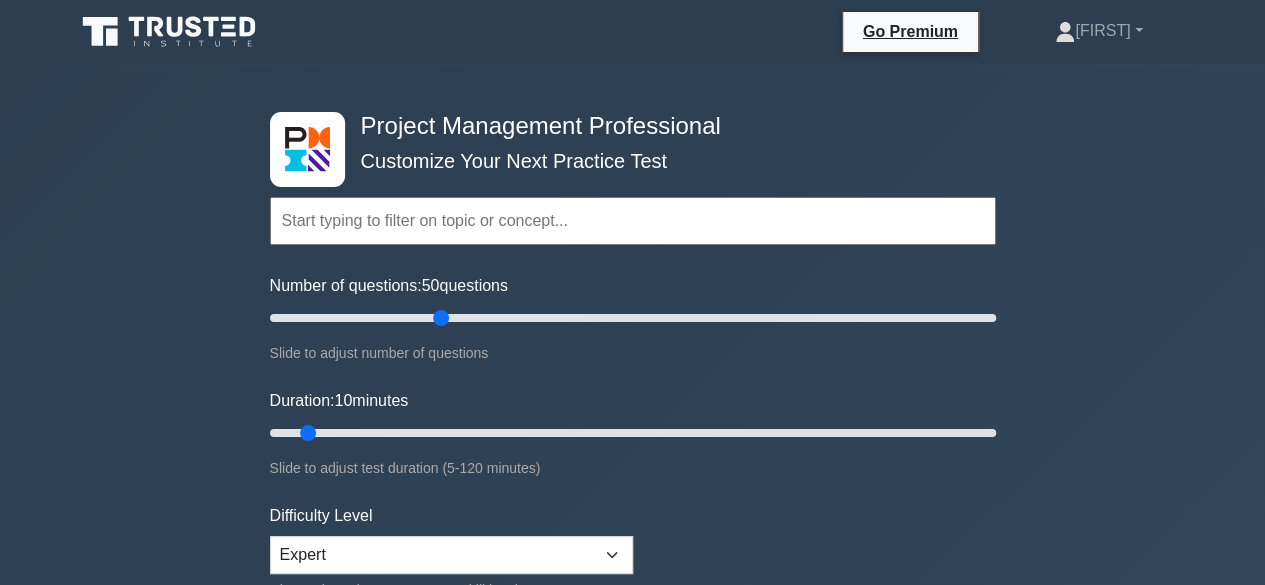 type on "50" 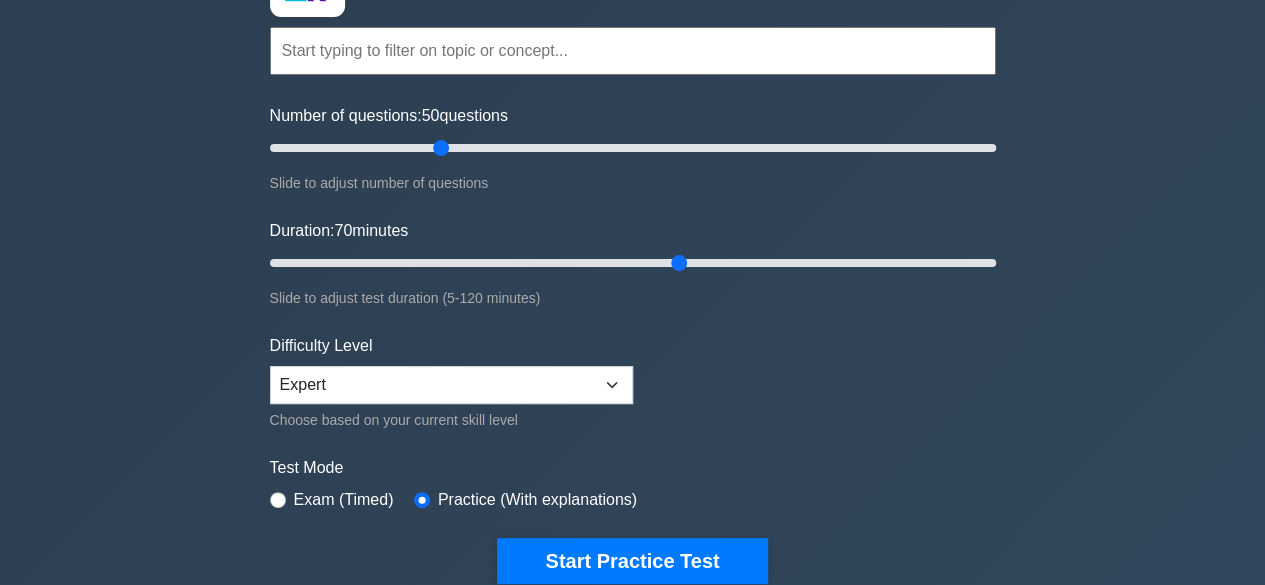 type on "70" 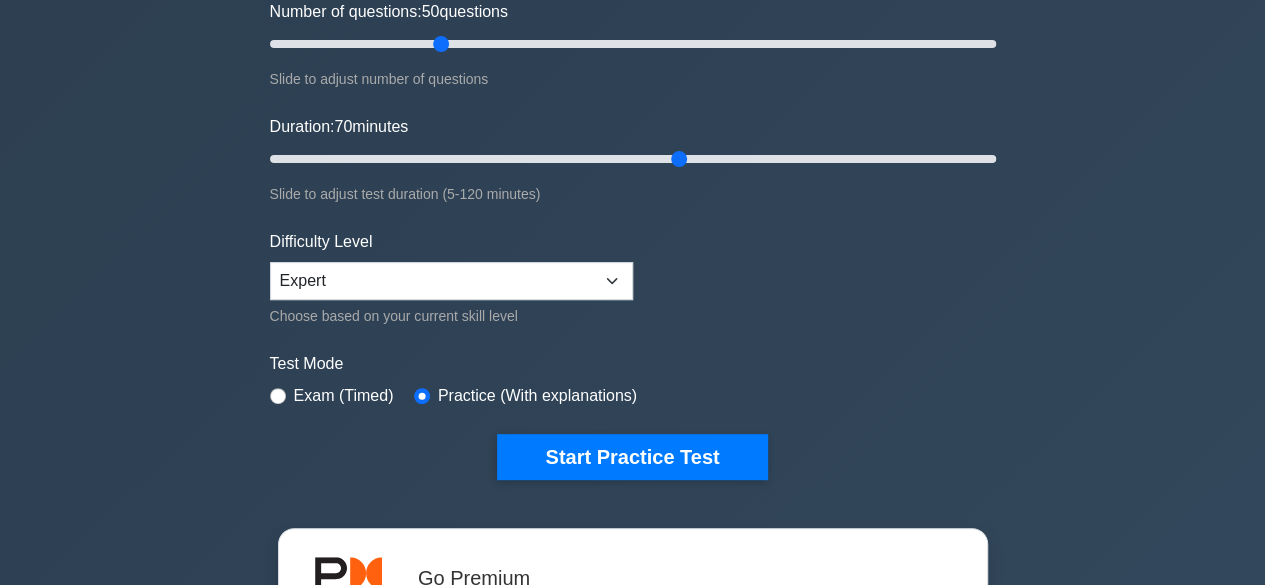 scroll, scrollTop: 275, scrollLeft: 0, axis: vertical 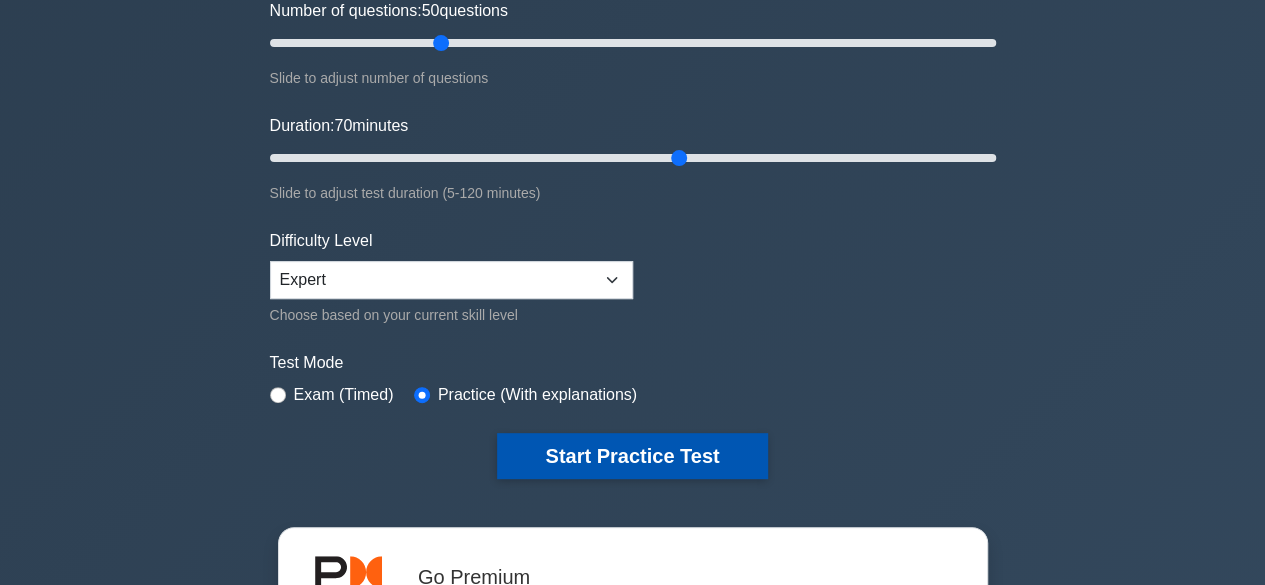 click on "Start Practice Test" at bounding box center (632, 456) 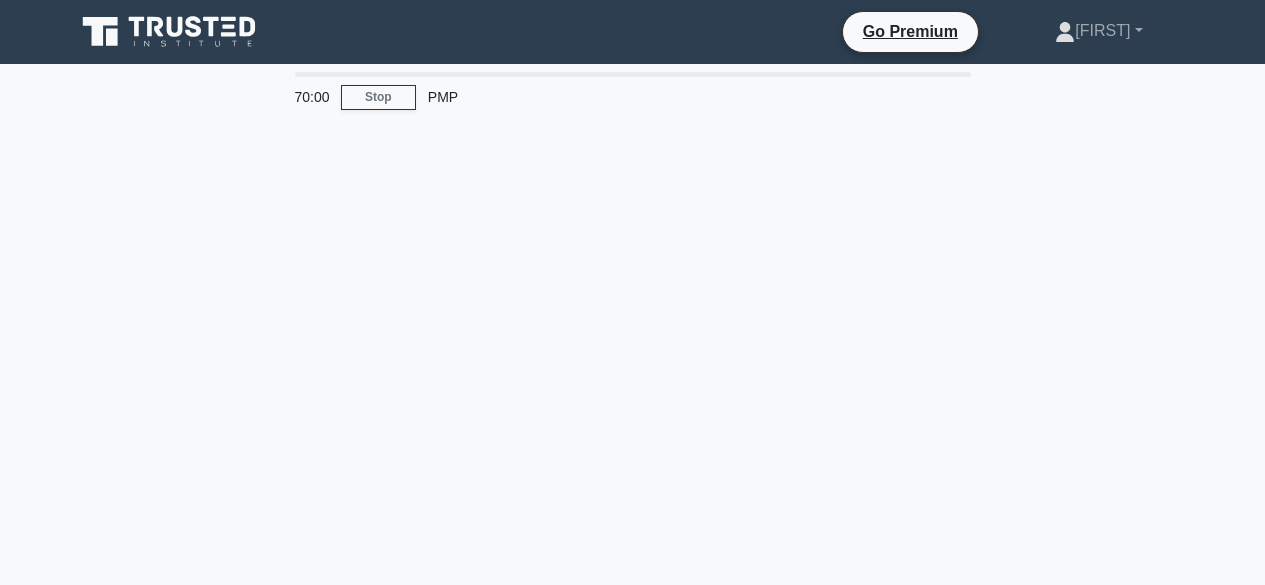 scroll, scrollTop: 0, scrollLeft: 0, axis: both 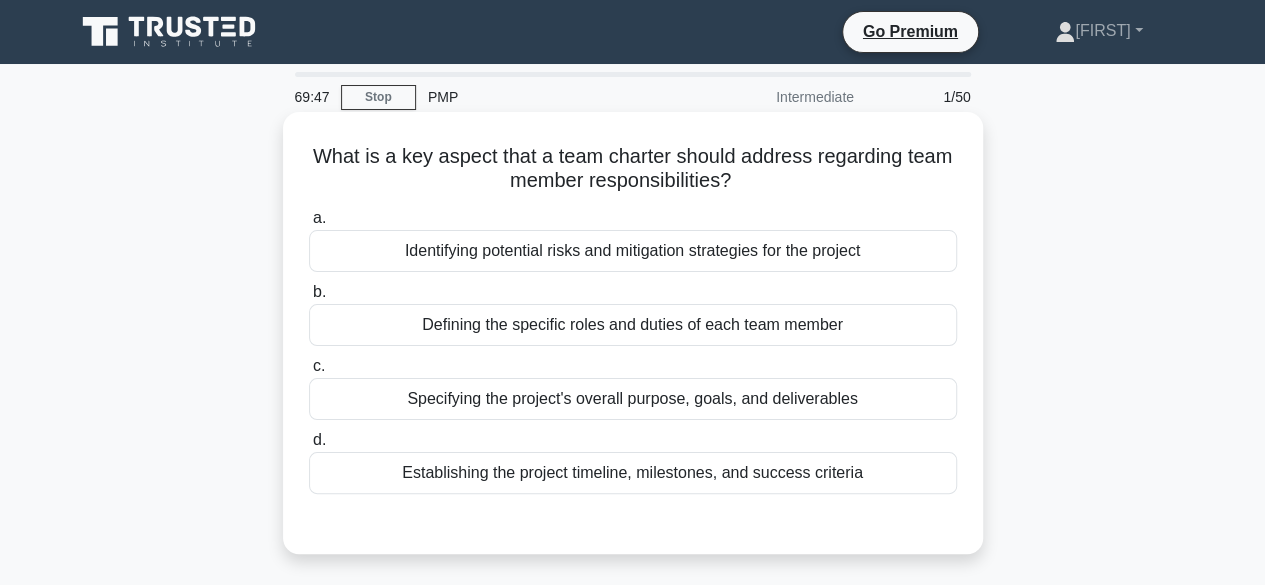 click on "Defining the specific roles and duties of each team member" at bounding box center (633, 325) 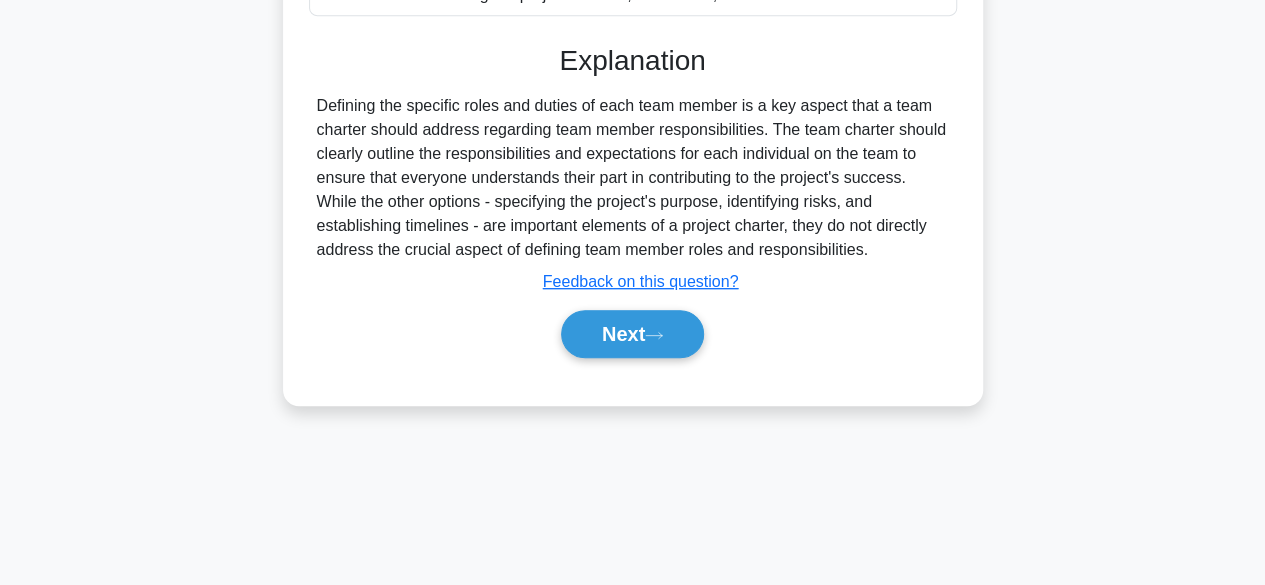 scroll, scrollTop: 479, scrollLeft: 0, axis: vertical 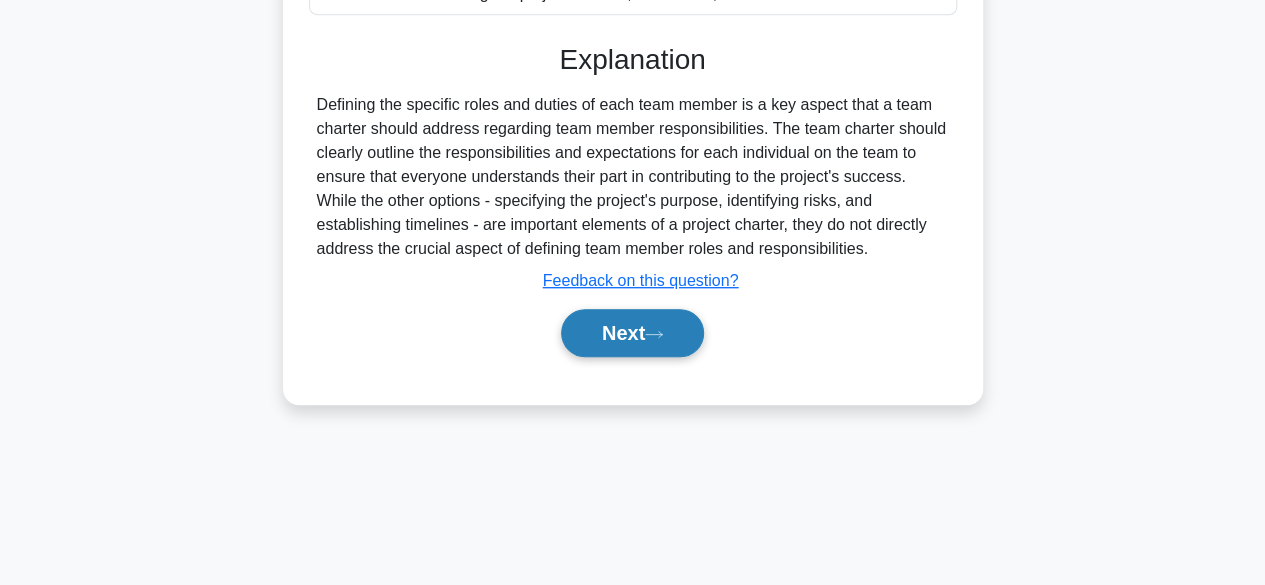 click on "Next" at bounding box center [632, 333] 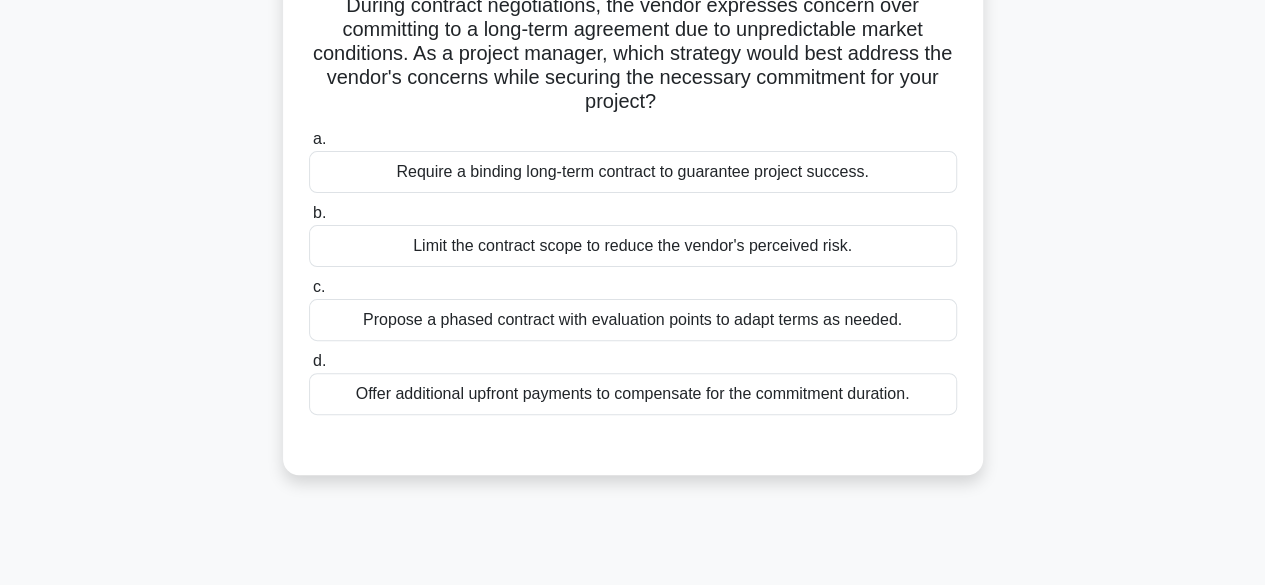 scroll, scrollTop: 158, scrollLeft: 0, axis: vertical 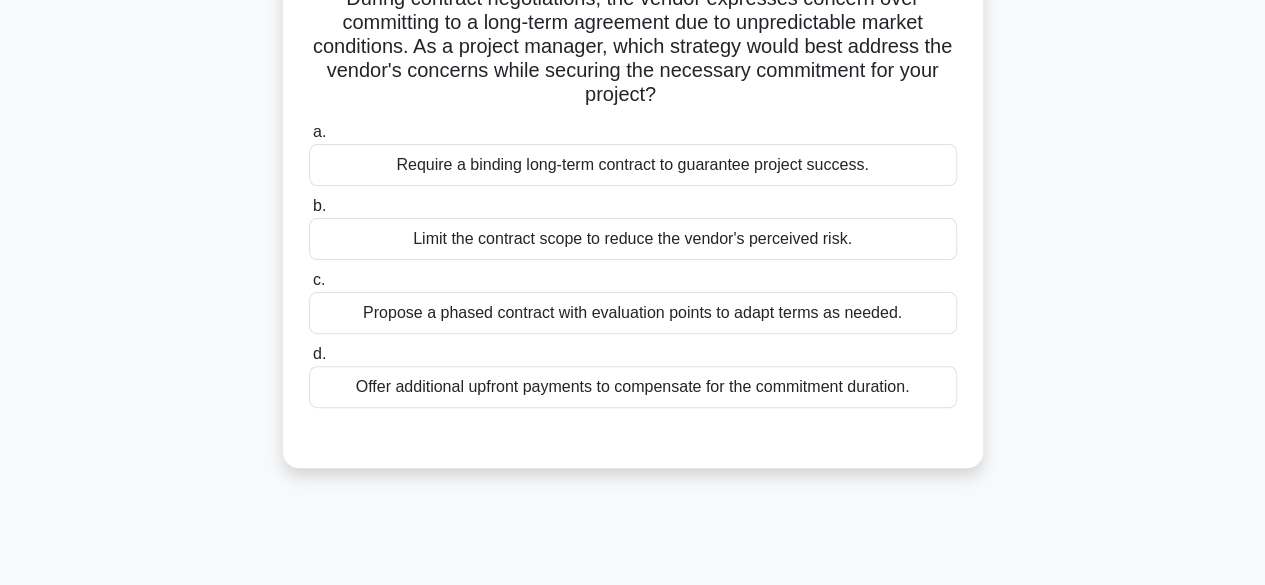 click on "Propose a phased contract with evaluation points to adapt terms as needed." at bounding box center (633, 313) 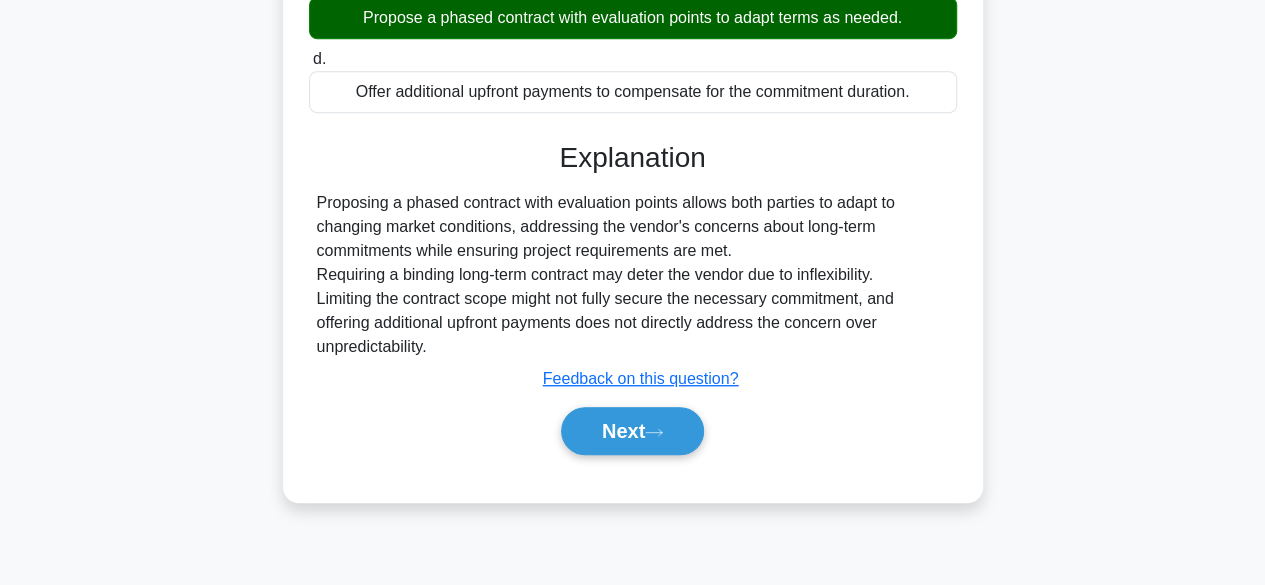 scroll, scrollTop: 457, scrollLeft: 0, axis: vertical 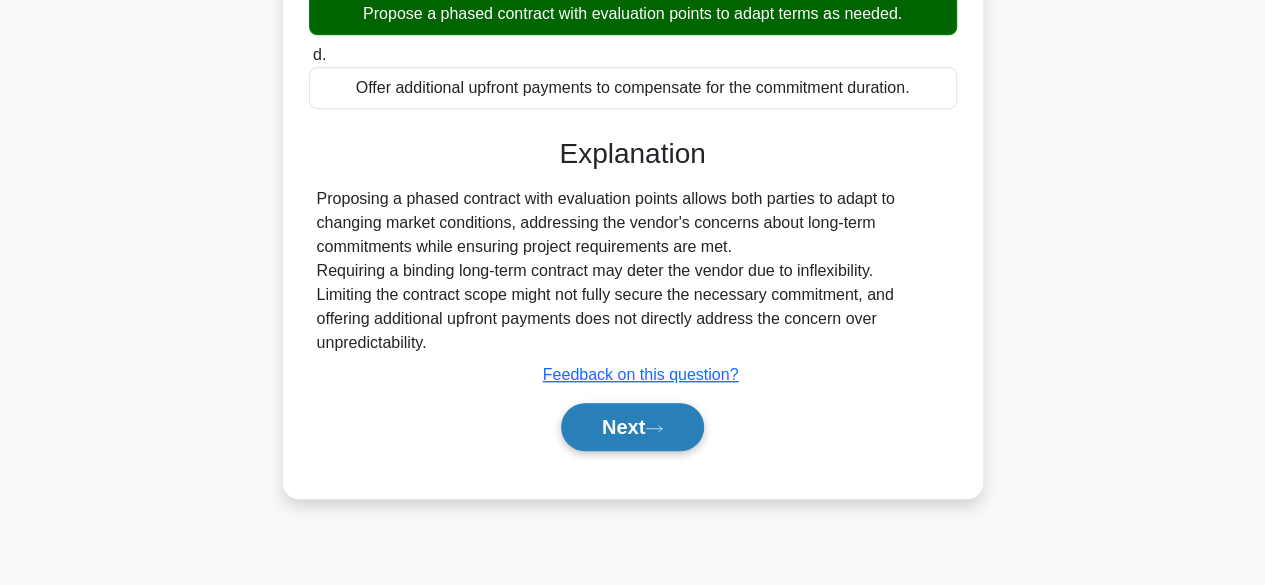 click on "Next" at bounding box center [632, 427] 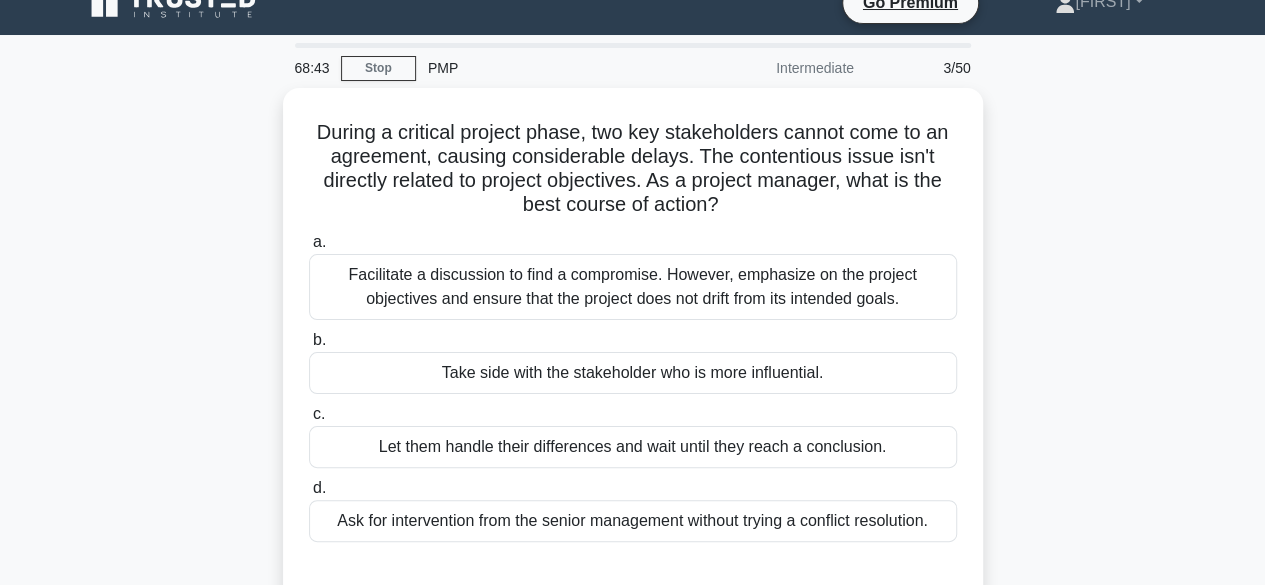 scroll, scrollTop: 0, scrollLeft: 0, axis: both 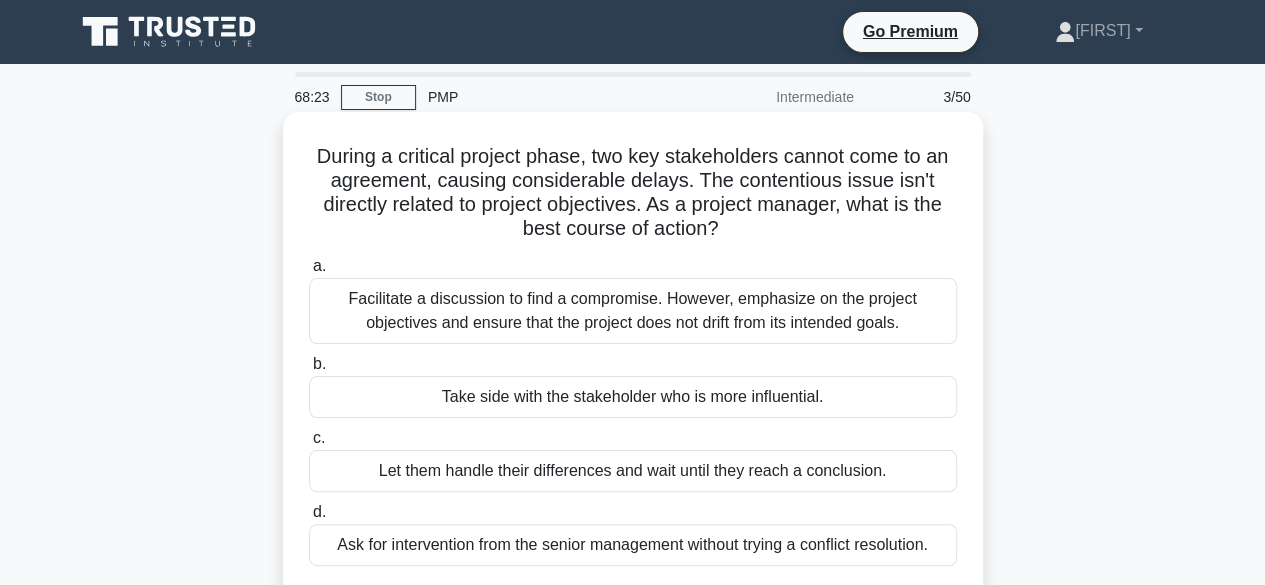 click on "Facilitate a discussion to find a compromise. However, emphasize on the project objectives and ensure that the project does not drift from its intended goals." at bounding box center (633, 311) 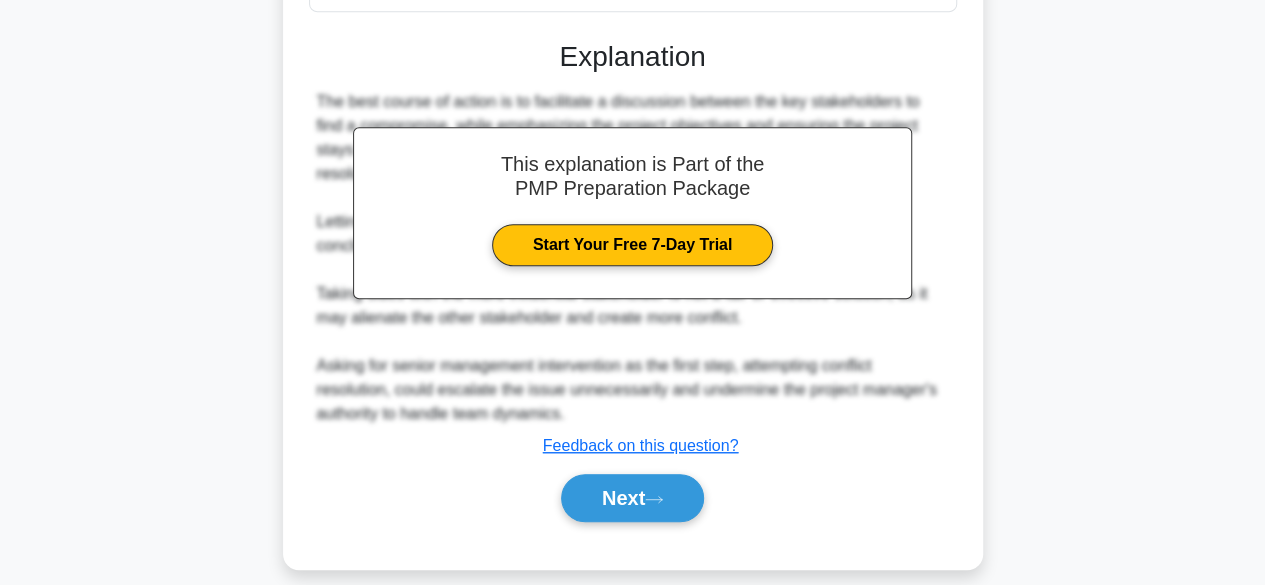 scroll, scrollTop: 573, scrollLeft: 0, axis: vertical 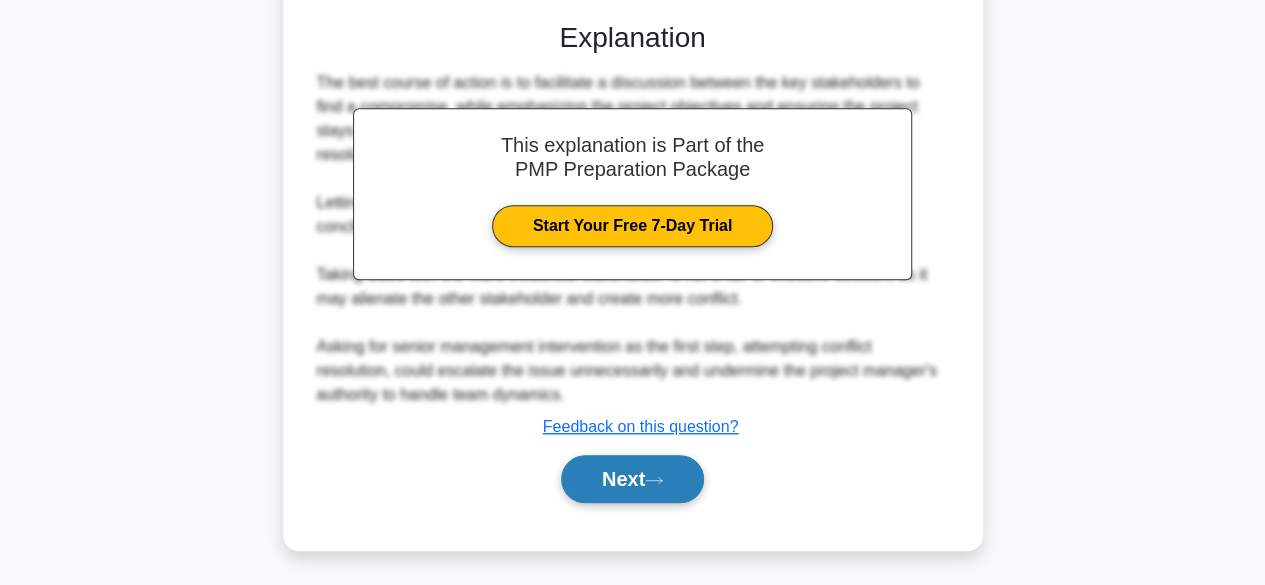 click 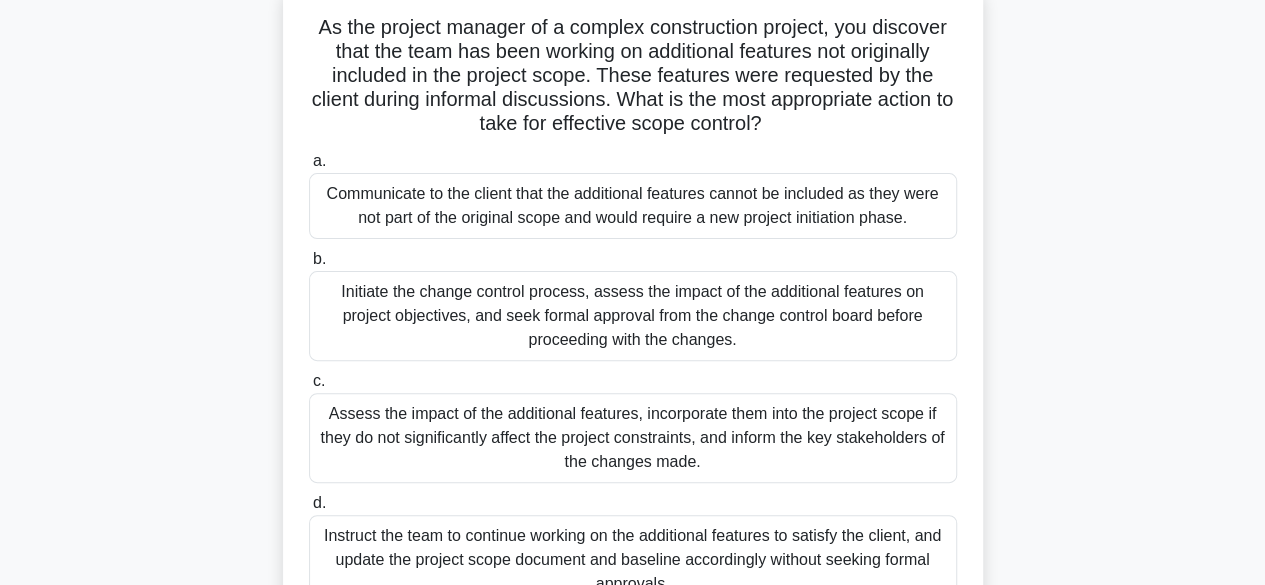 scroll, scrollTop: 132, scrollLeft: 0, axis: vertical 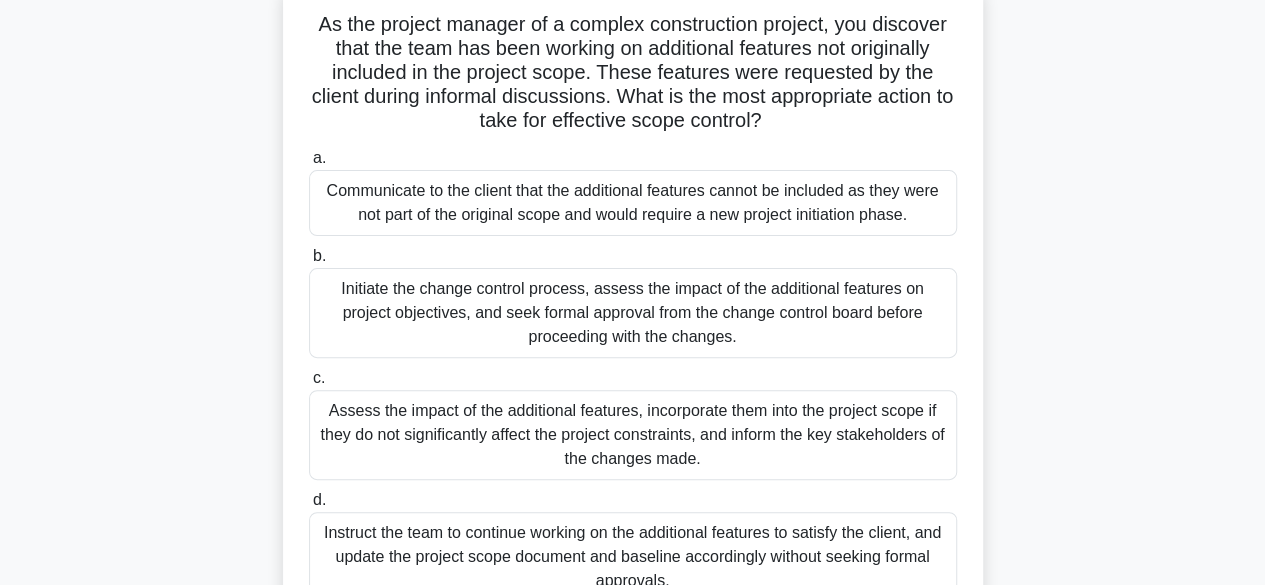 click on "Initiate the change control process, assess the impact of the additional features on project objectives, and seek formal approval from the change control board before proceeding with the changes." at bounding box center [633, 313] 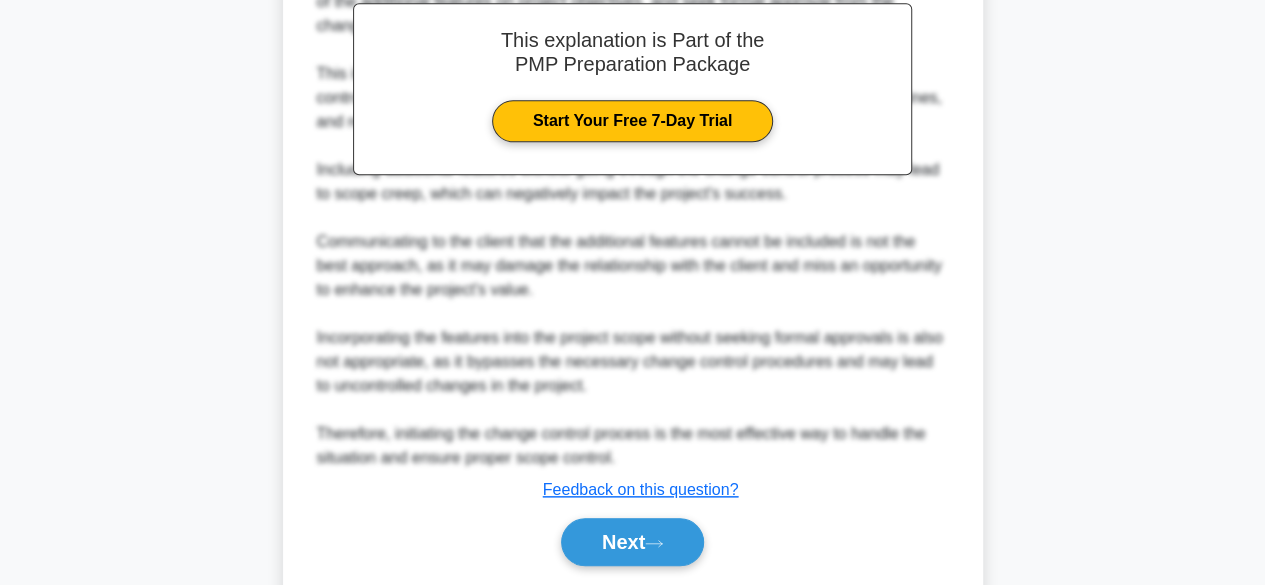 scroll, scrollTop: 909, scrollLeft: 0, axis: vertical 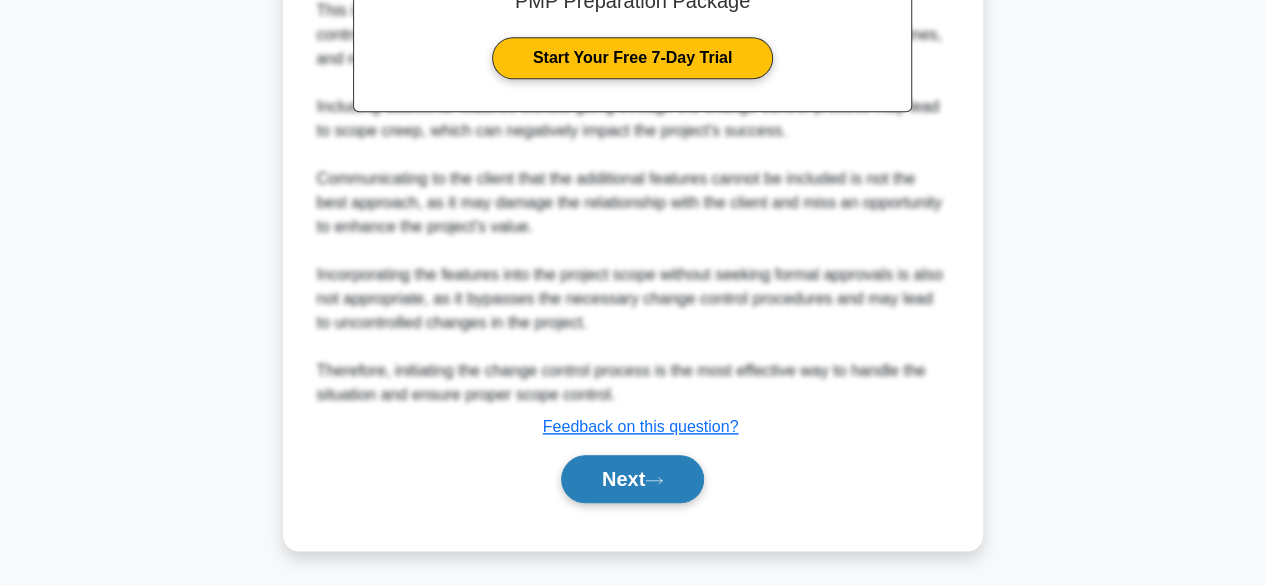 click 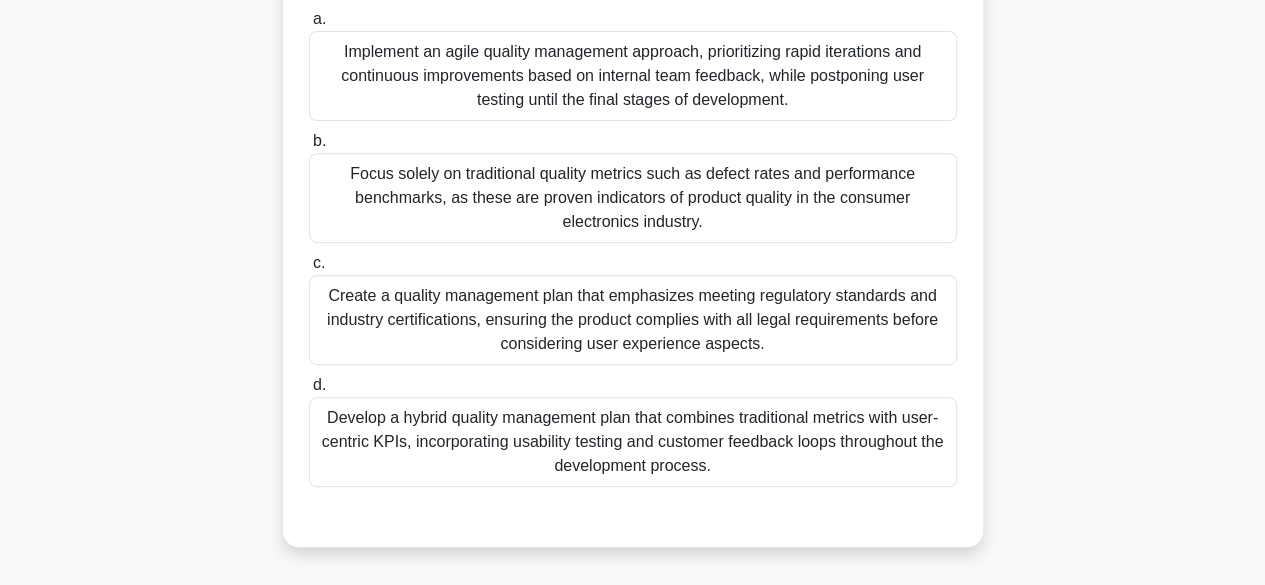 scroll, scrollTop: 325, scrollLeft: 0, axis: vertical 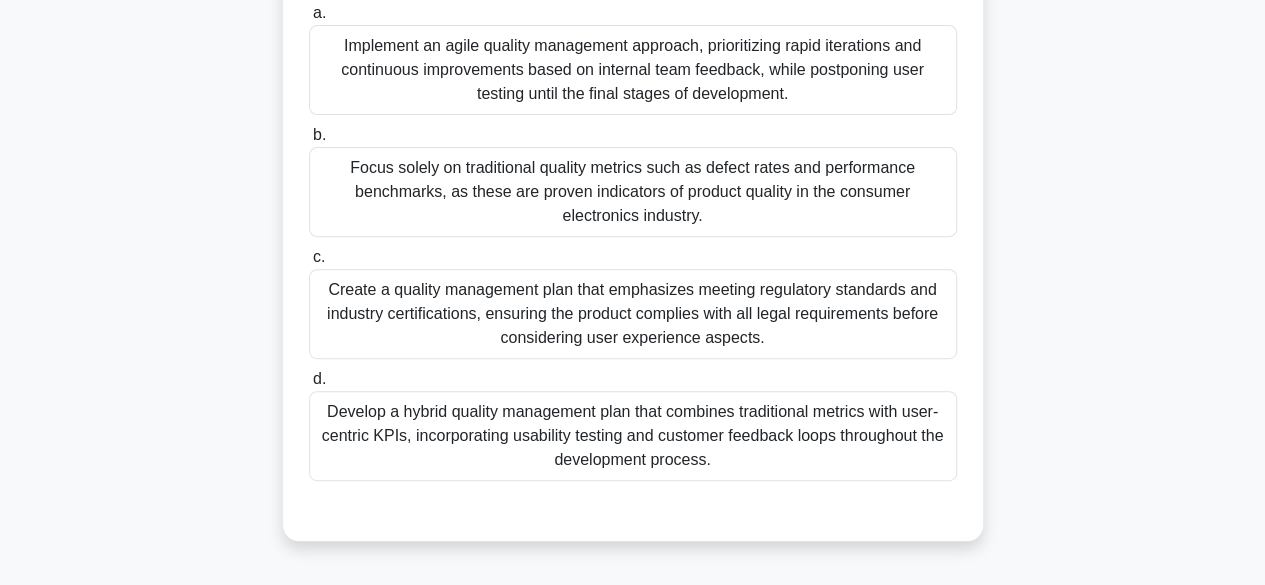 click on "Develop a hybrid quality management plan that combines traditional metrics with user-centric KPIs, incorporating usability testing and customer feedback loops throughout the development process." at bounding box center (633, 436) 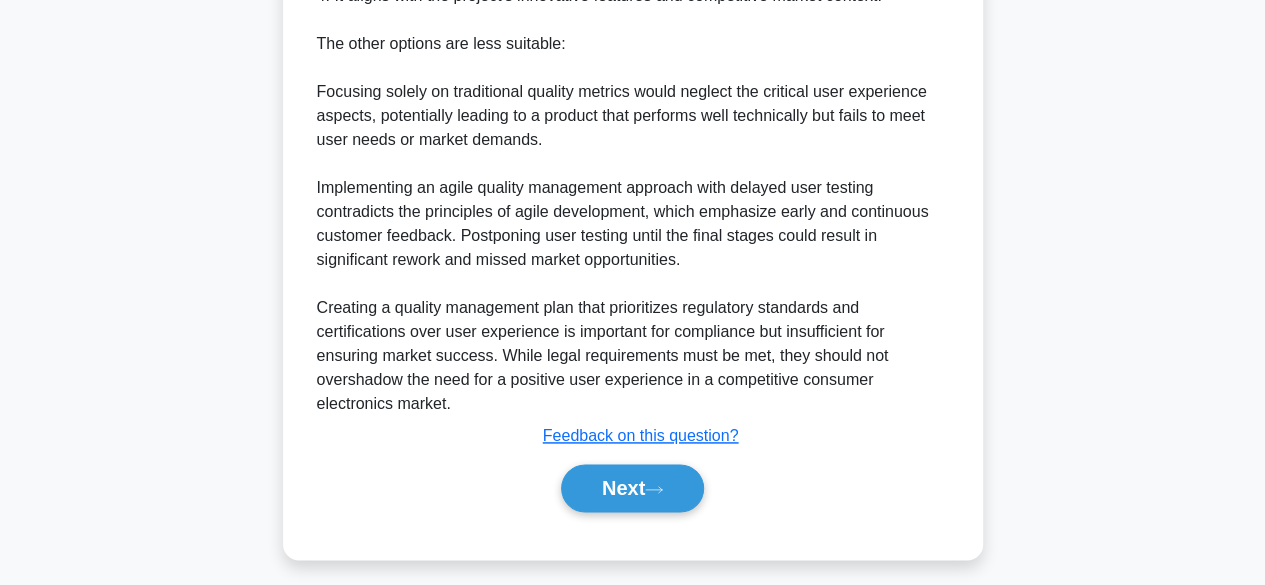 scroll, scrollTop: 1168, scrollLeft: 0, axis: vertical 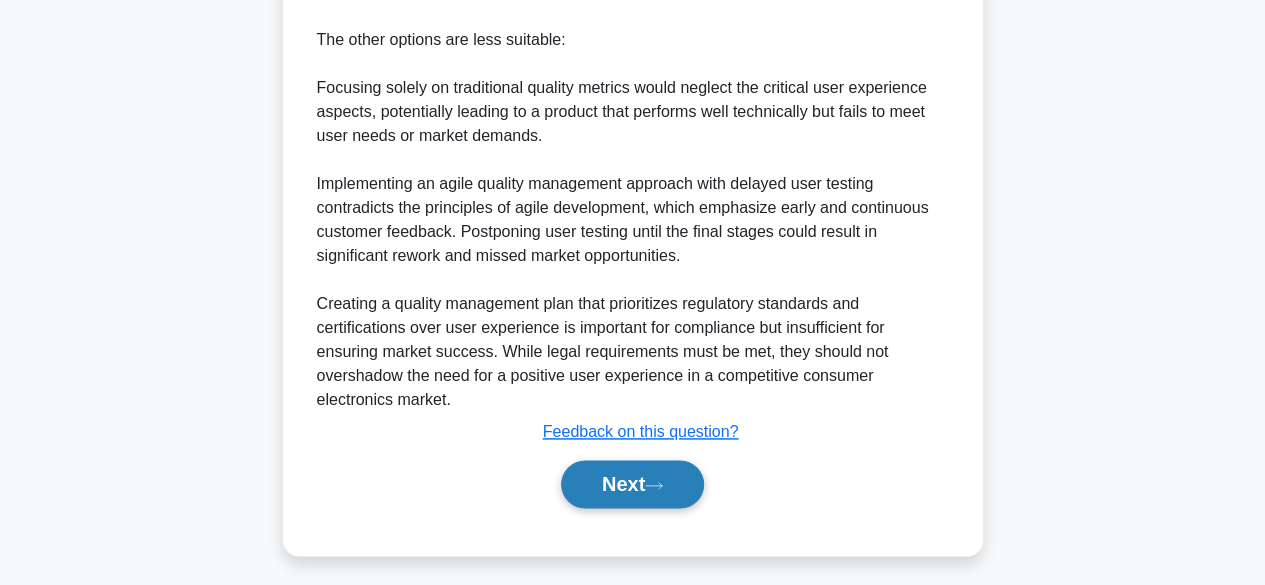 click on "Next" at bounding box center [632, 484] 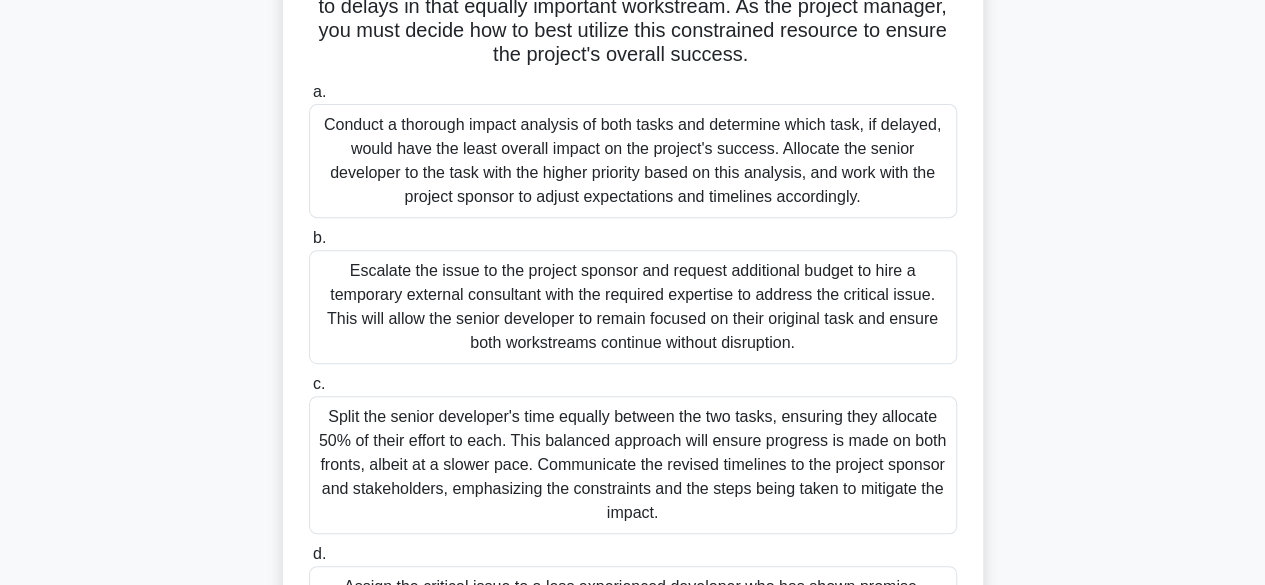 scroll, scrollTop: 338, scrollLeft: 0, axis: vertical 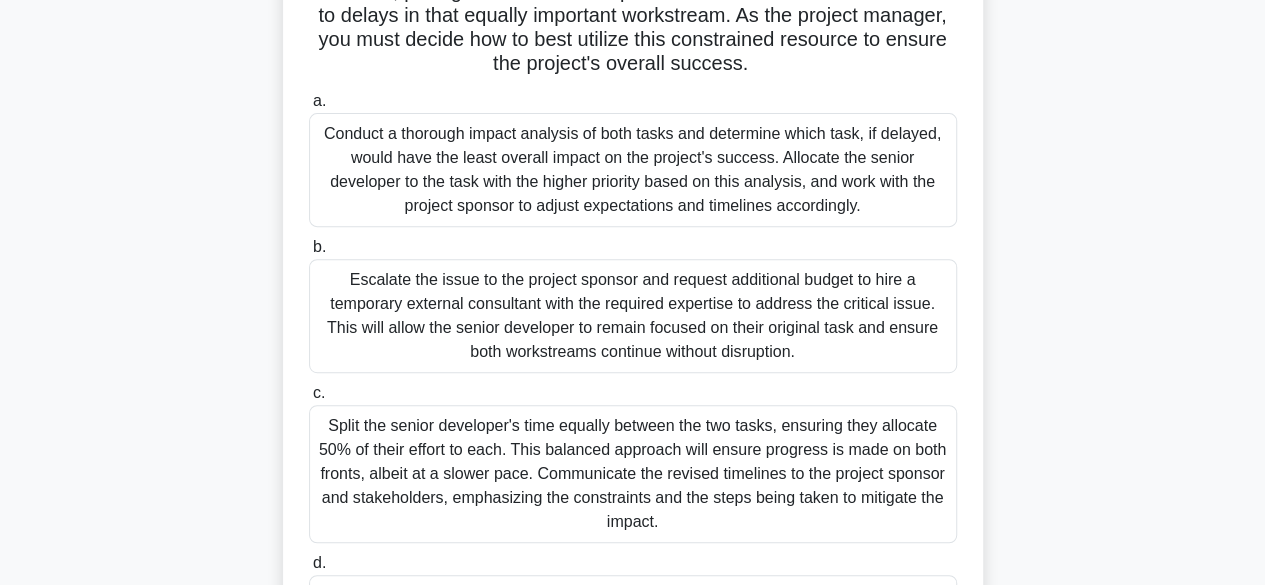 click on "Conduct a thorough impact analysis of both tasks and determine which task, if delayed, would have the least overall impact on the project's success. Allocate the senior developer to the task with the higher priority based on this analysis, and work with the project sponsor to adjust expectations and timelines accordingly." at bounding box center (633, 170) 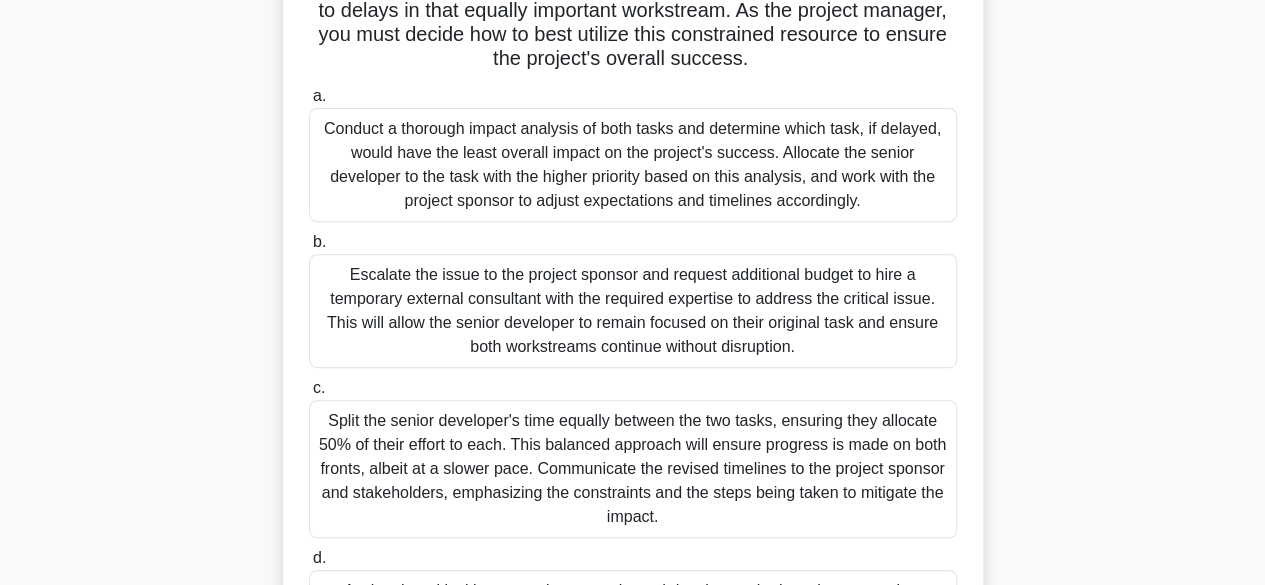 click on "a.
Conduct a thorough impact analysis of both tasks and determine which task, if delayed, would have the least overall impact on the project's success. Allocate the senior developer to the task with the higher priority based on this analysis, and work with the project sponsor to adjust expectations and timelines accordingly." at bounding box center (309, 96) 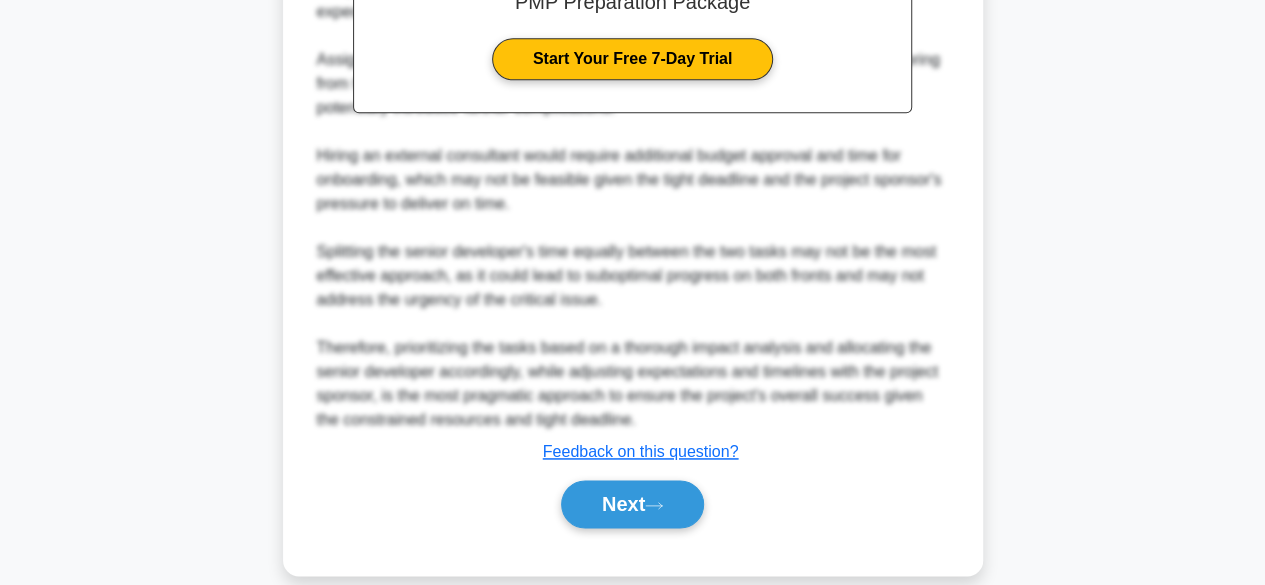 scroll, scrollTop: 1245, scrollLeft: 0, axis: vertical 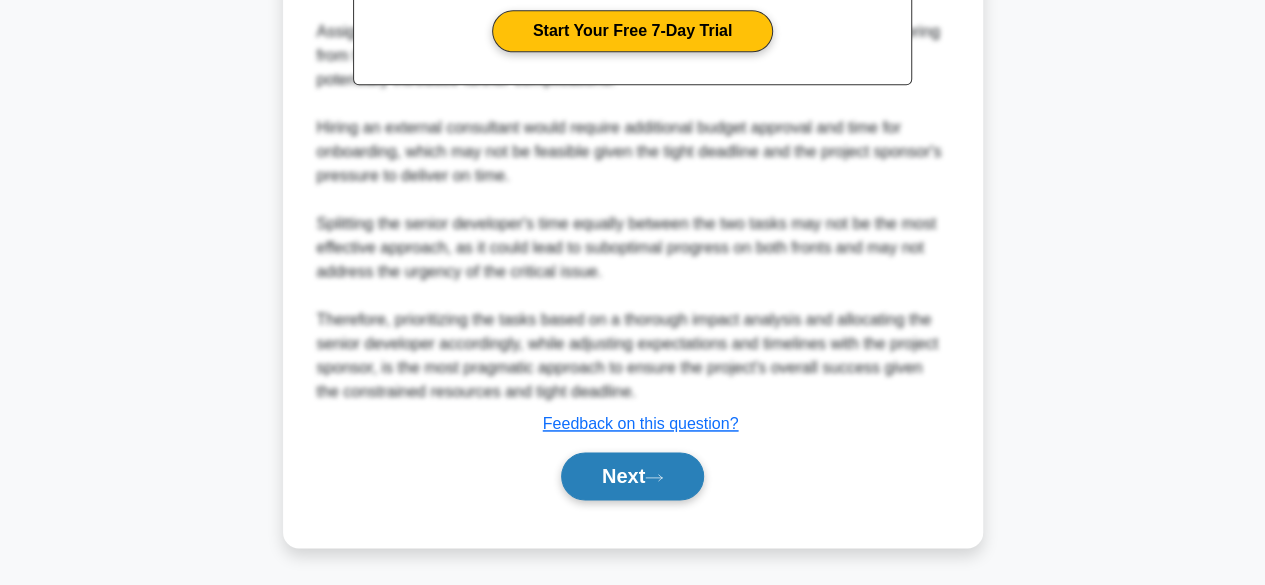 click on "Next" at bounding box center (632, 476) 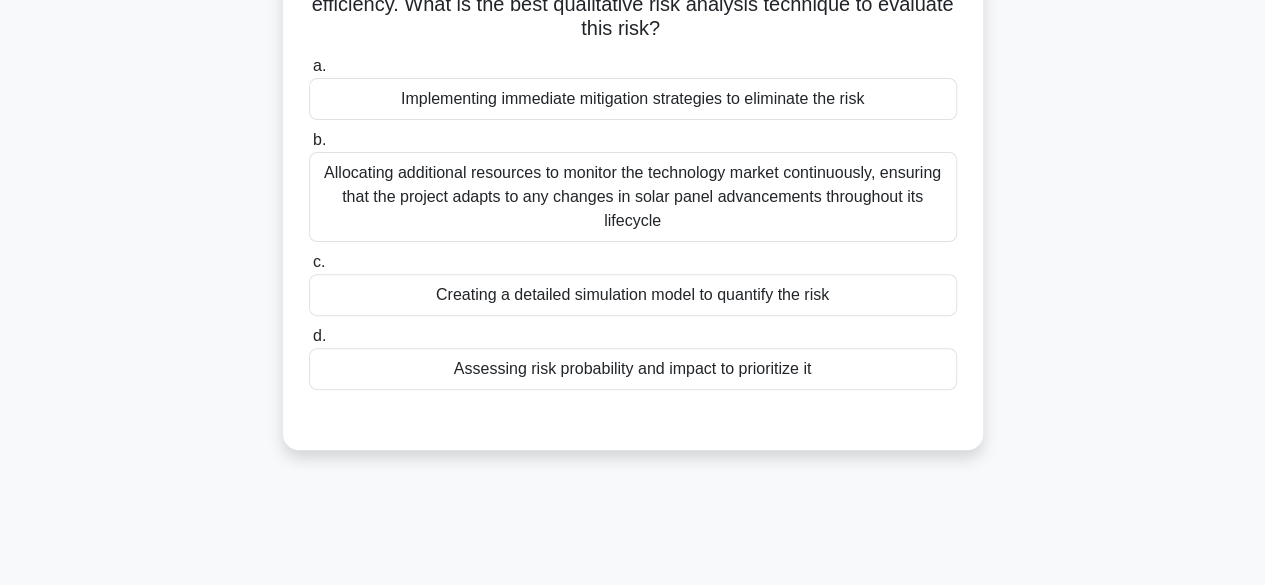 scroll, scrollTop: 226, scrollLeft: 0, axis: vertical 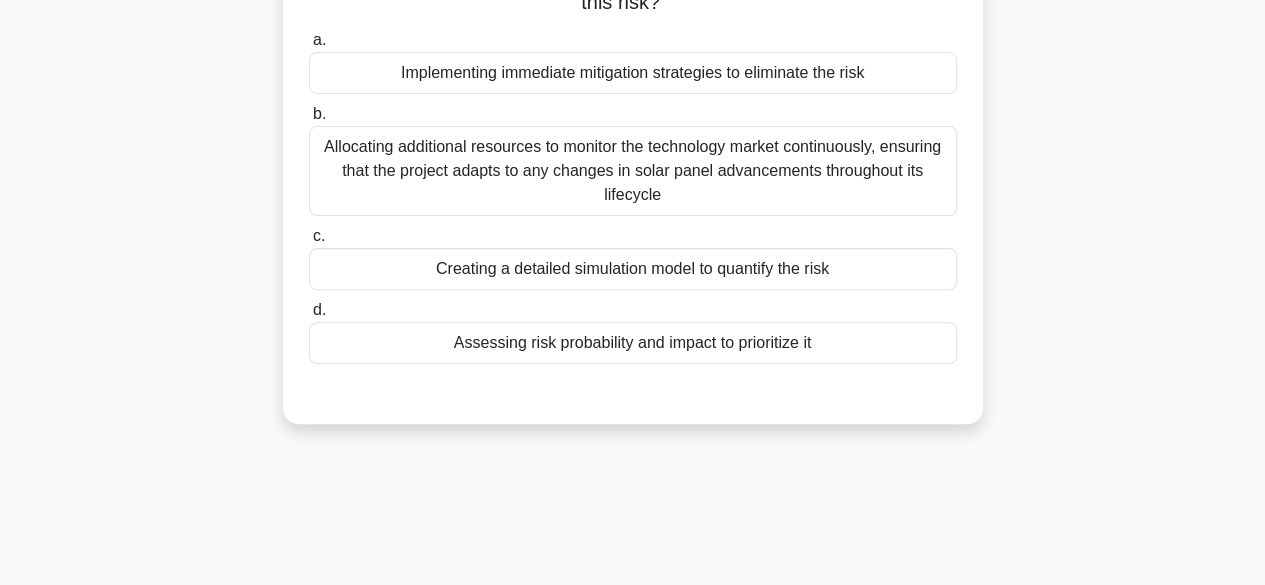 click on "Assessing risk probability and impact to prioritize it" at bounding box center [633, 343] 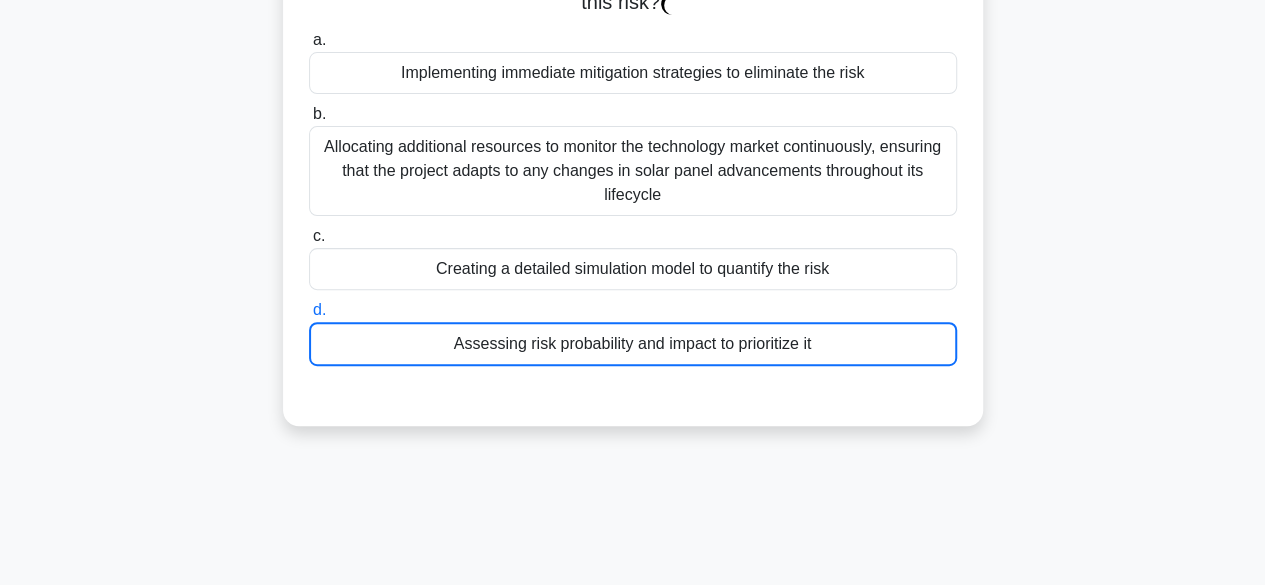 click on "Assessing risk probability and impact to prioritize it" at bounding box center (633, 344) 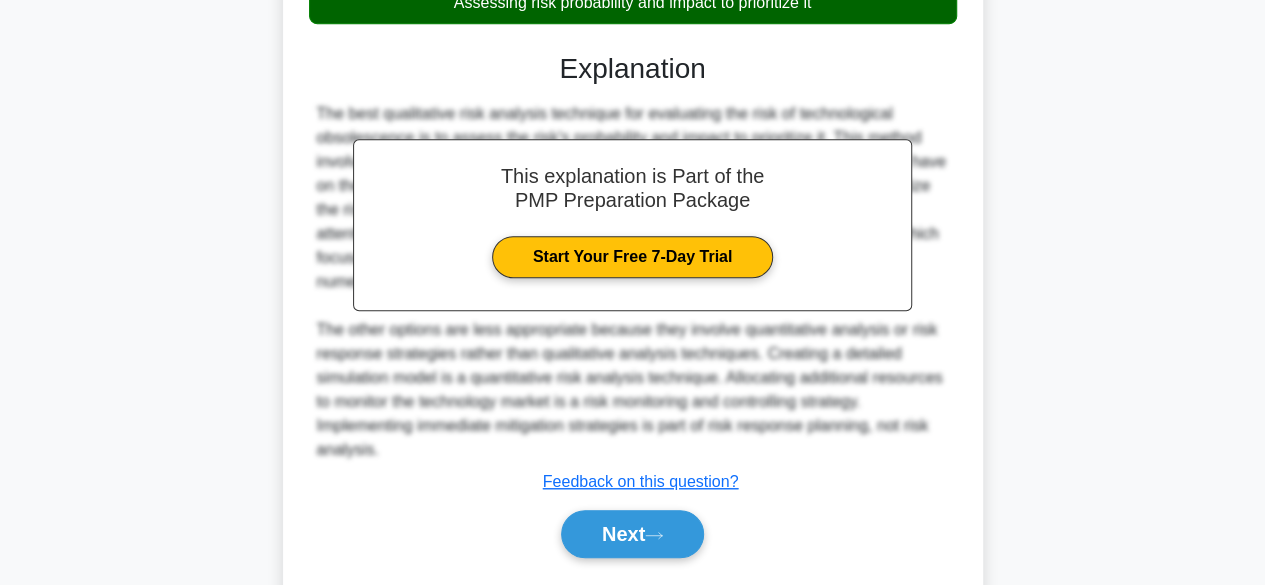 scroll, scrollTop: 621, scrollLeft: 0, axis: vertical 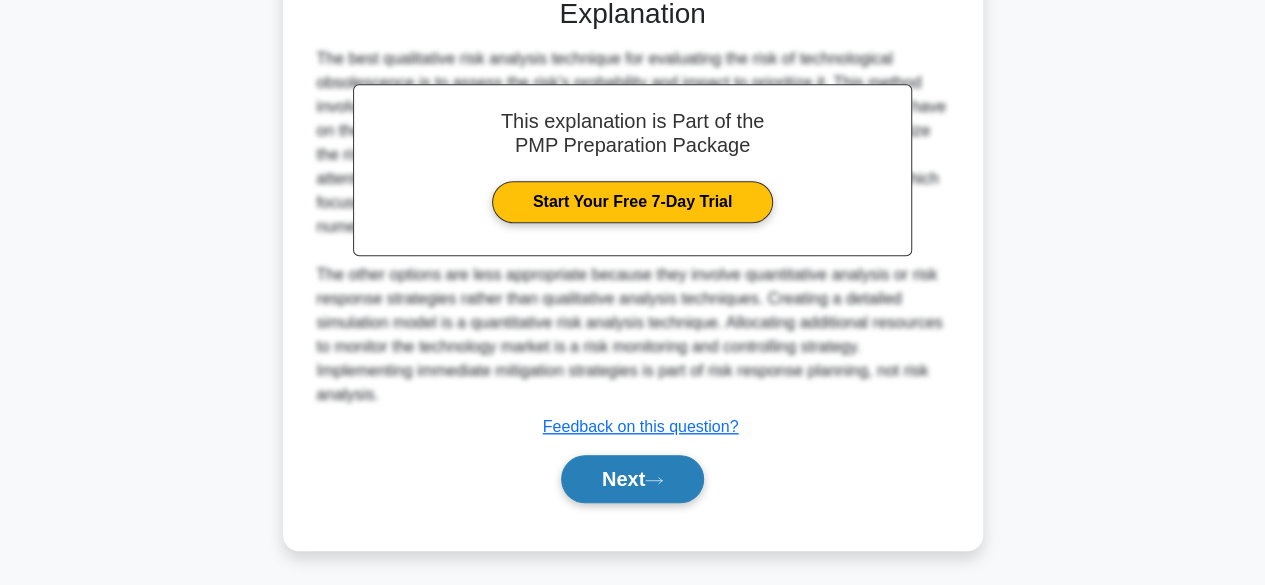 click on "Next" at bounding box center [632, 479] 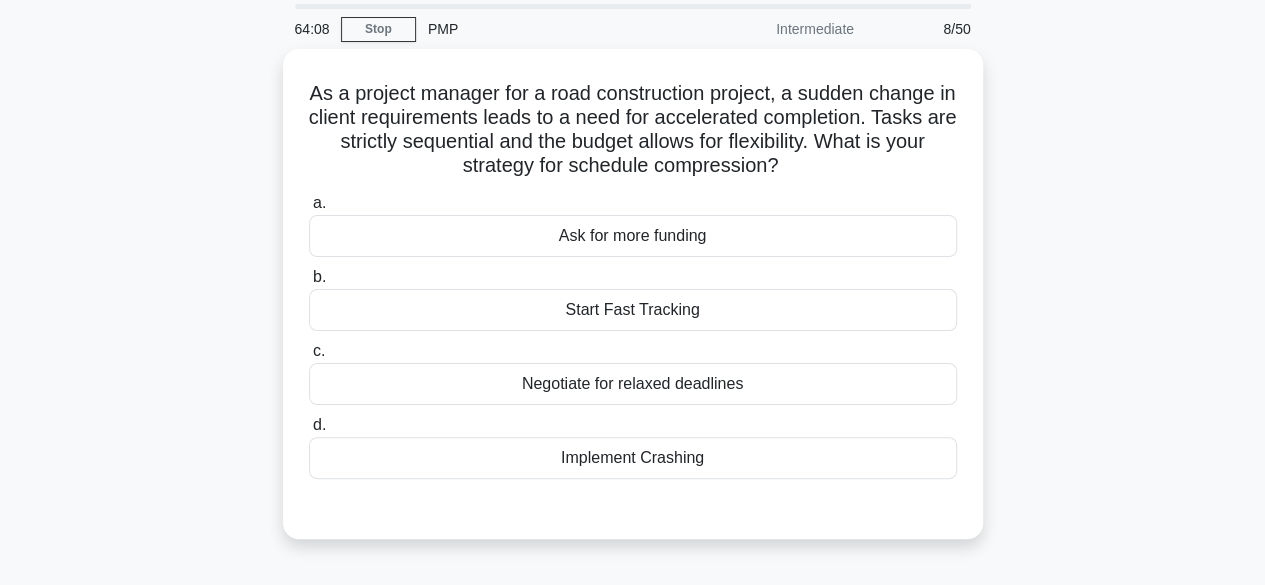 scroll, scrollTop: 76, scrollLeft: 0, axis: vertical 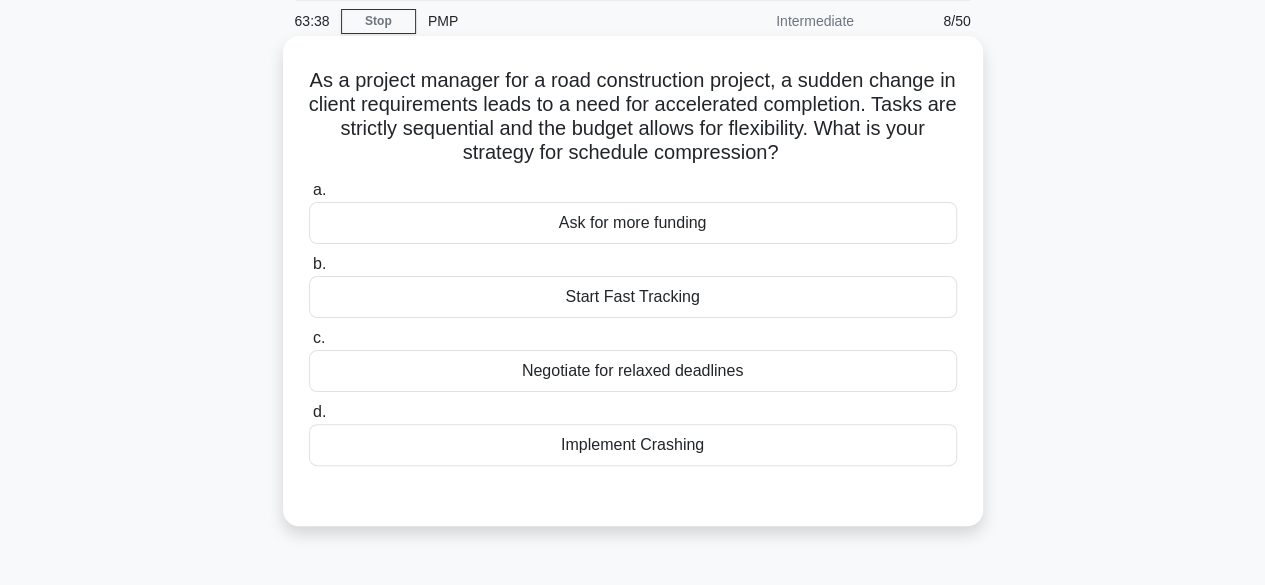 click on "Implement Crashing" at bounding box center [633, 445] 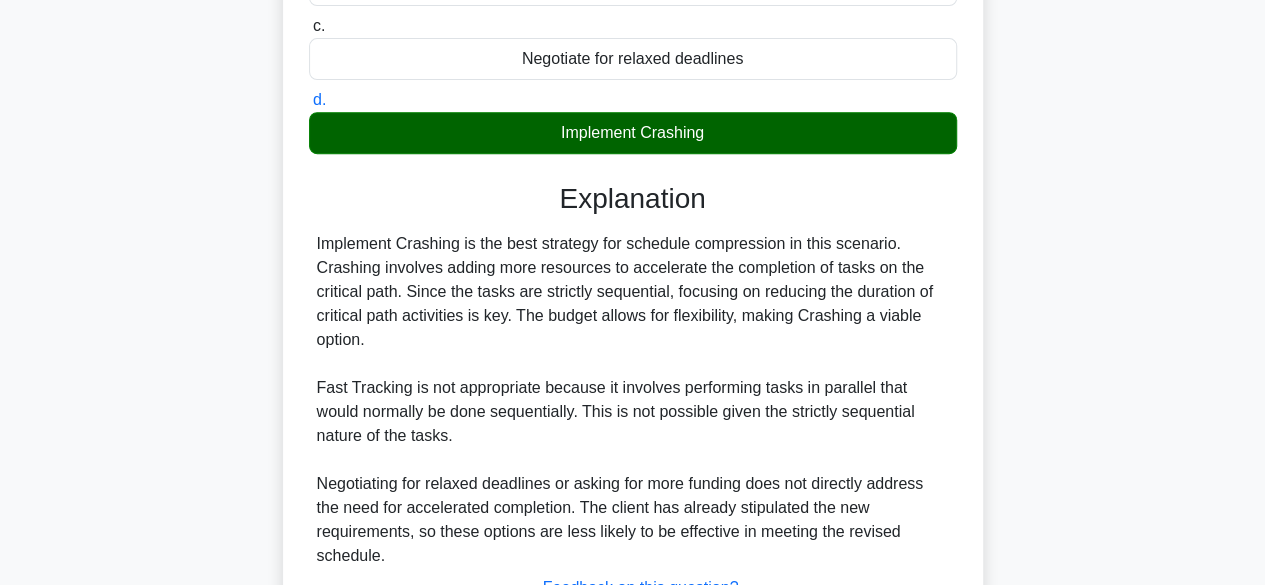 scroll, scrollTop: 411, scrollLeft: 0, axis: vertical 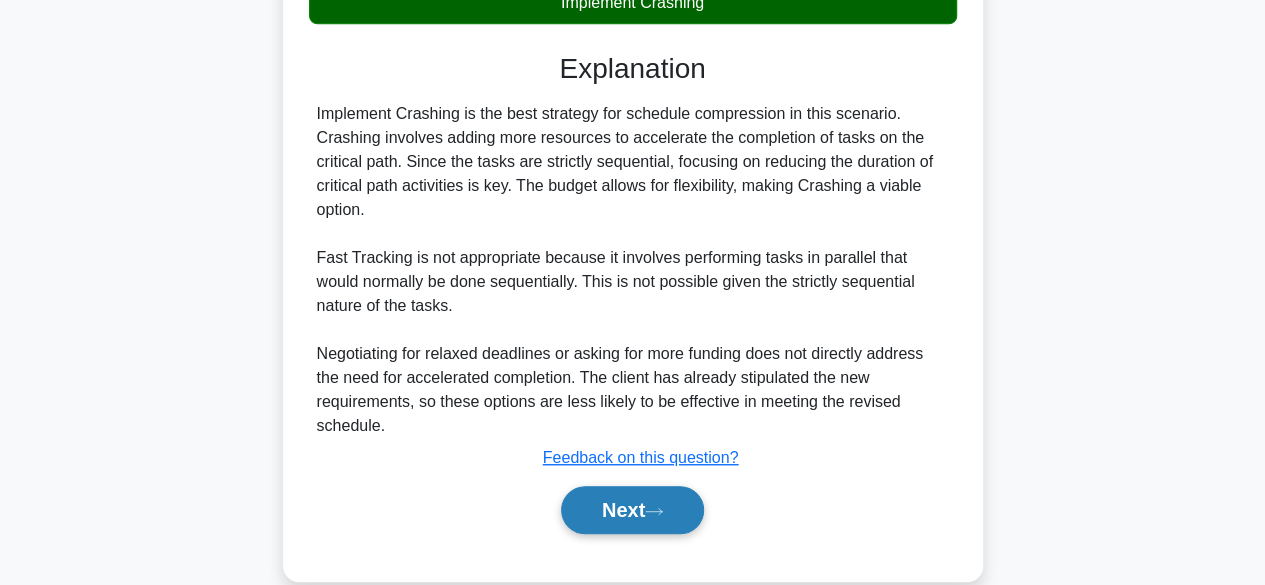 click 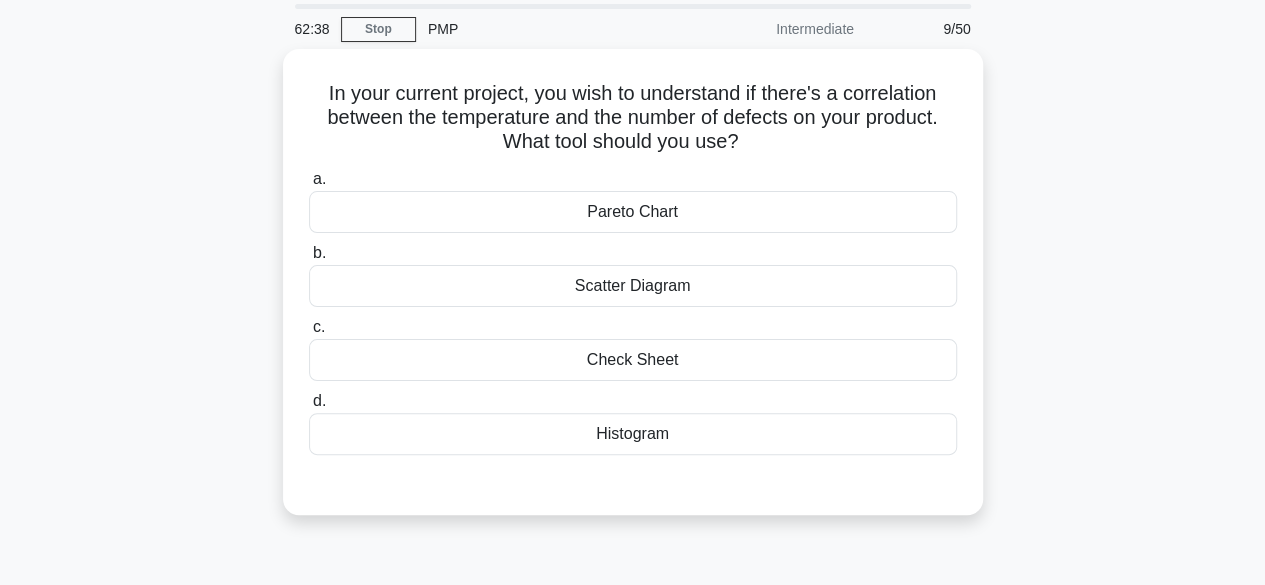 scroll, scrollTop: 67, scrollLeft: 0, axis: vertical 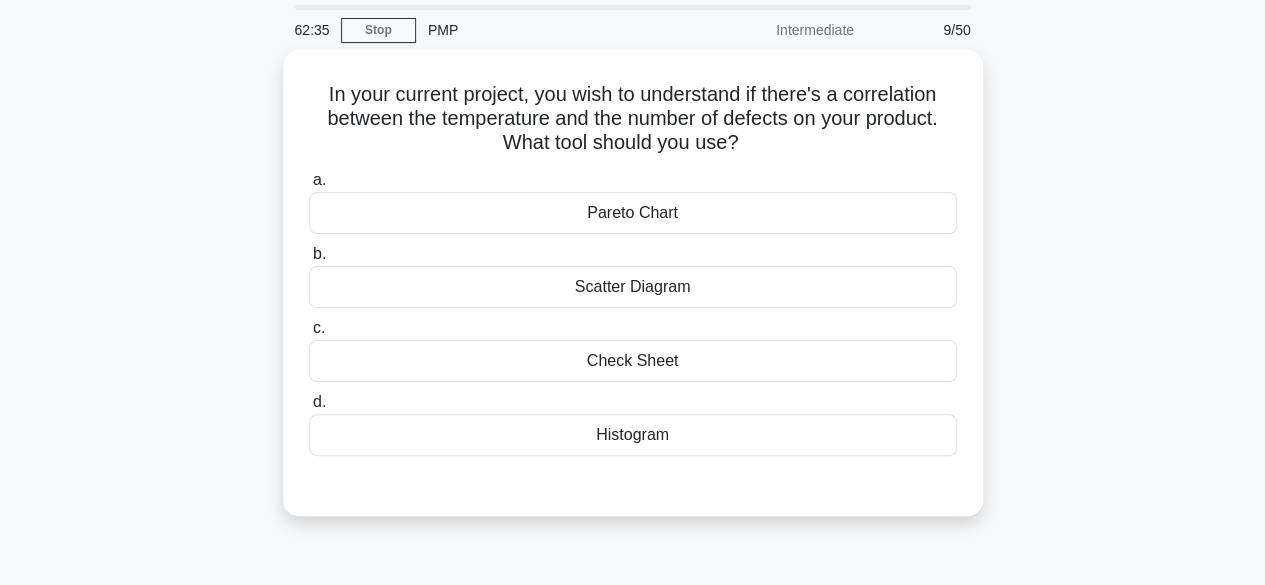 click on "Pareto Chart" at bounding box center (633, 213) 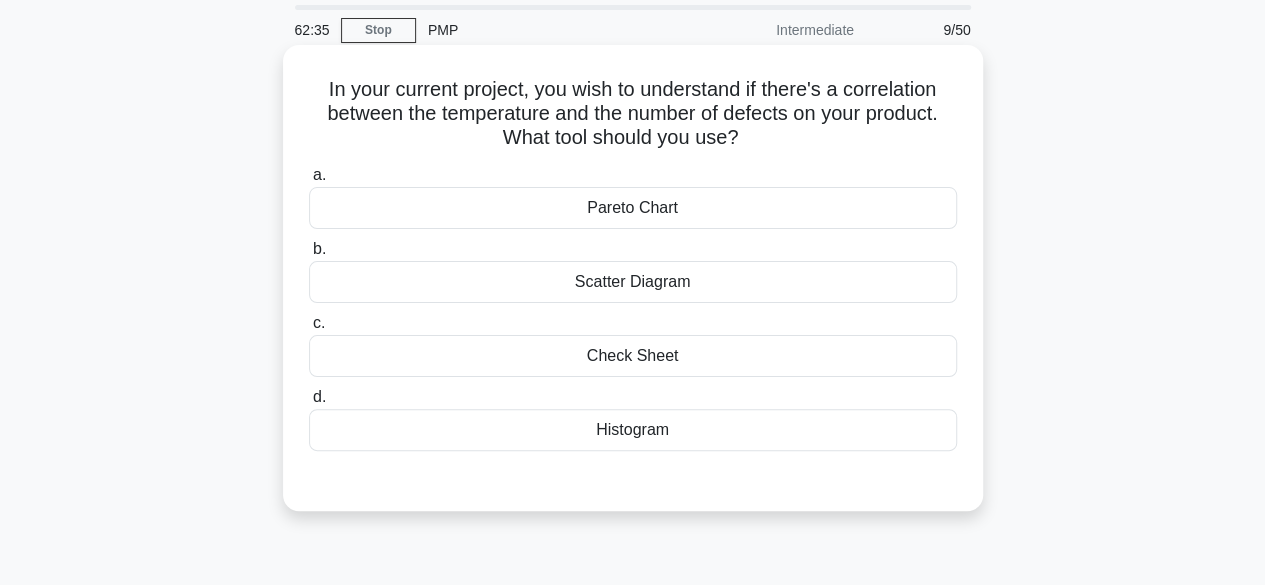 click on "a.
Pareto Chart" at bounding box center (309, 175) 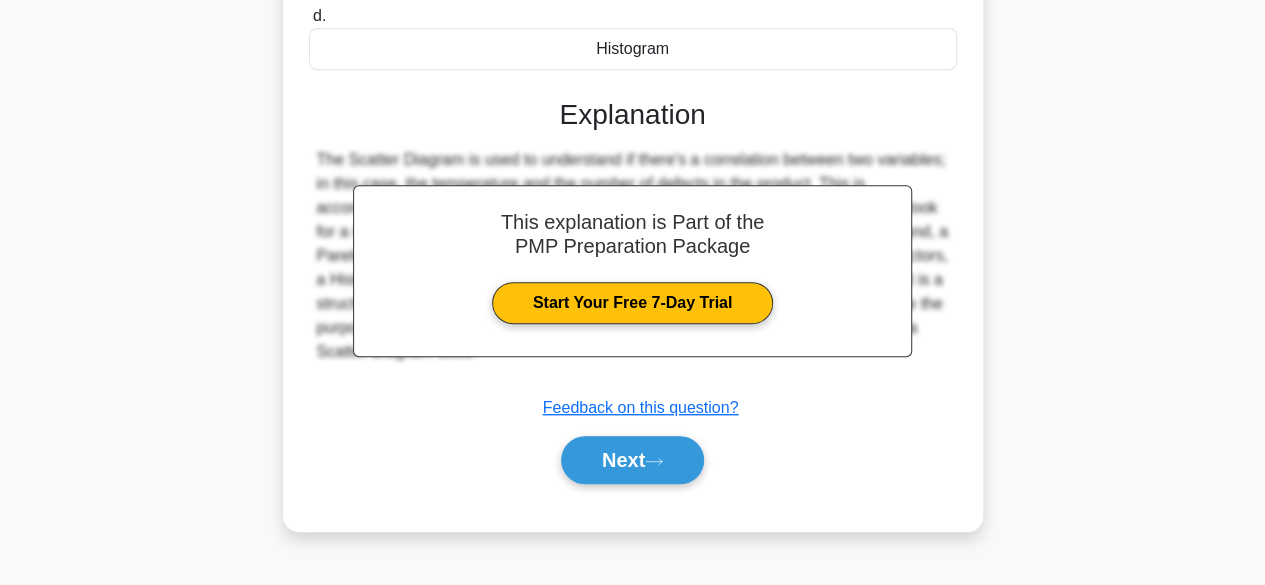 scroll, scrollTop: 456, scrollLeft: 0, axis: vertical 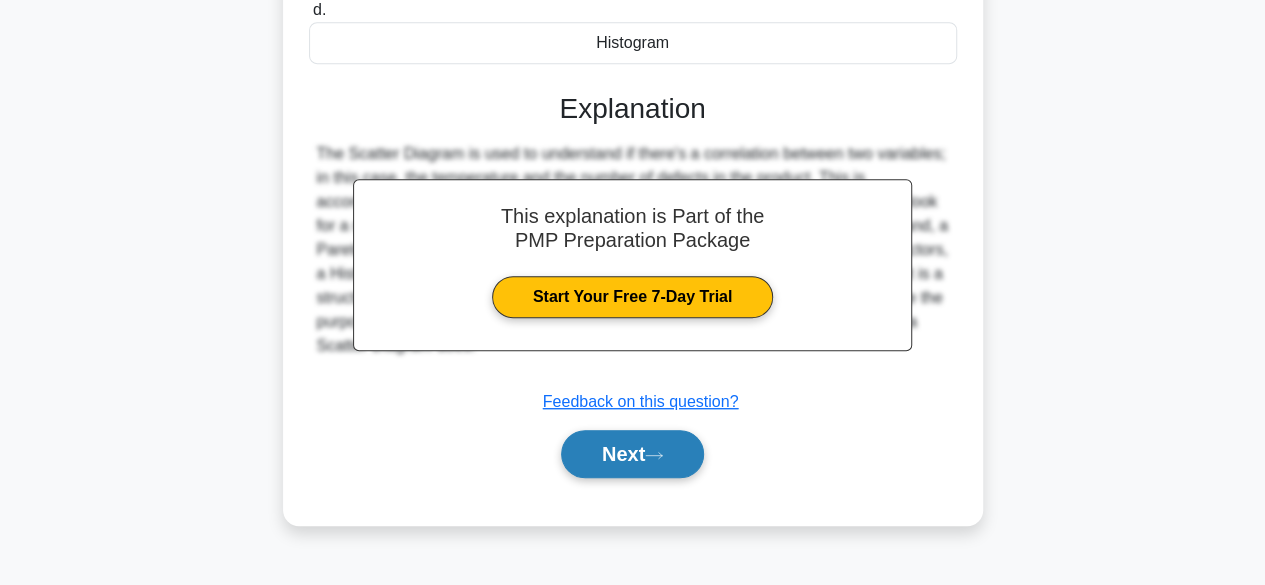 click on "Next" at bounding box center (632, 454) 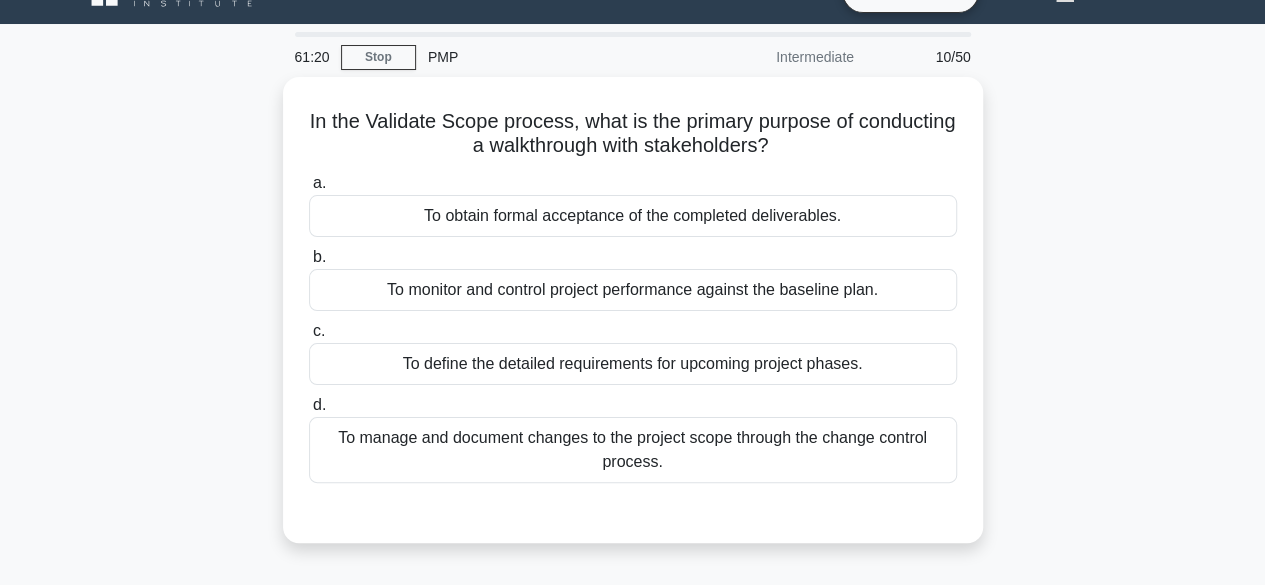 scroll, scrollTop: 37, scrollLeft: 0, axis: vertical 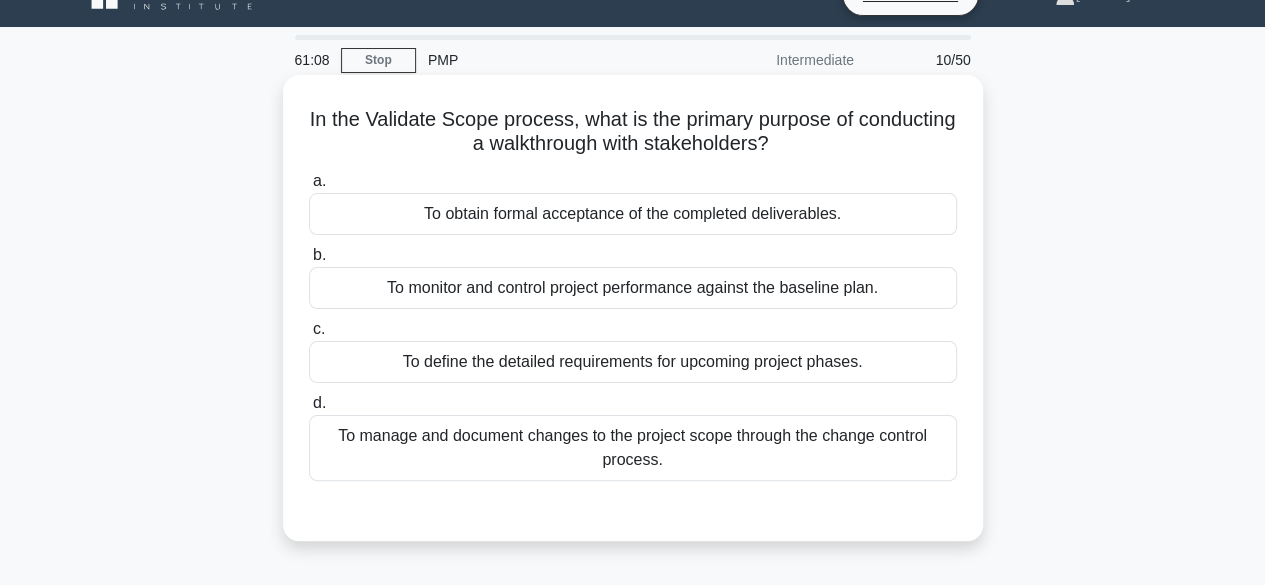 click on "To obtain formal acceptance of the completed deliverables." at bounding box center [633, 214] 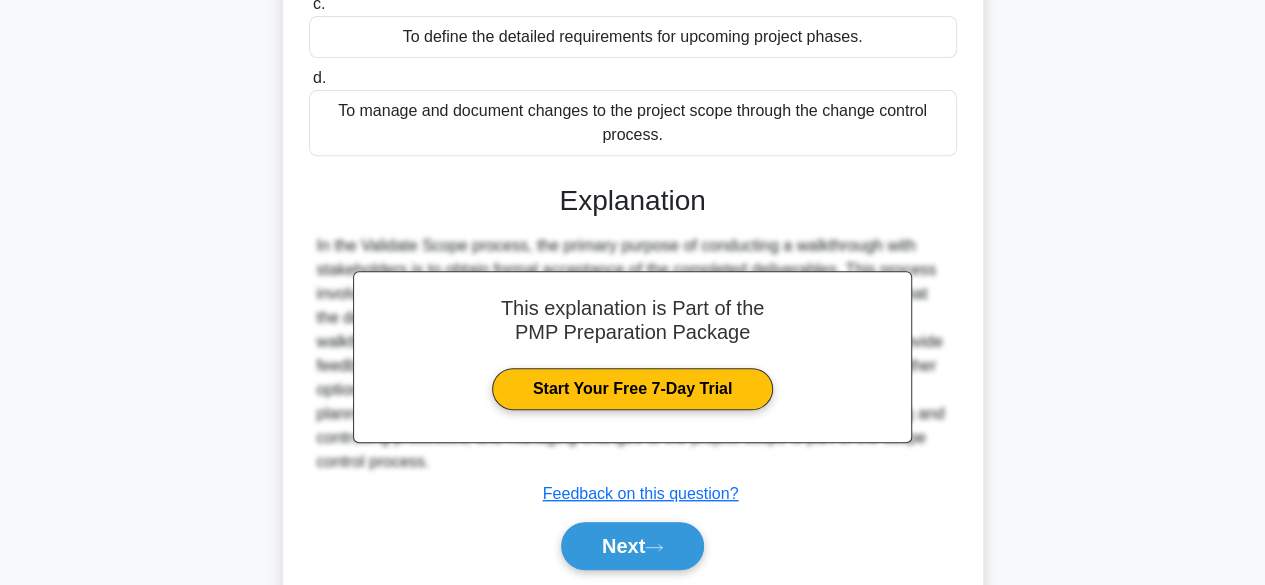 scroll, scrollTop: 495, scrollLeft: 0, axis: vertical 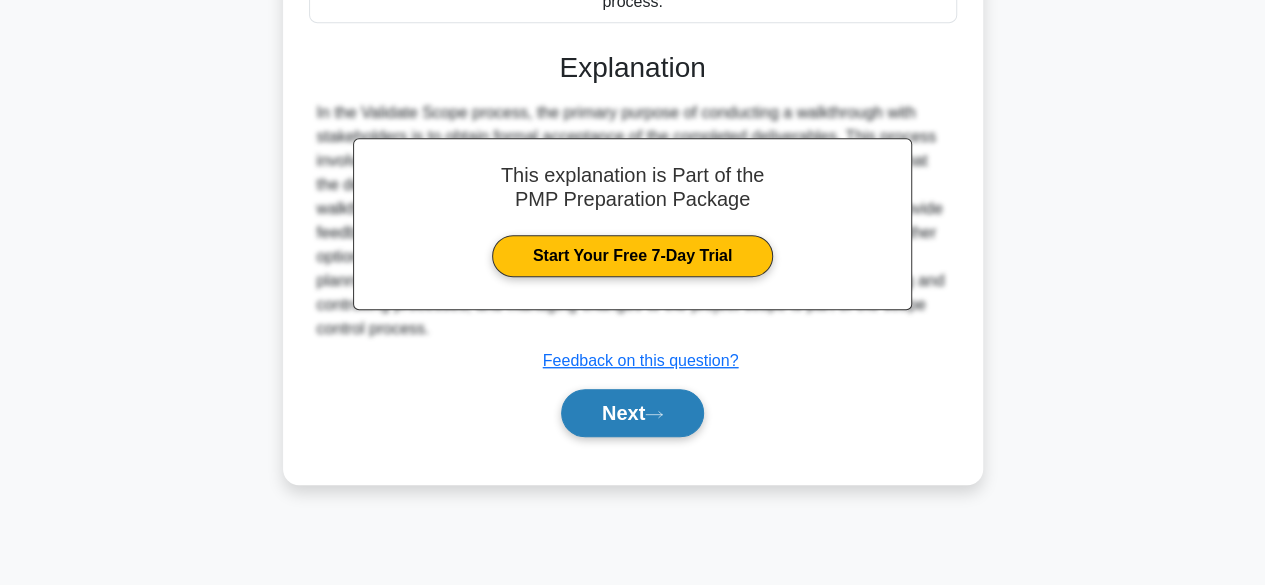 click on "Next" at bounding box center [632, 413] 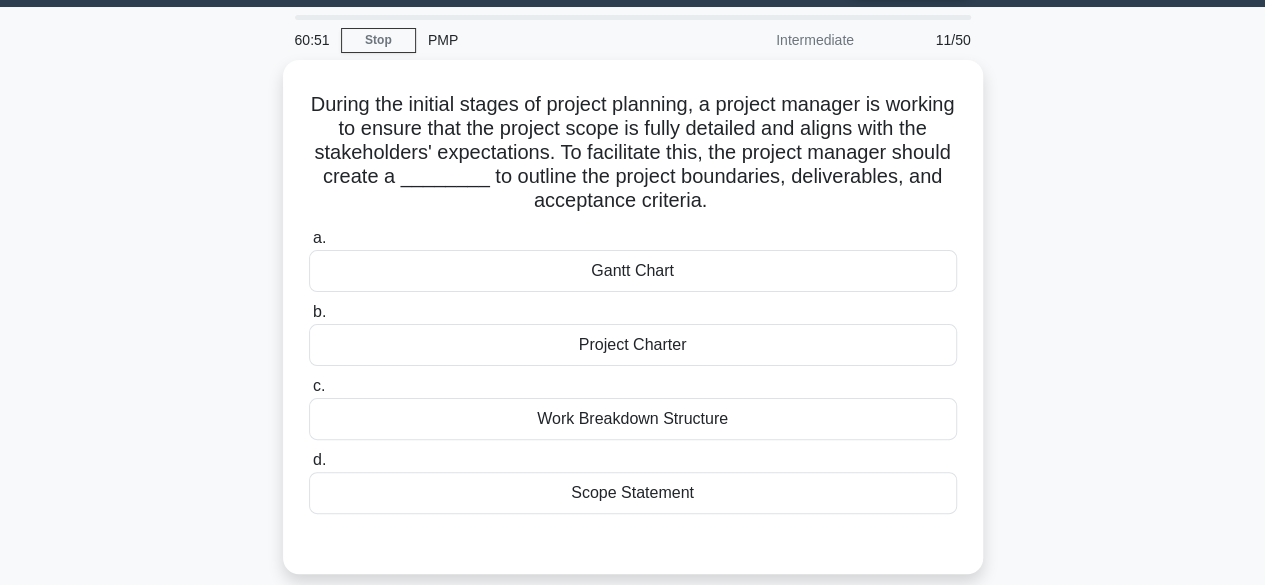 scroll, scrollTop: 48, scrollLeft: 0, axis: vertical 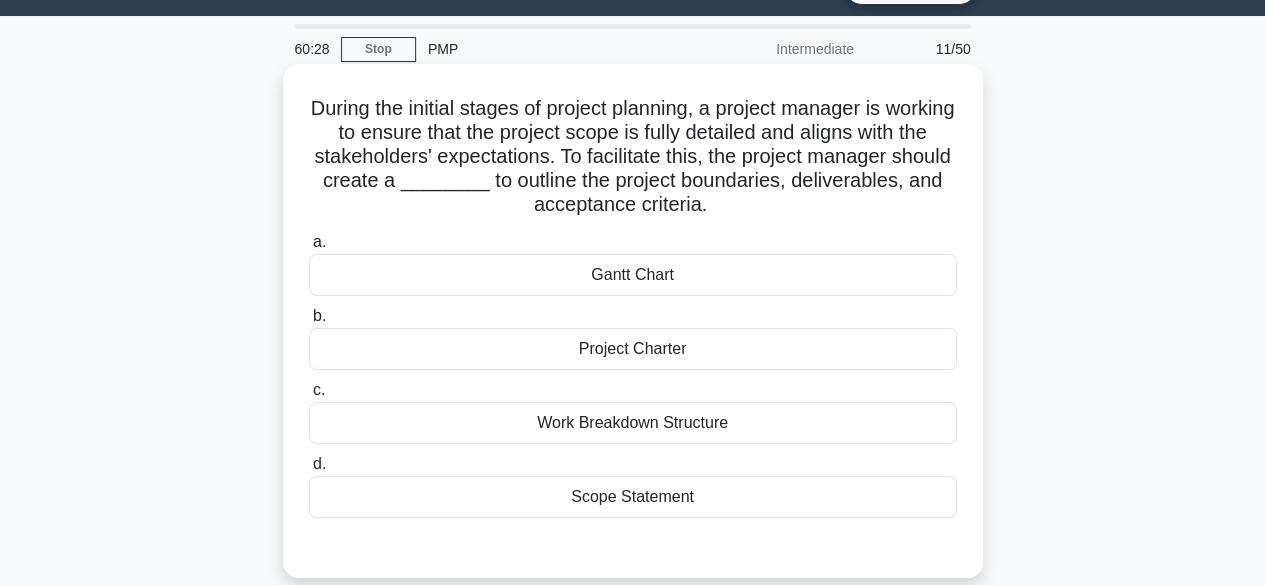 click on "Work Breakdown Structure" at bounding box center (633, 423) 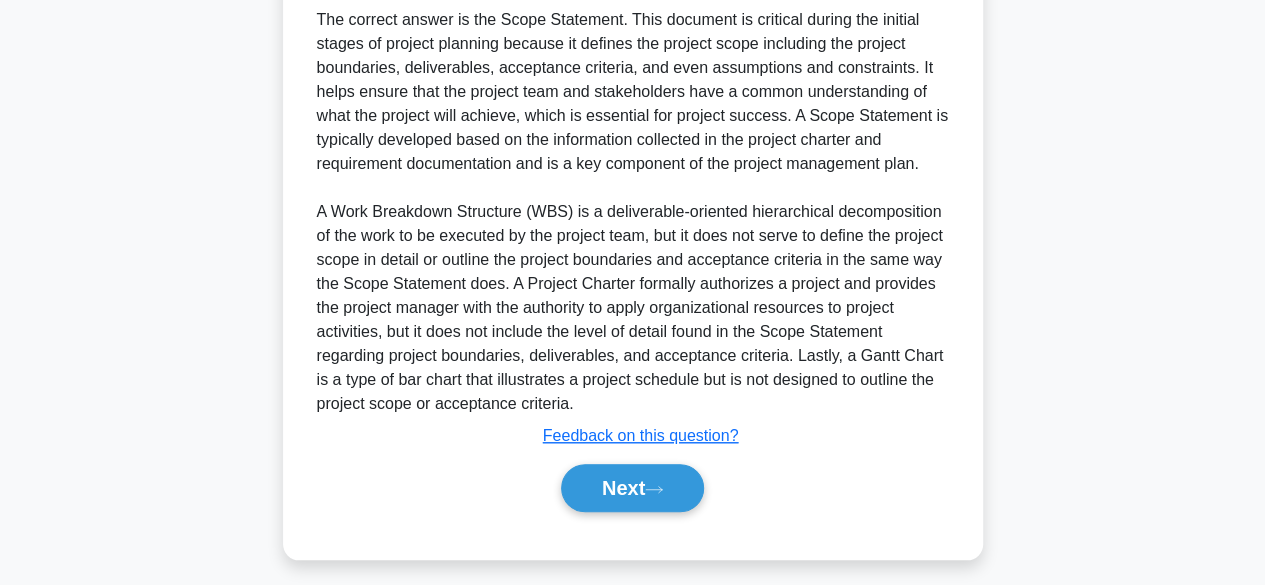 scroll, scrollTop: 648, scrollLeft: 0, axis: vertical 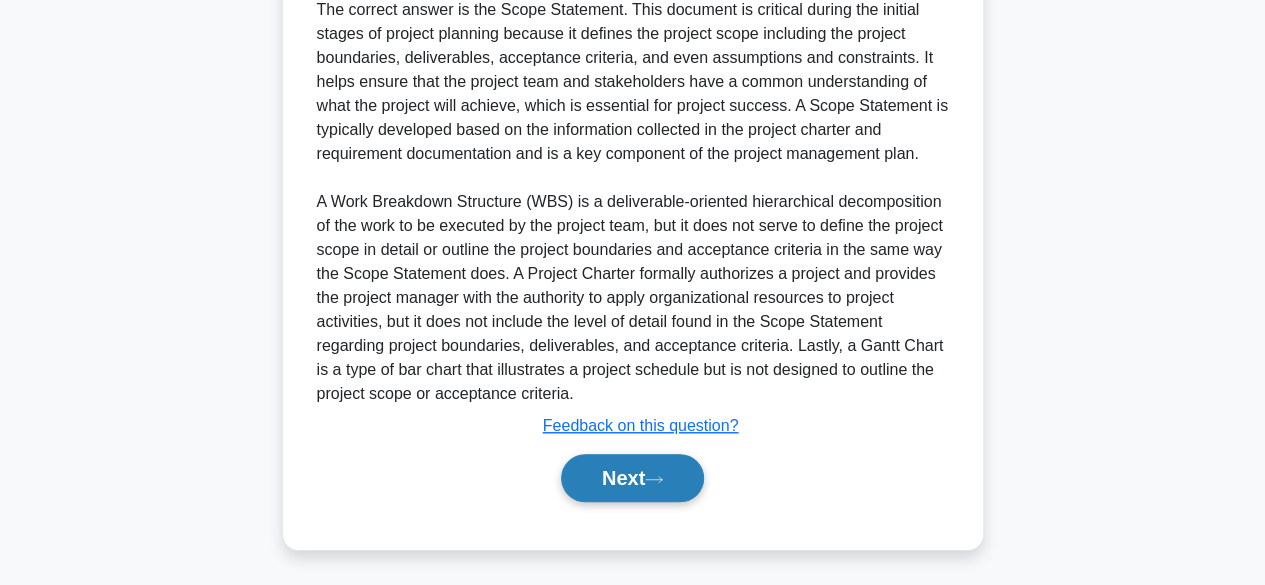 click on "Next" at bounding box center [632, 478] 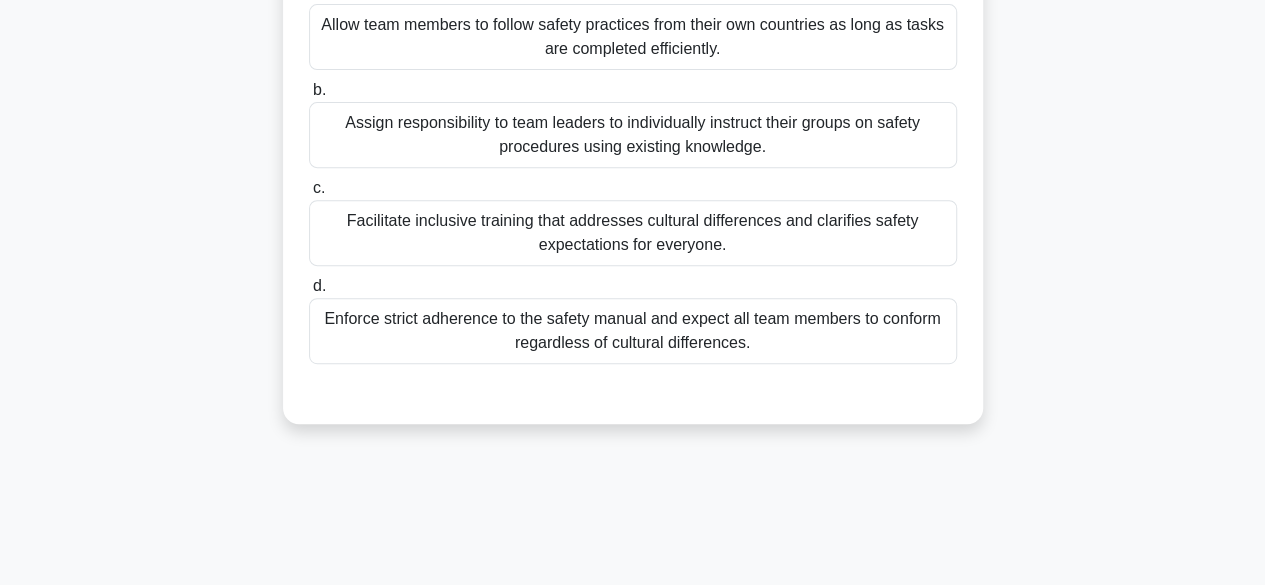 scroll, scrollTop: 332, scrollLeft: 0, axis: vertical 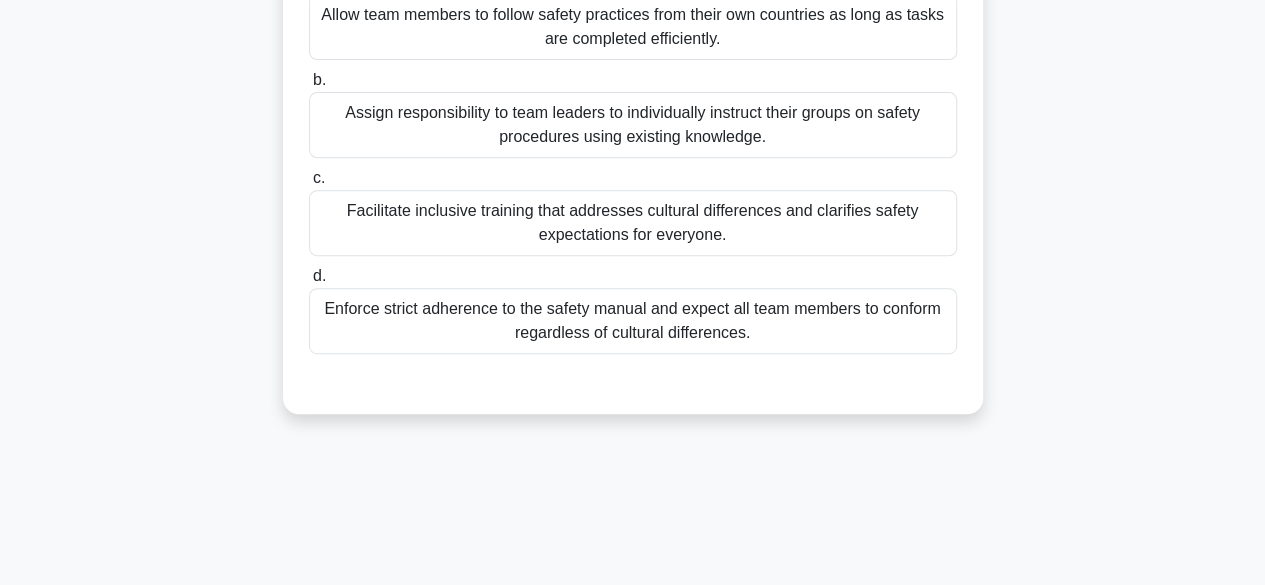 click on "Facilitate inclusive training that addresses cultural differences and clarifies safety expectations for everyone." at bounding box center [633, 223] 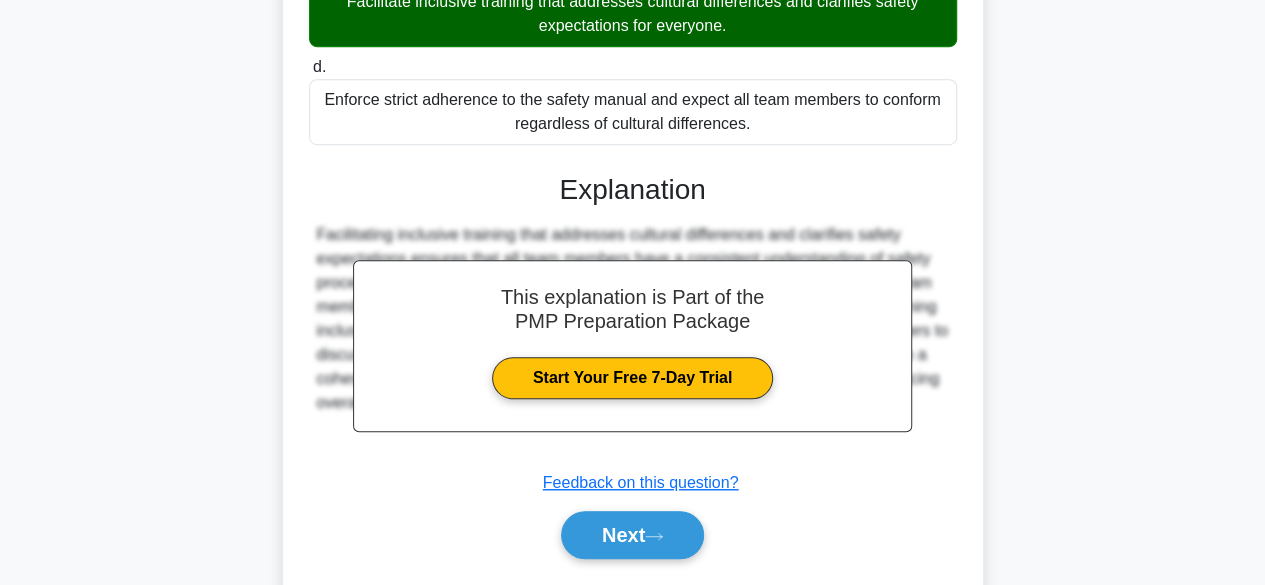 scroll, scrollTop: 597, scrollLeft: 0, axis: vertical 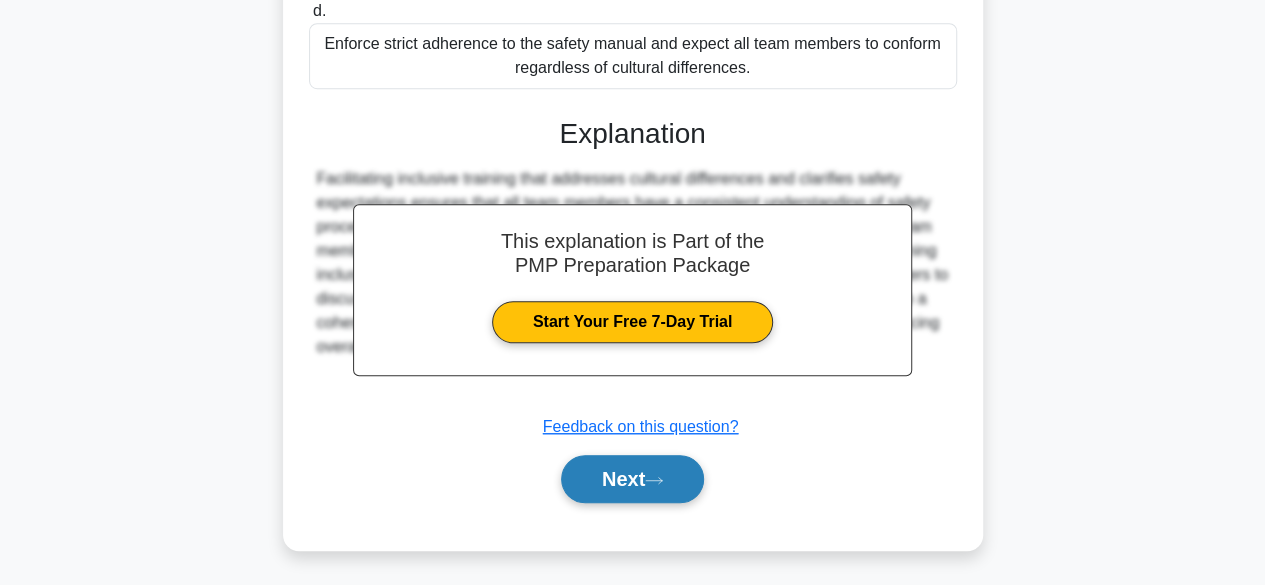 click on "Next" at bounding box center [632, 479] 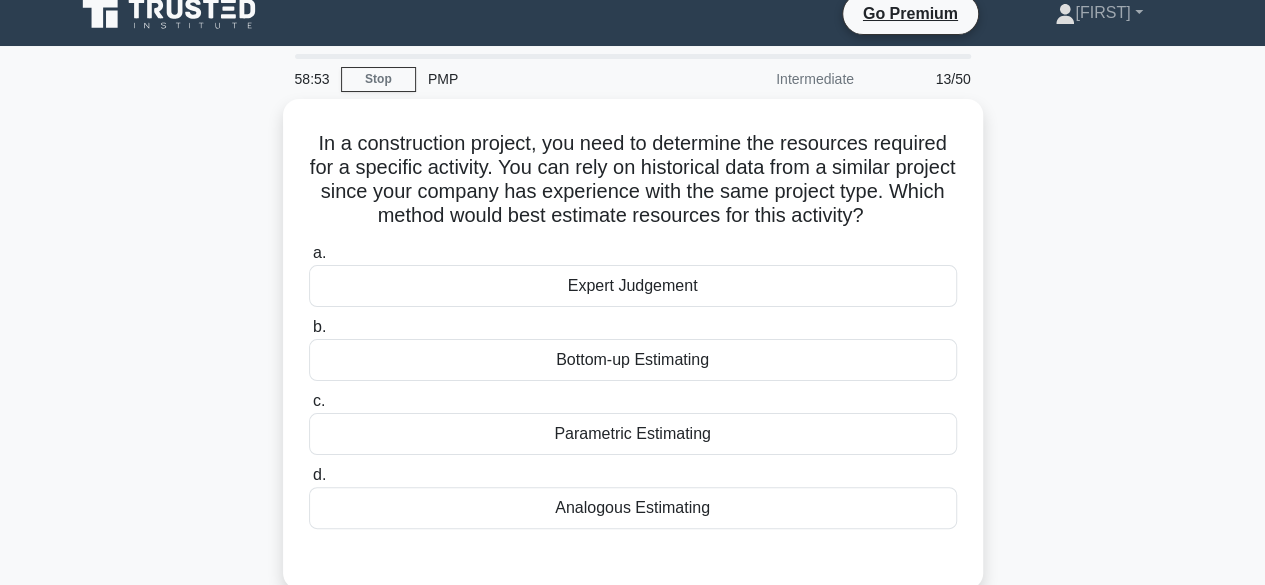 scroll, scrollTop: 16, scrollLeft: 0, axis: vertical 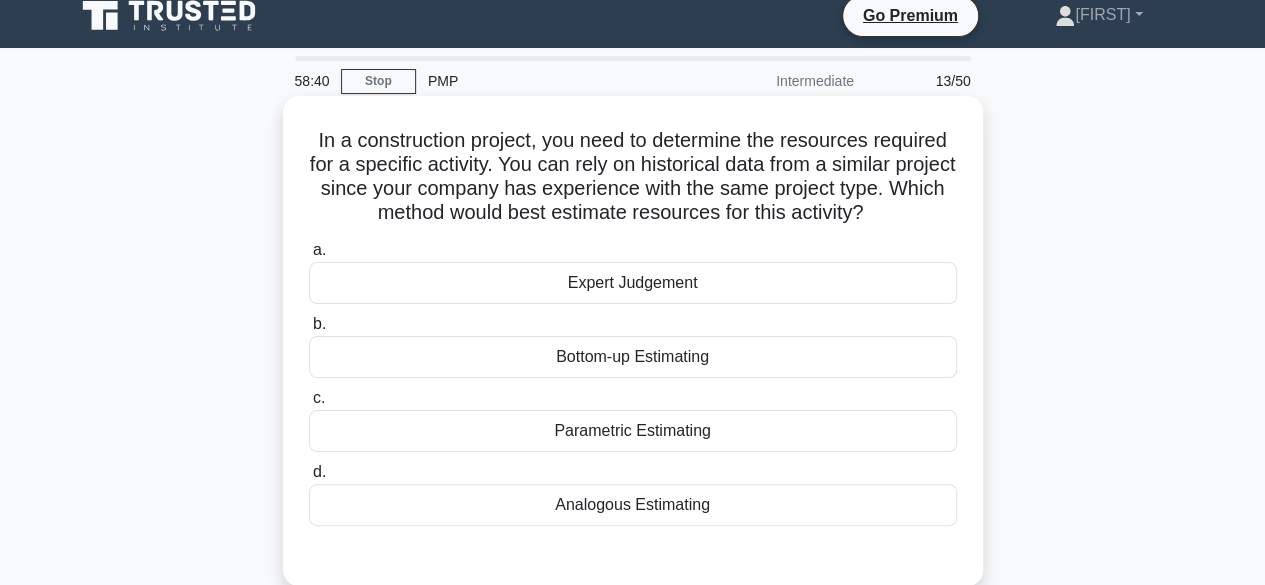 click on "Analogous Estimating" at bounding box center (633, 505) 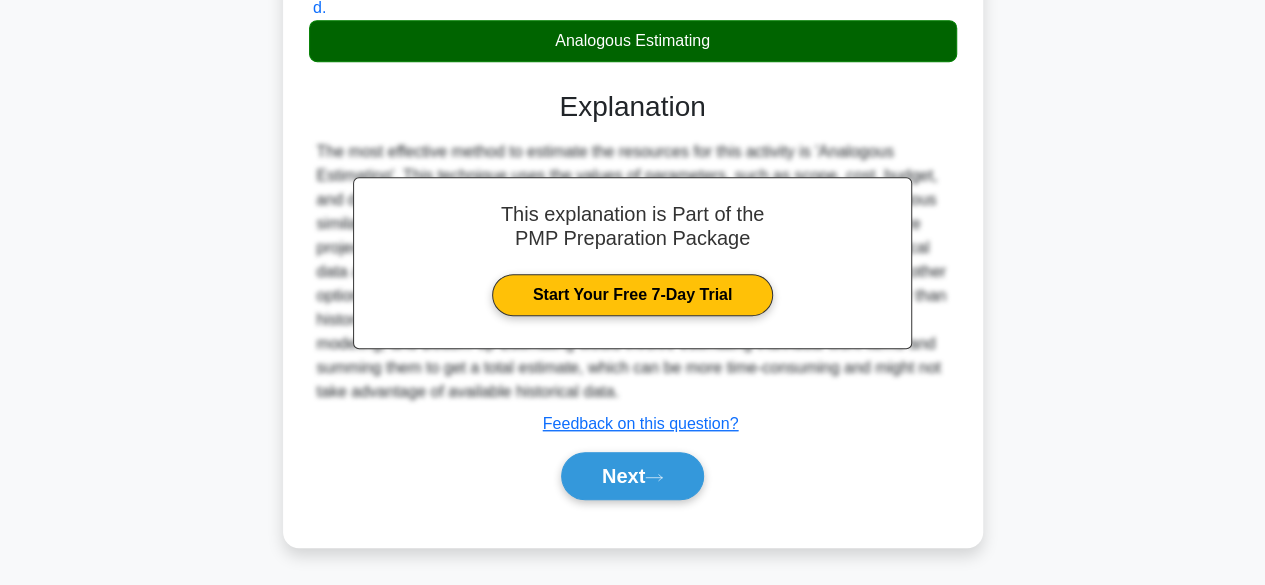 scroll, scrollTop: 495, scrollLeft: 0, axis: vertical 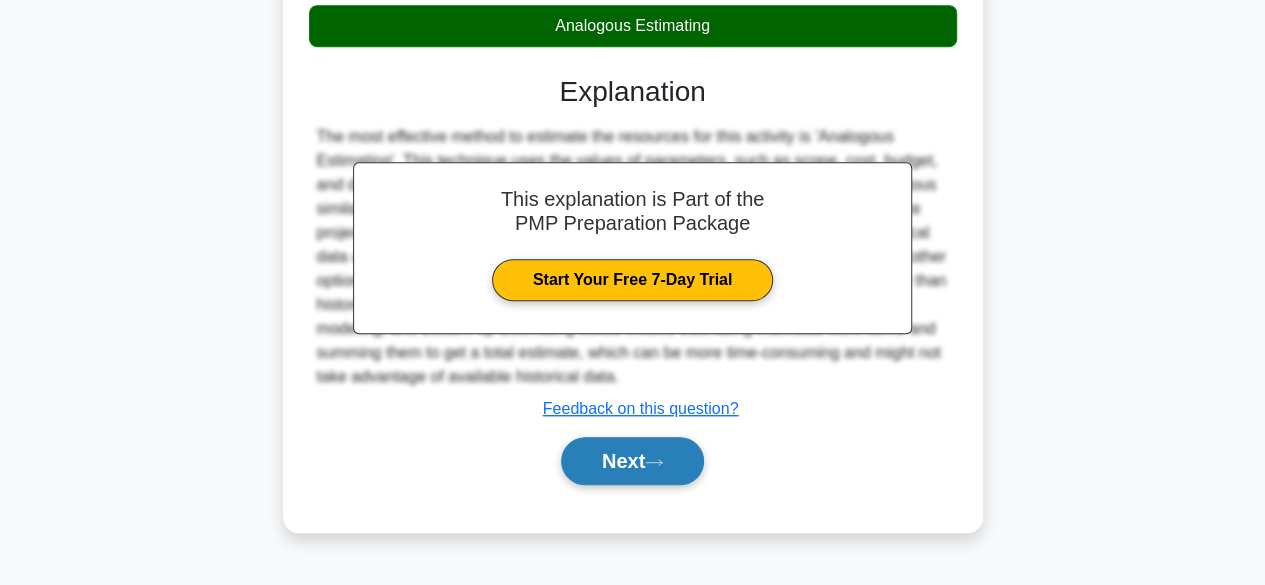 click on "Next" at bounding box center [632, 461] 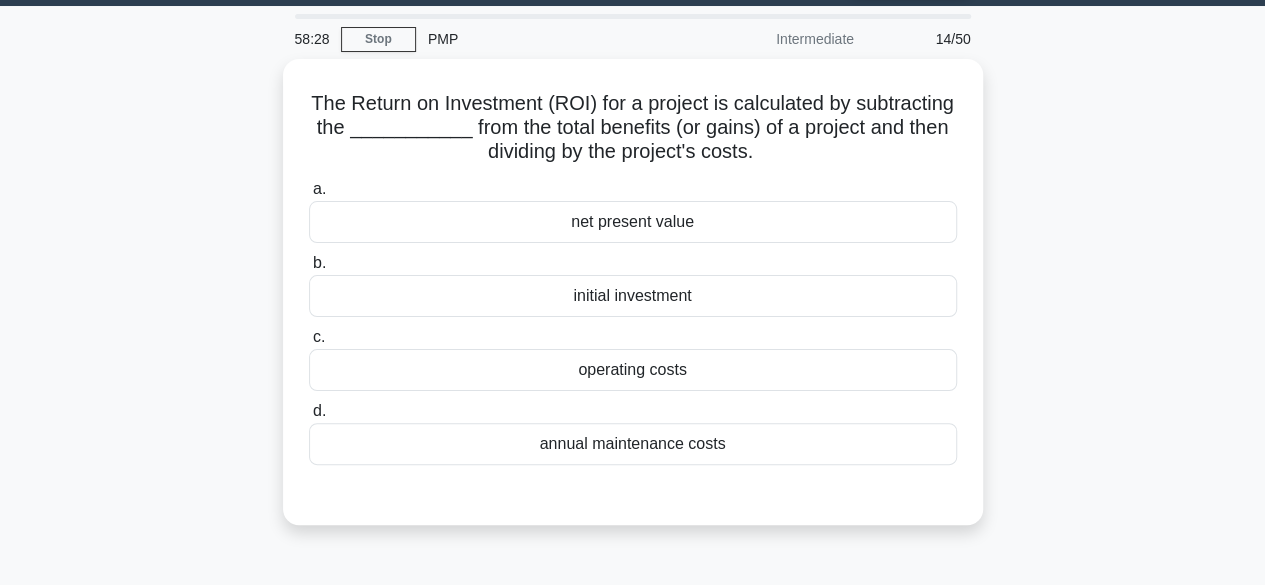 scroll, scrollTop: 47, scrollLeft: 0, axis: vertical 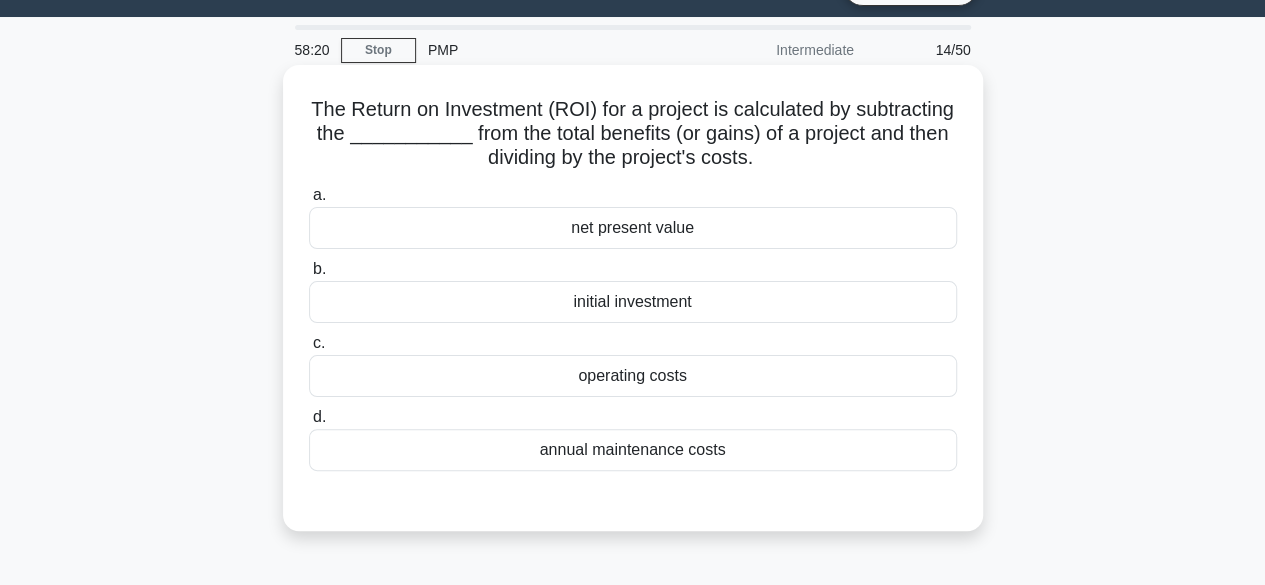 click on "operating costs" at bounding box center (633, 376) 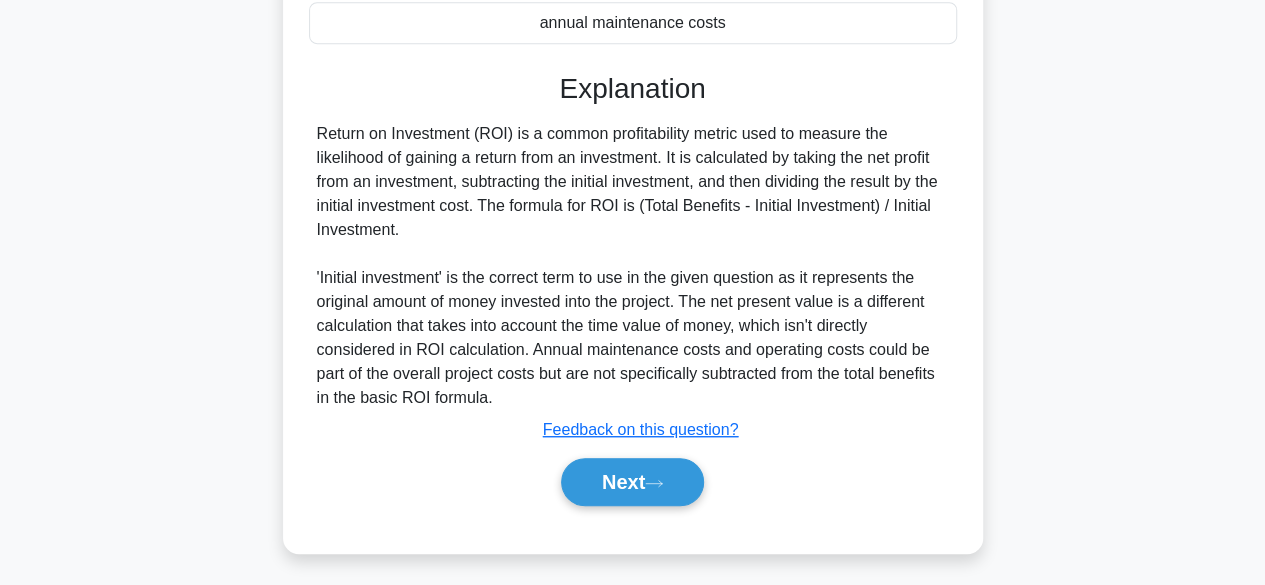 scroll, scrollTop: 479, scrollLeft: 0, axis: vertical 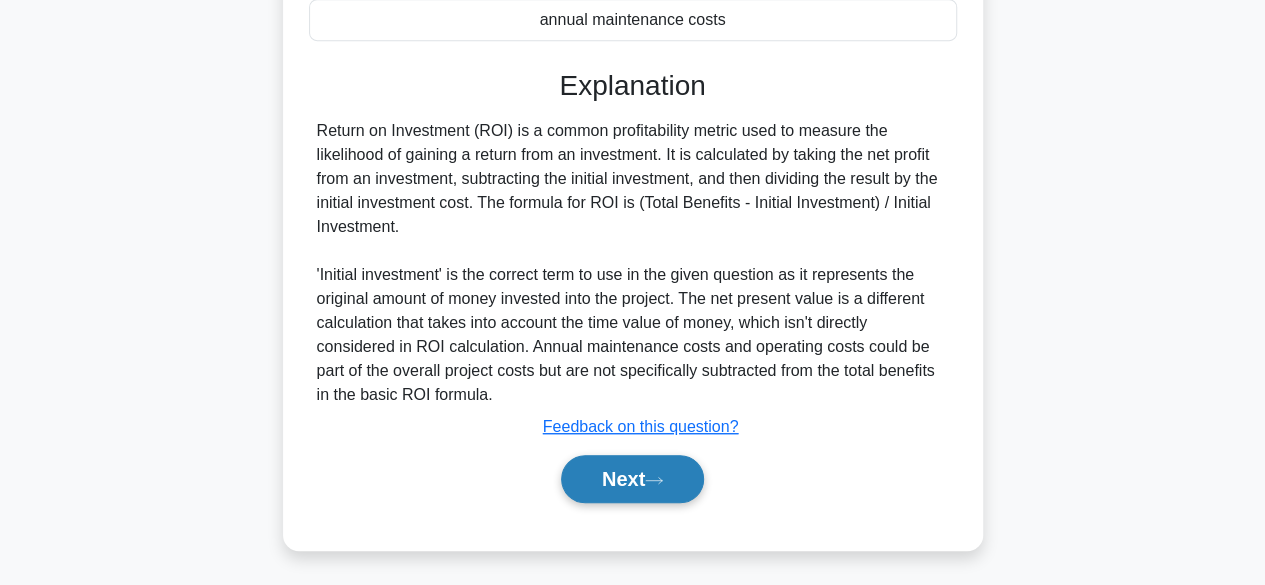 click on "Next" at bounding box center (632, 479) 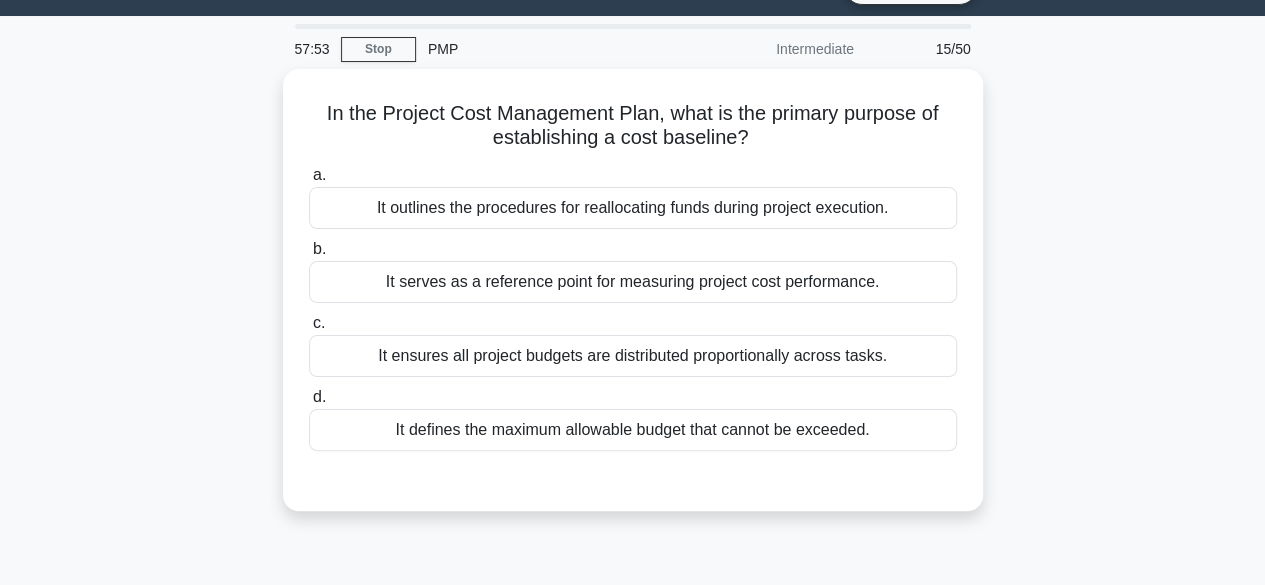 scroll, scrollTop: 49, scrollLeft: 0, axis: vertical 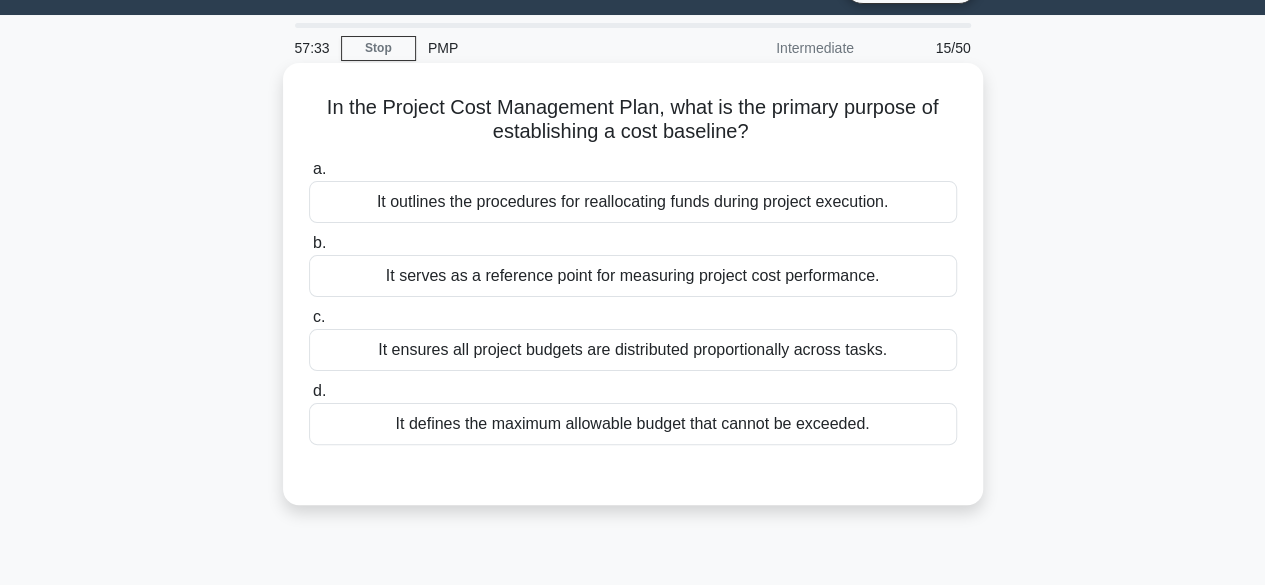 click on "It defines the maximum allowable budget that cannot be exceeded." at bounding box center (633, 424) 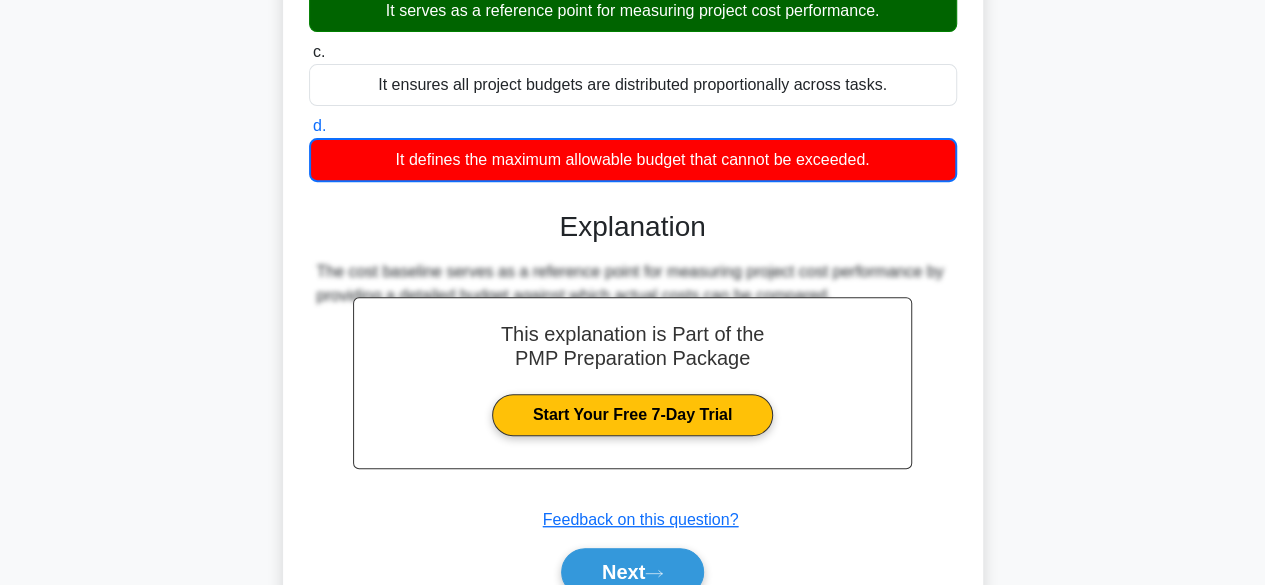 scroll, scrollTop: 315, scrollLeft: 0, axis: vertical 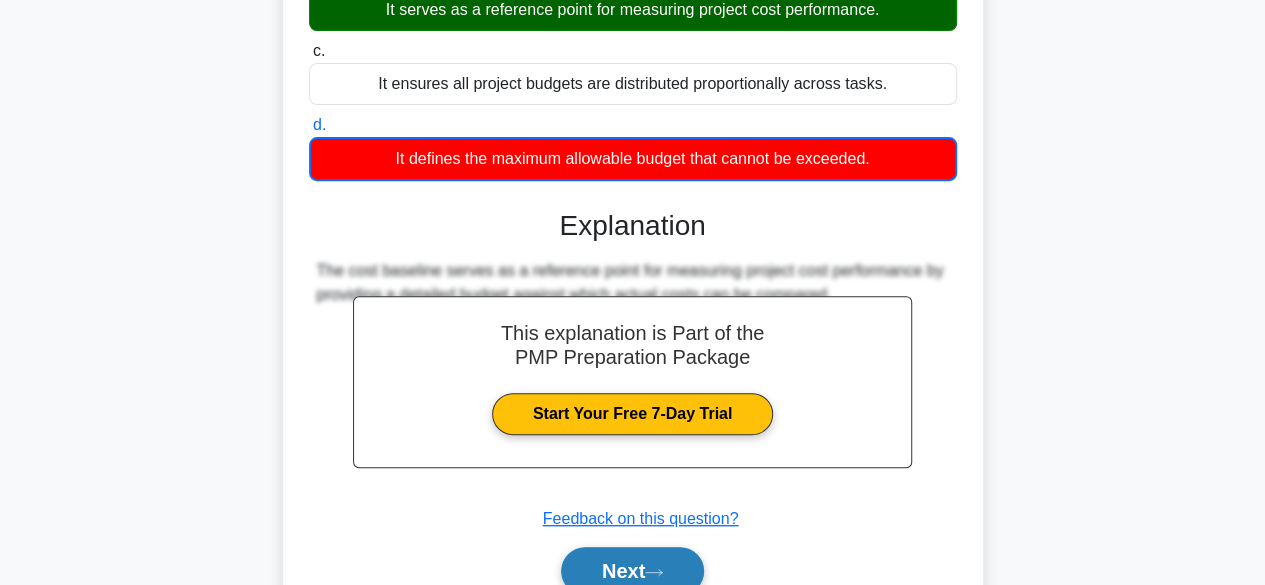 click on "Next" at bounding box center [632, 571] 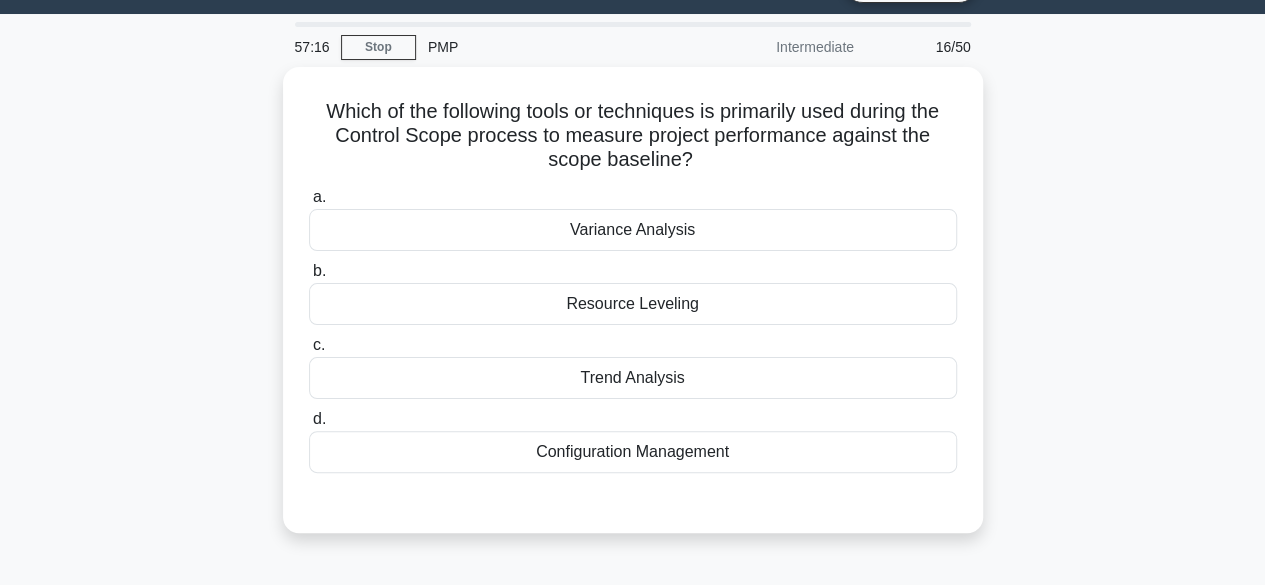 scroll, scrollTop: 47, scrollLeft: 0, axis: vertical 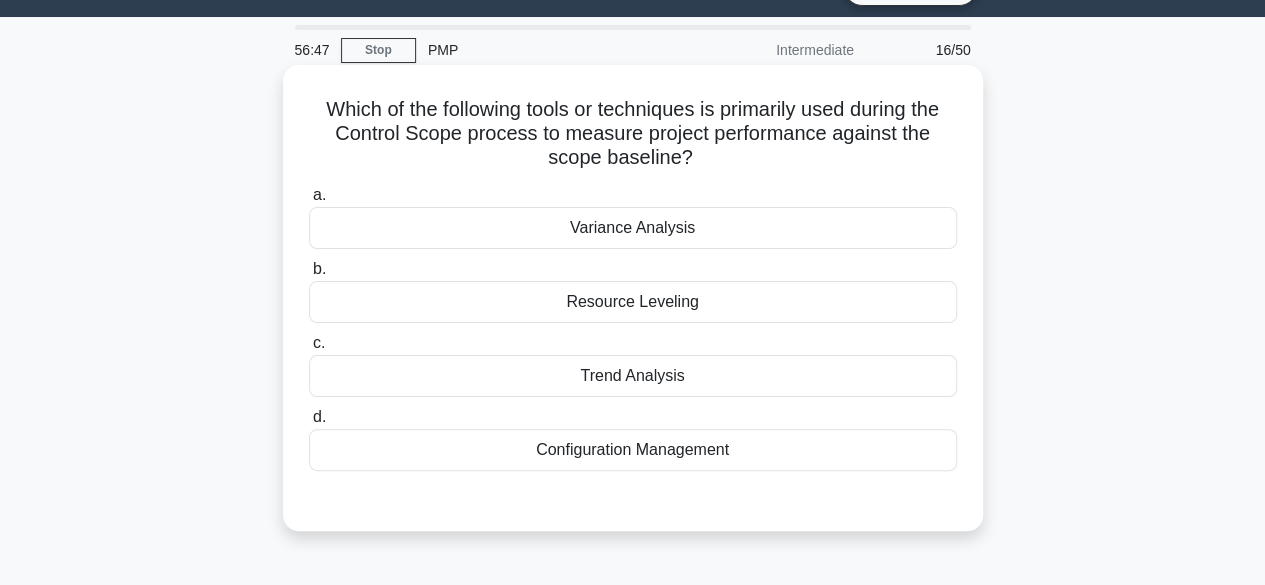 click on "Trend Analysis" at bounding box center [633, 376] 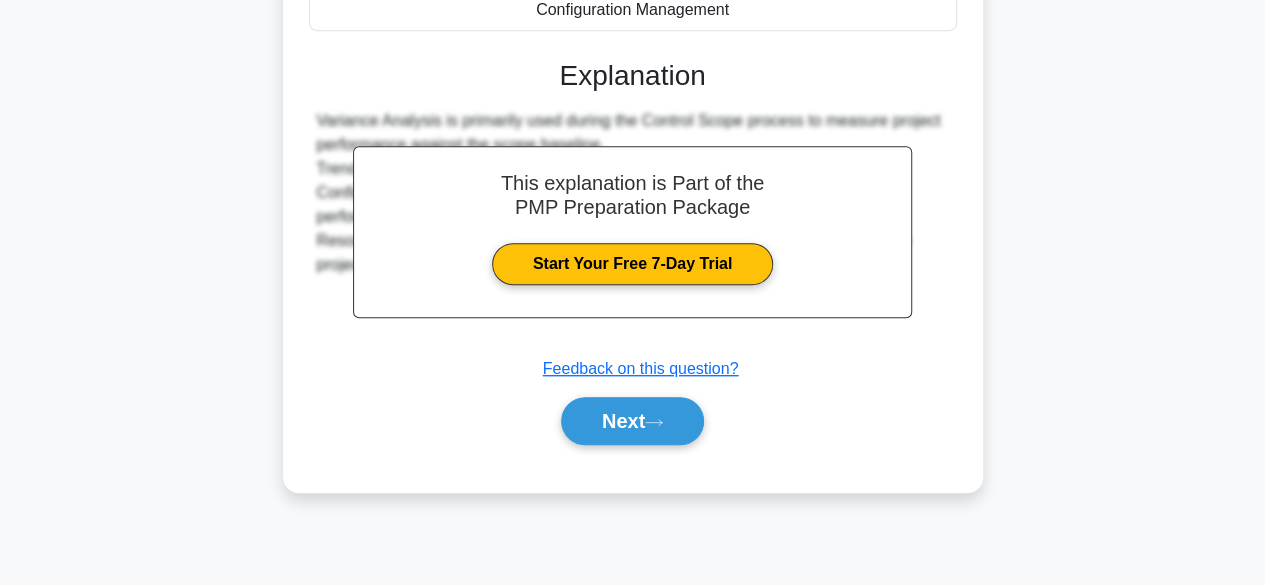 scroll, scrollTop: 495, scrollLeft: 0, axis: vertical 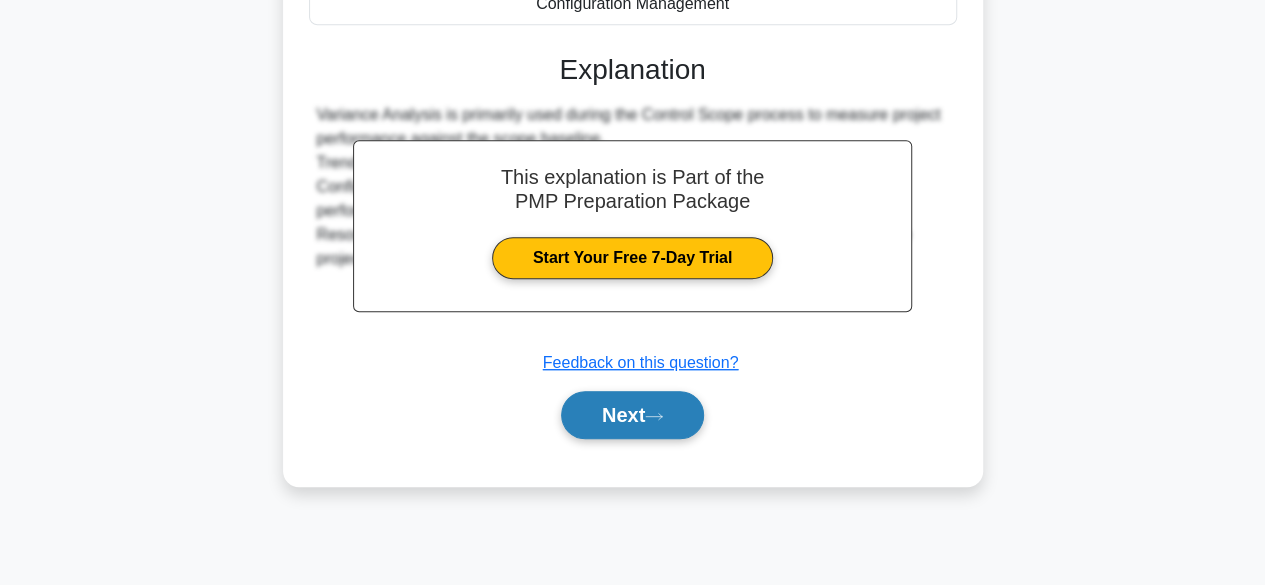 click on "Next" at bounding box center (632, 415) 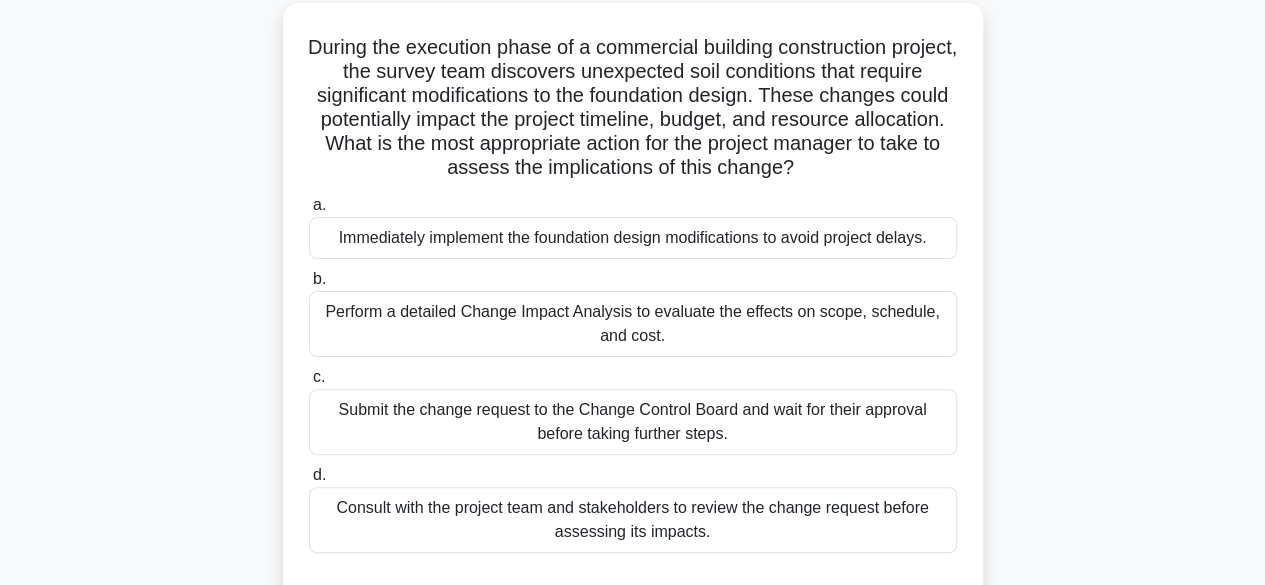 scroll, scrollTop: 112, scrollLeft: 0, axis: vertical 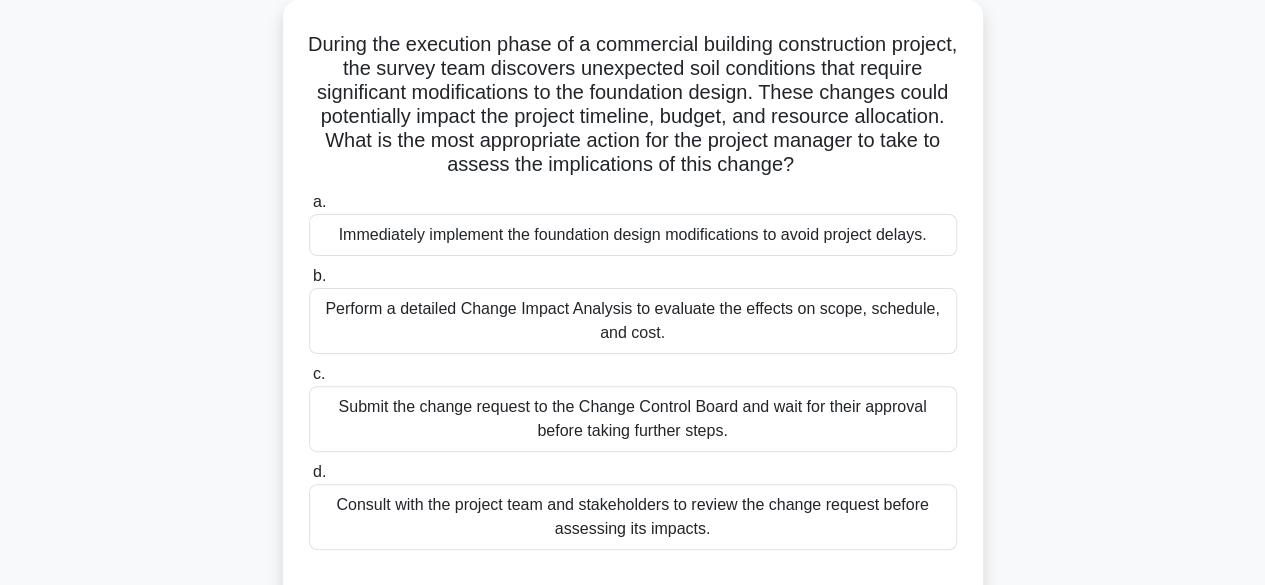 click on "Perform a detailed Change Impact Analysis to evaluate the effects on scope, schedule, and cost." at bounding box center (633, 321) 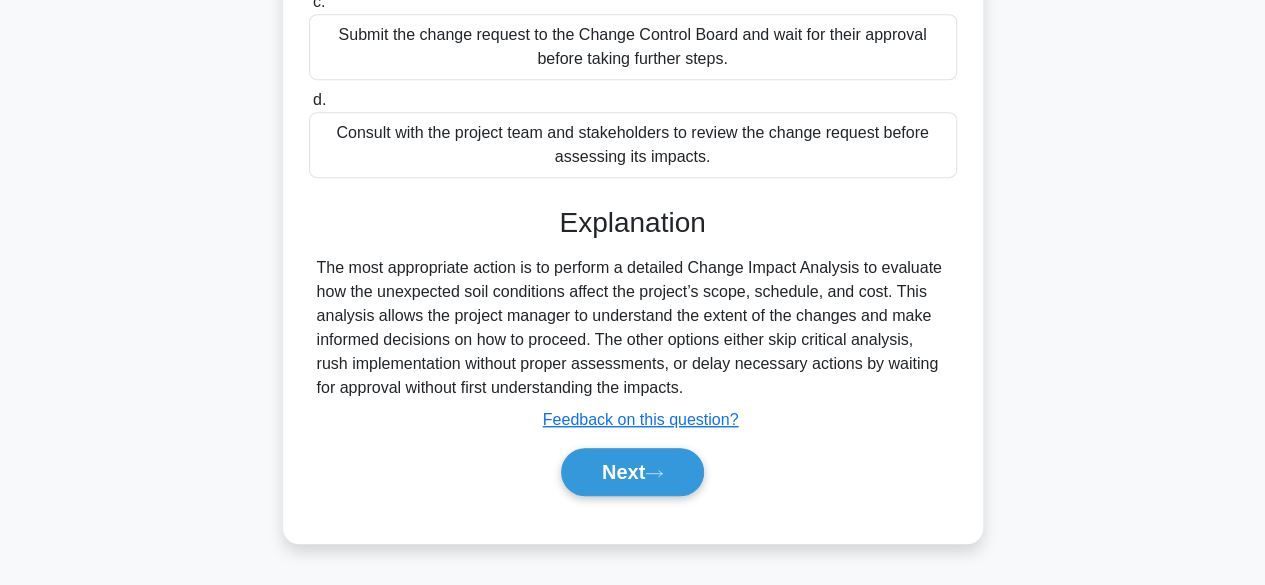scroll, scrollTop: 490, scrollLeft: 0, axis: vertical 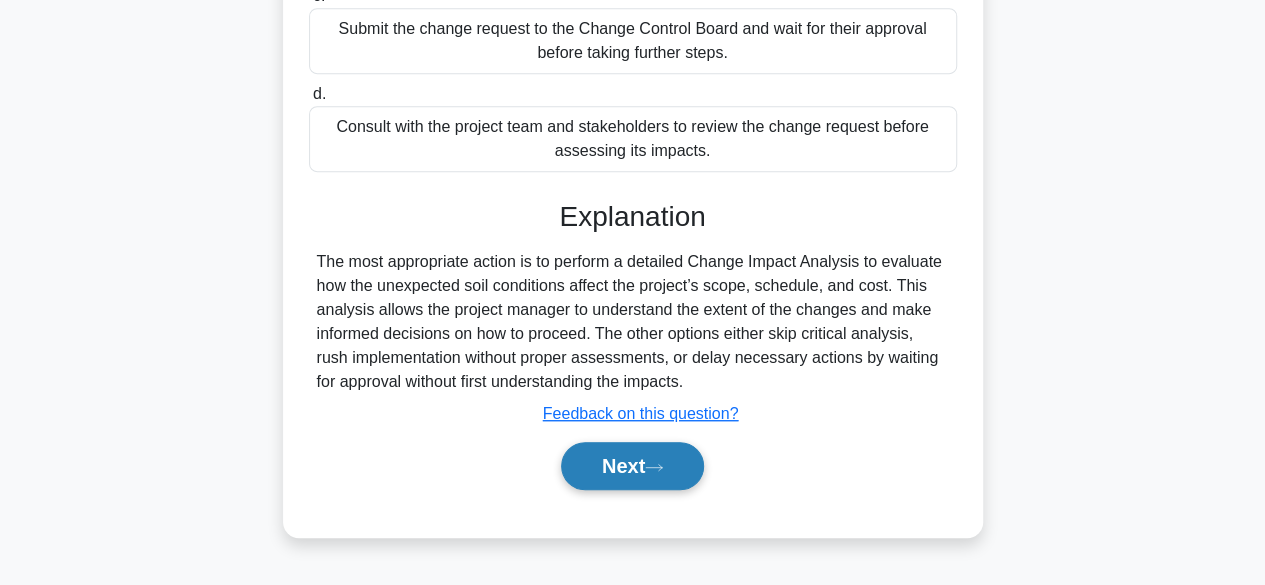 click on "Next" at bounding box center (632, 466) 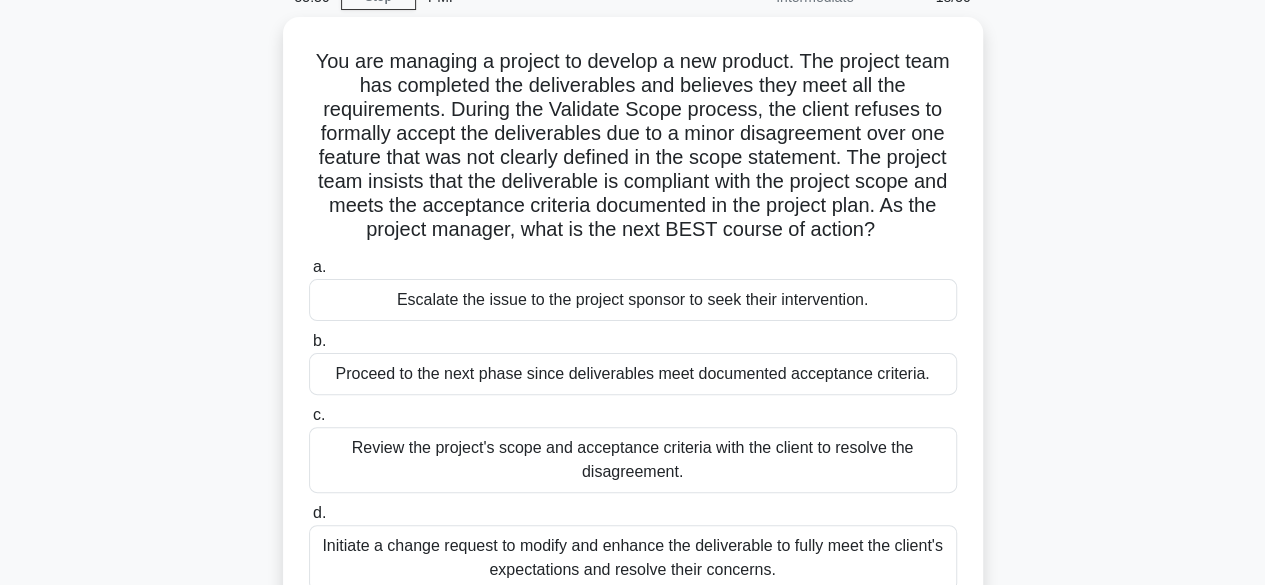 scroll, scrollTop: 99, scrollLeft: 0, axis: vertical 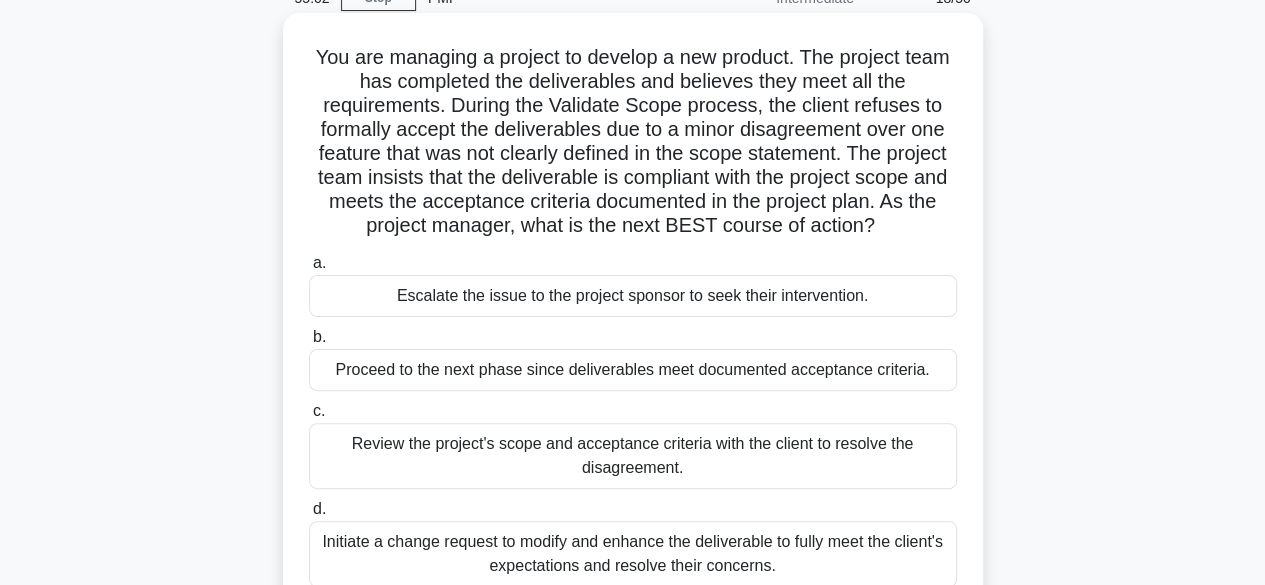 click on "Review the project's scope and acceptance criteria with the client to resolve the disagreement." at bounding box center (633, 456) 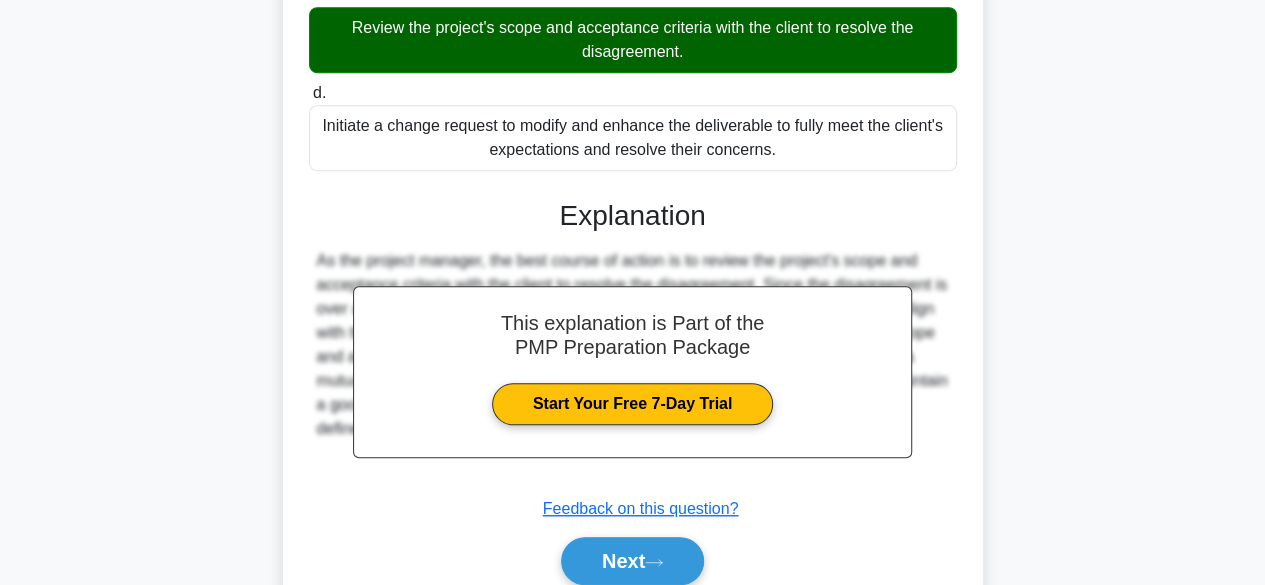 scroll, scrollTop: 522, scrollLeft: 0, axis: vertical 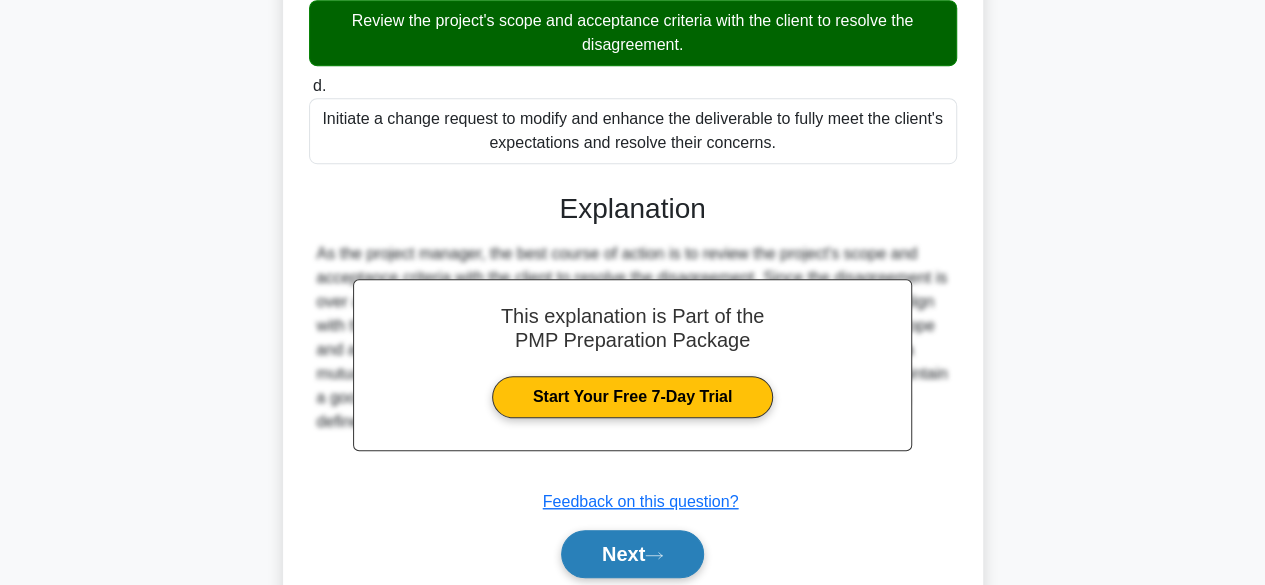 click on "Next" at bounding box center (632, 554) 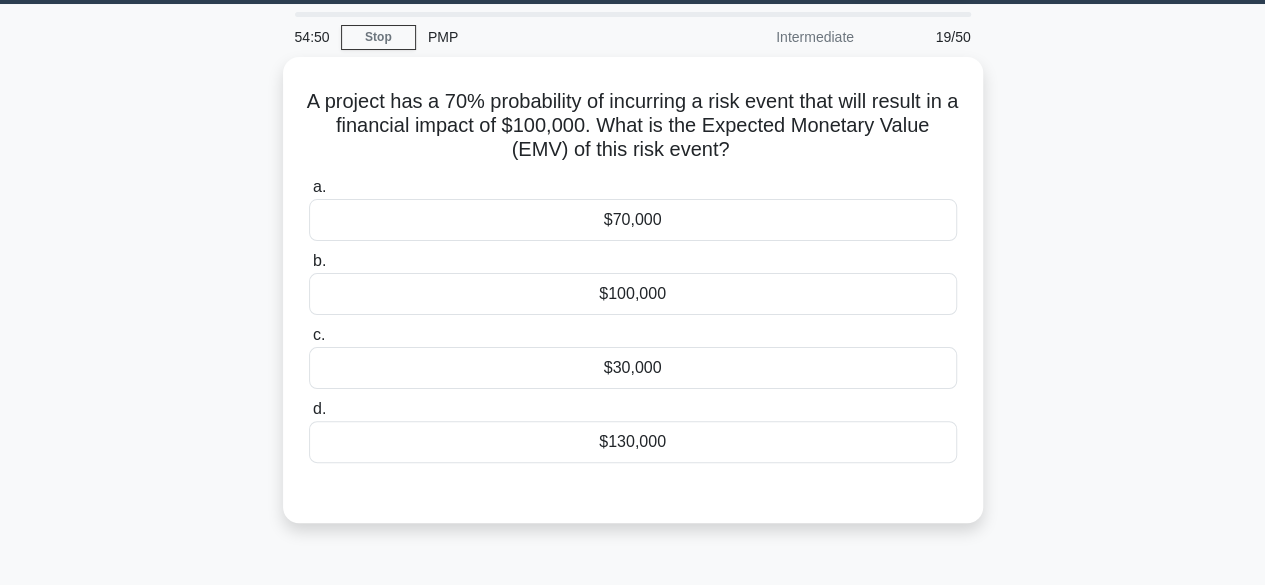 scroll, scrollTop: 60, scrollLeft: 0, axis: vertical 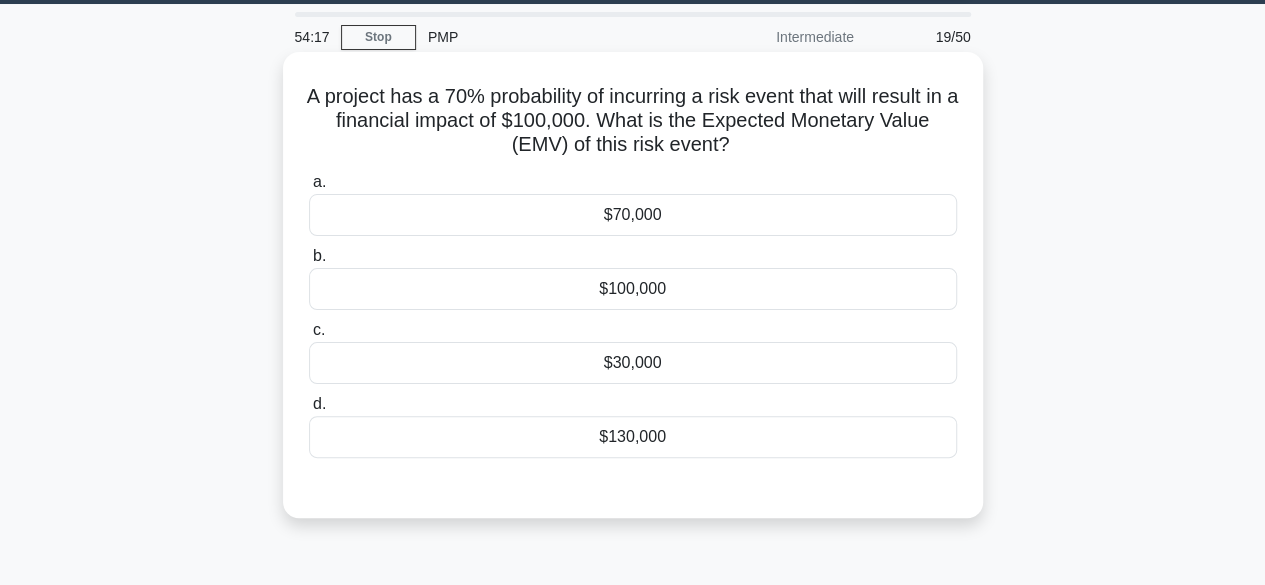 click on "$100,000" at bounding box center (633, 289) 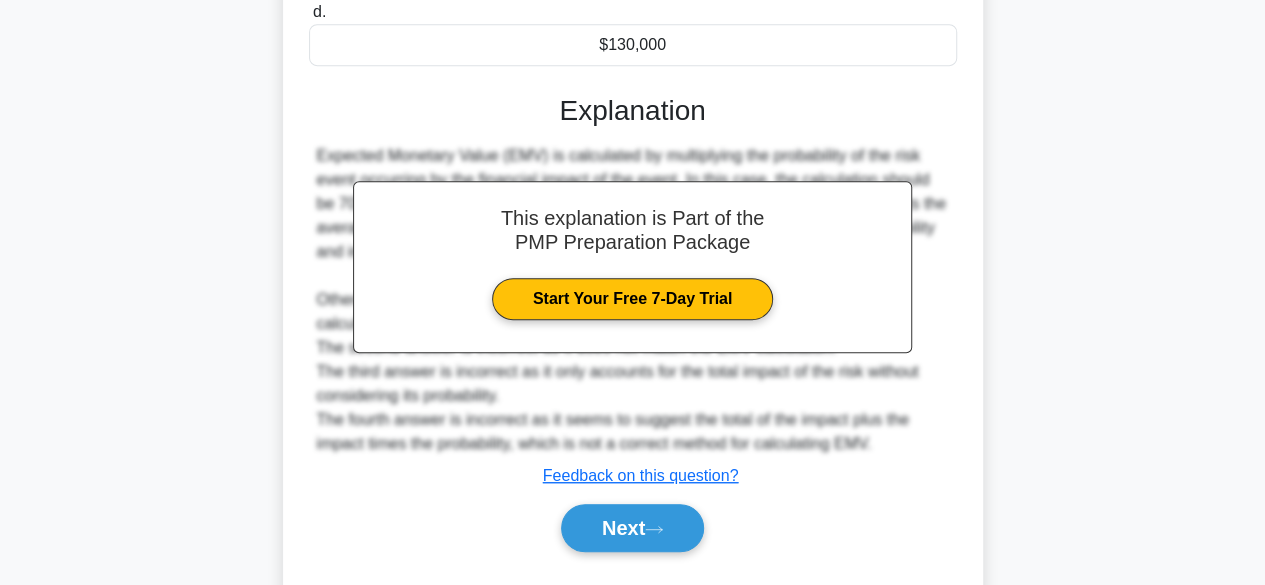 scroll, scrollTop: 504, scrollLeft: 0, axis: vertical 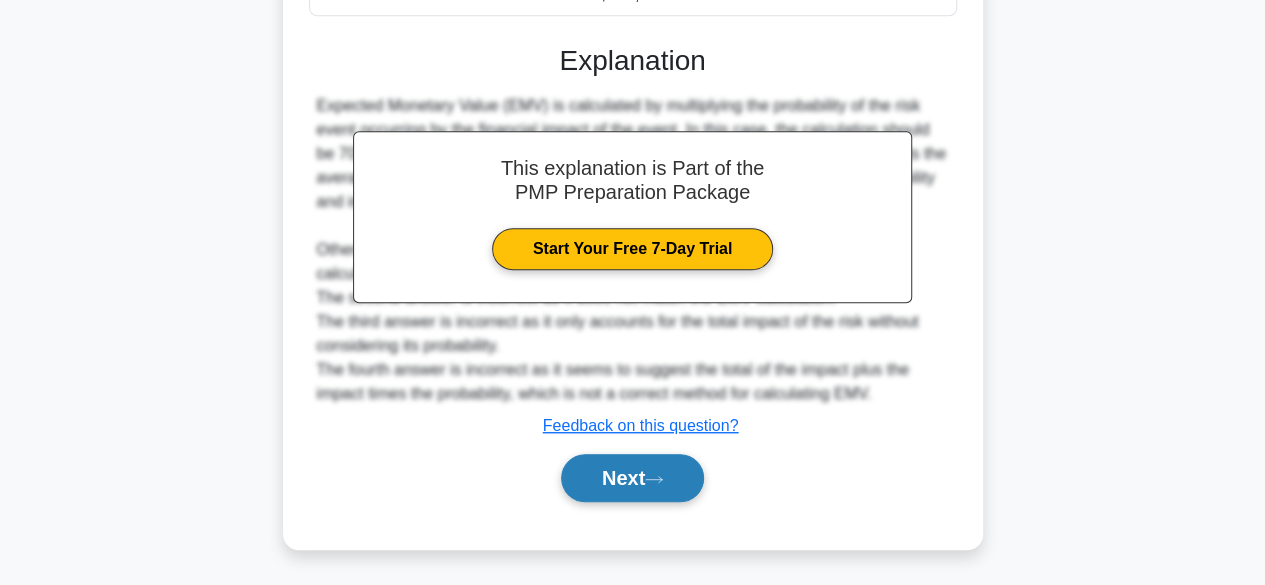 click on "Next" at bounding box center (632, 478) 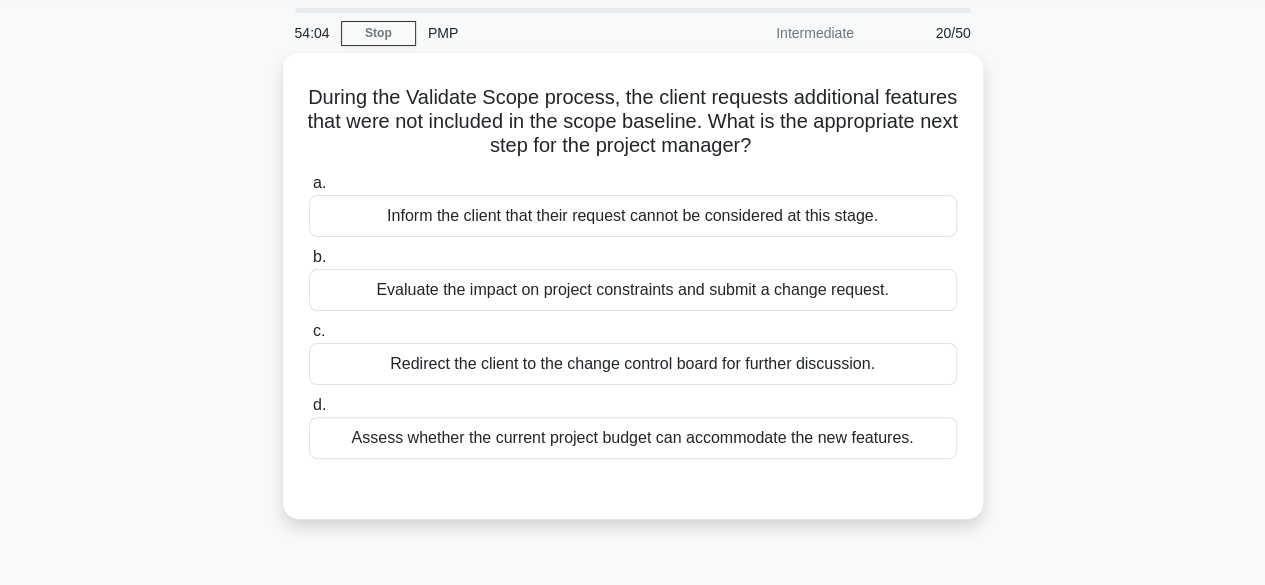 scroll, scrollTop: 55, scrollLeft: 0, axis: vertical 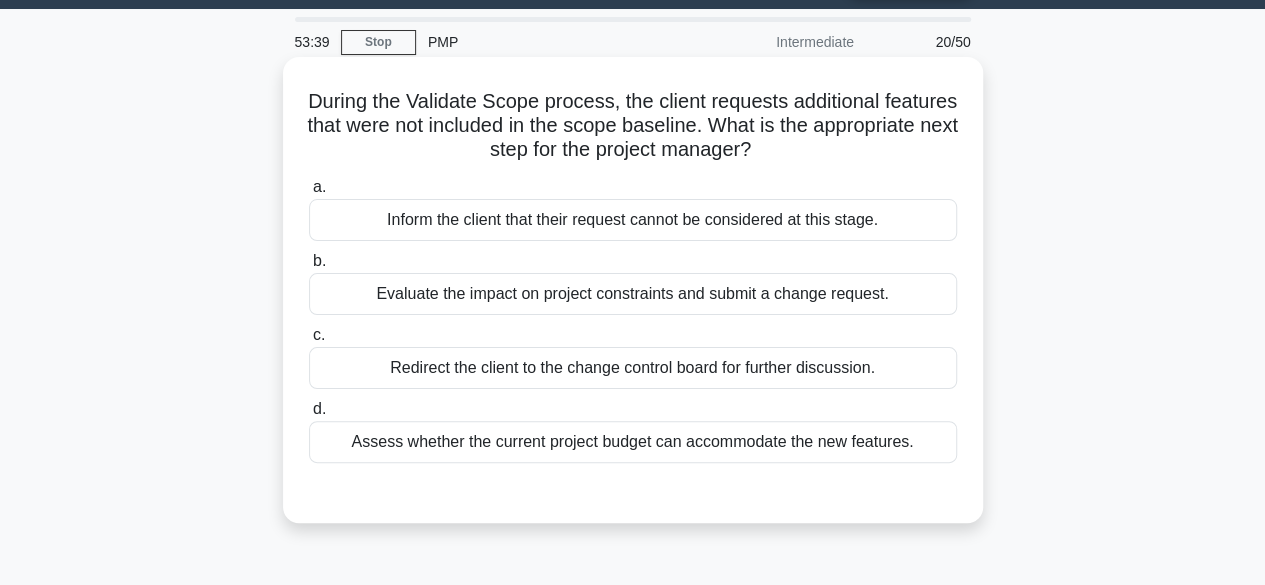 click on "Evaluate the impact on project constraints and submit a change request." at bounding box center [633, 294] 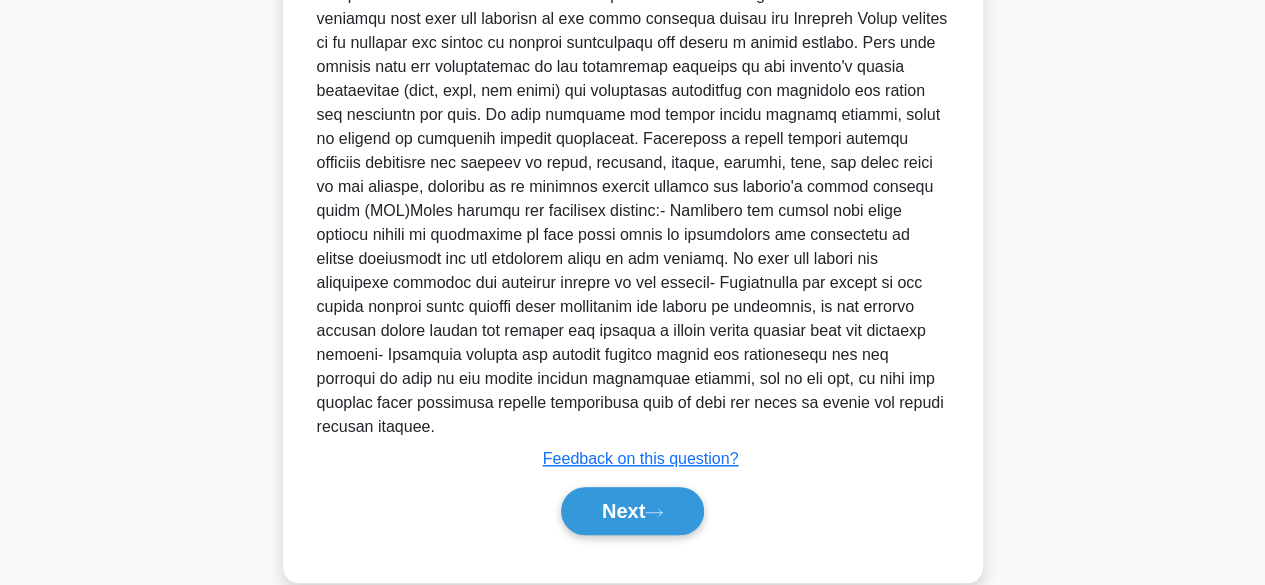 scroll, scrollTop: 621, scrollLeft: 0, axis: vertical 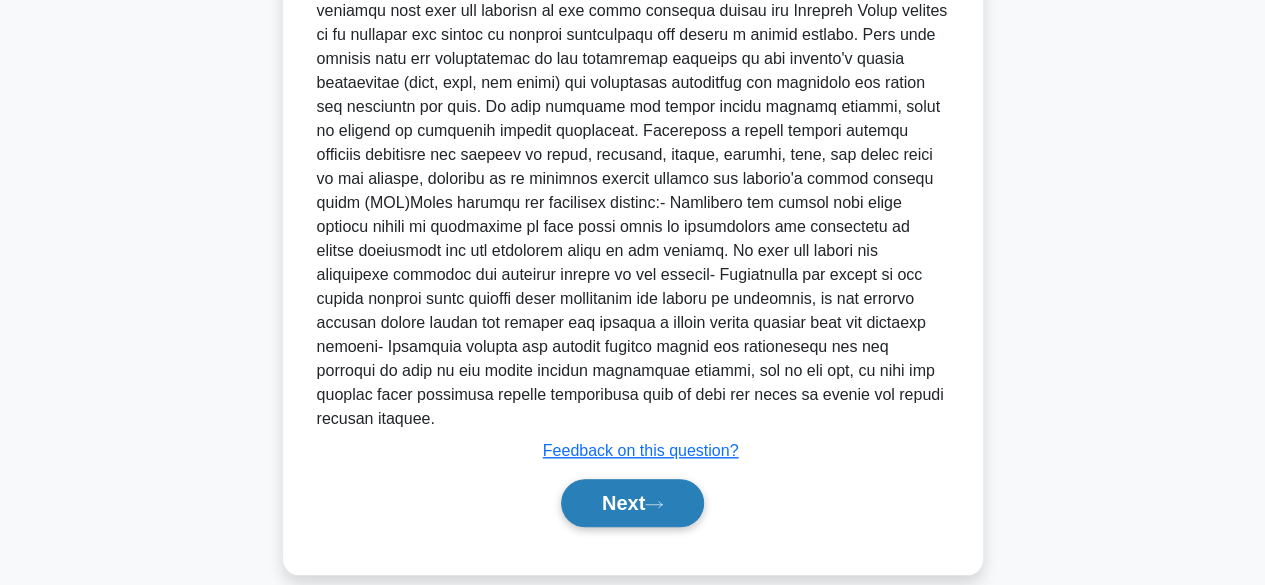 click on "Next" at bounding box center [632, 503] 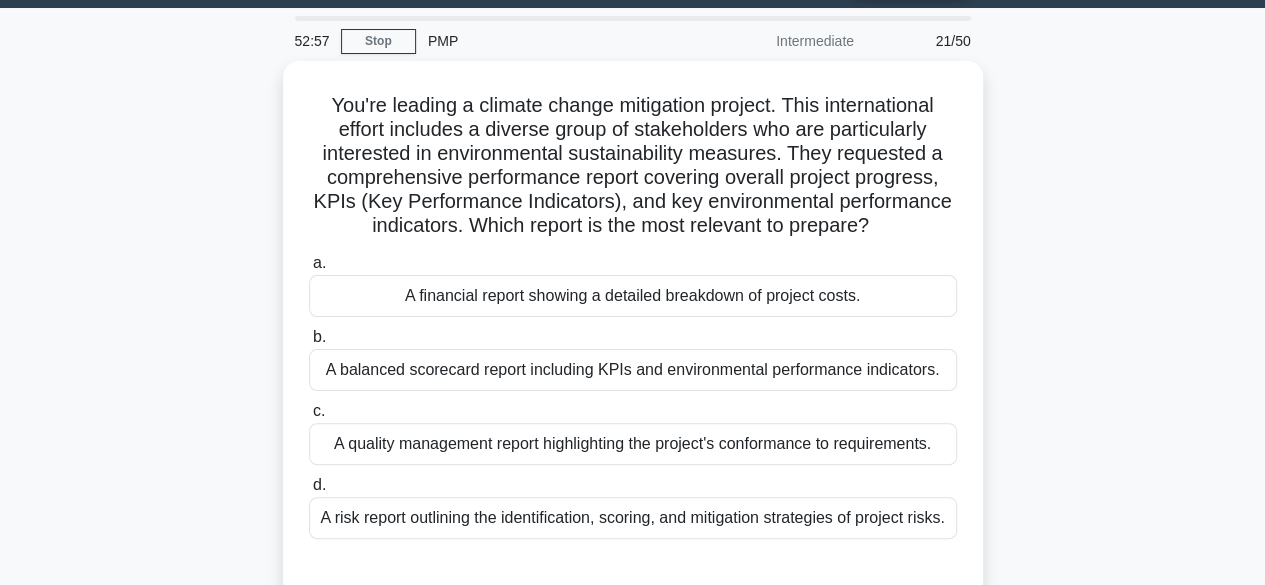 scroll, scrollTop: 54, scrollLeft: 0, axis: vertical 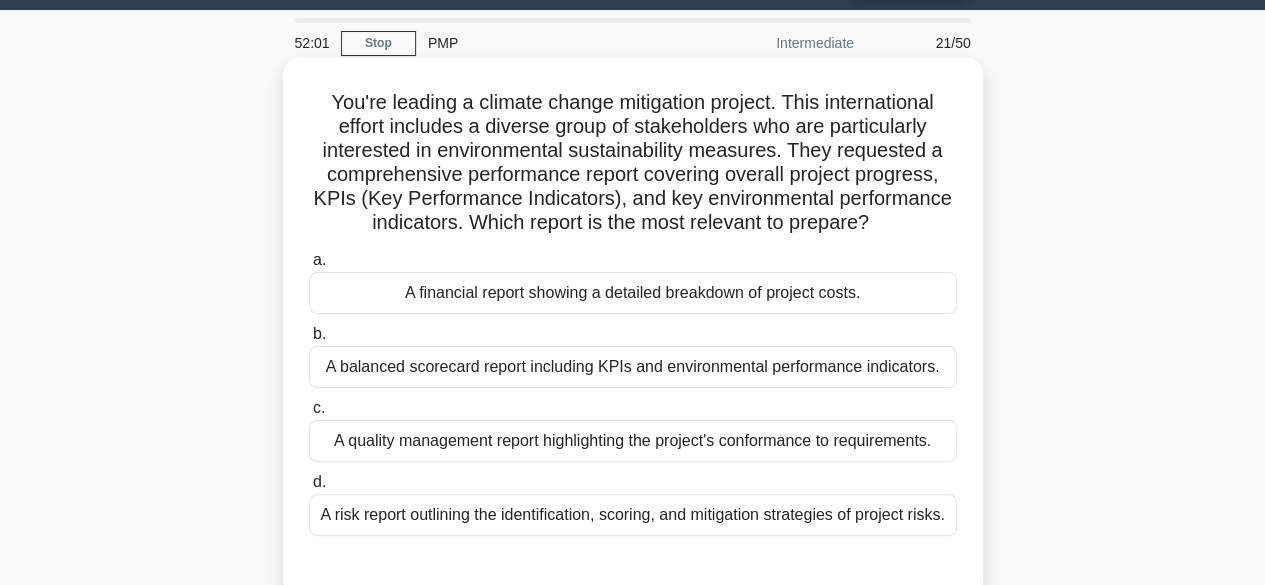 click on "A balanced scorecard report including KPIs and environmental performance indicators." at bounding box center [633, 367] 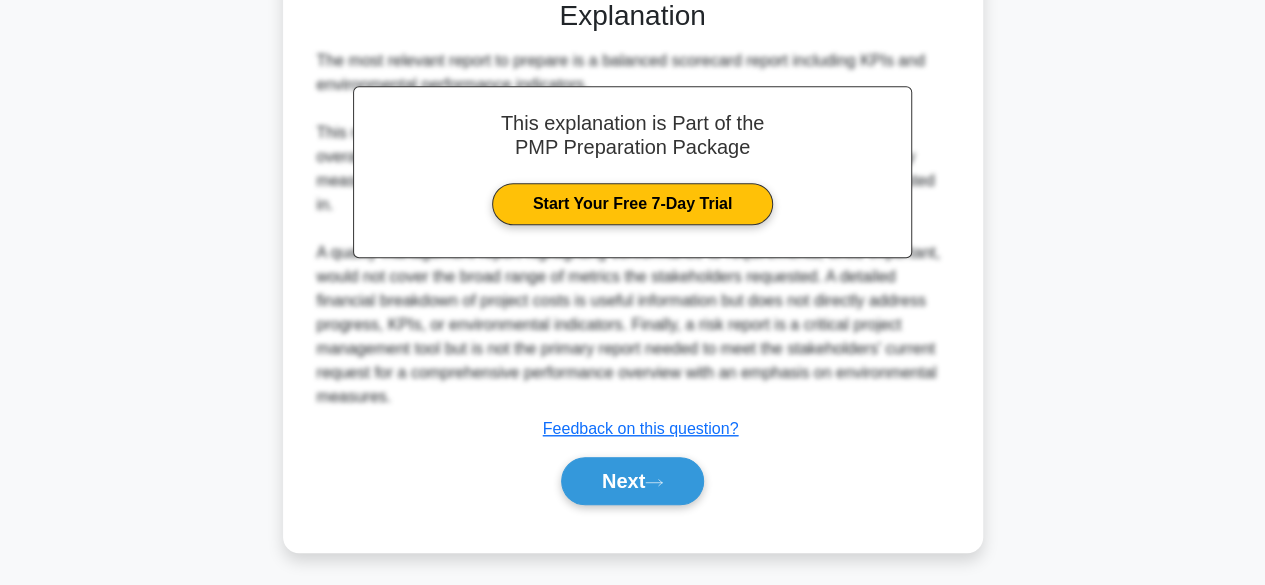 scroll, scrollTop: 645, scrollLeft: 0, axis: vertical 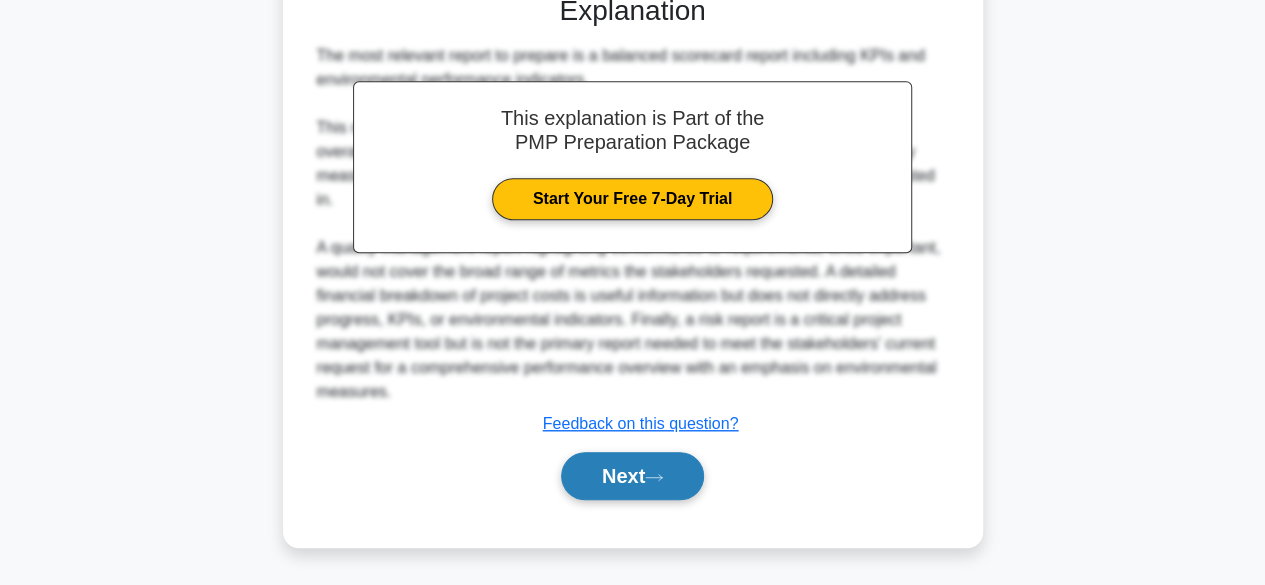 click on "Next" at bounding box center (632, 476) 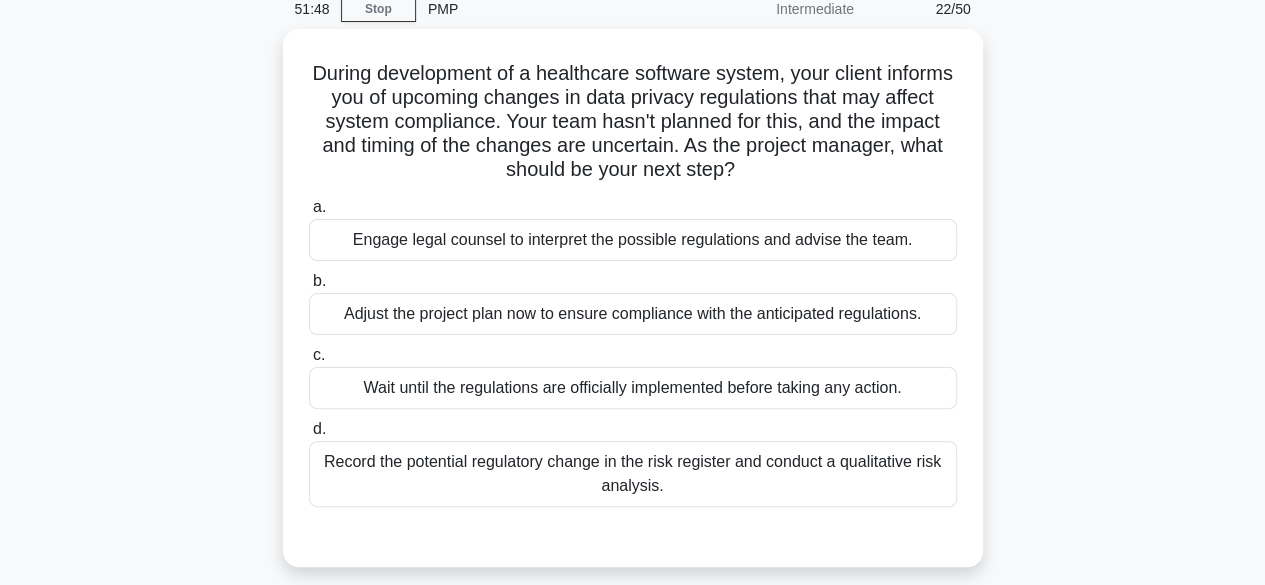 scroll, scrollTop: 88, scrollLeft: 0, axis: vertical 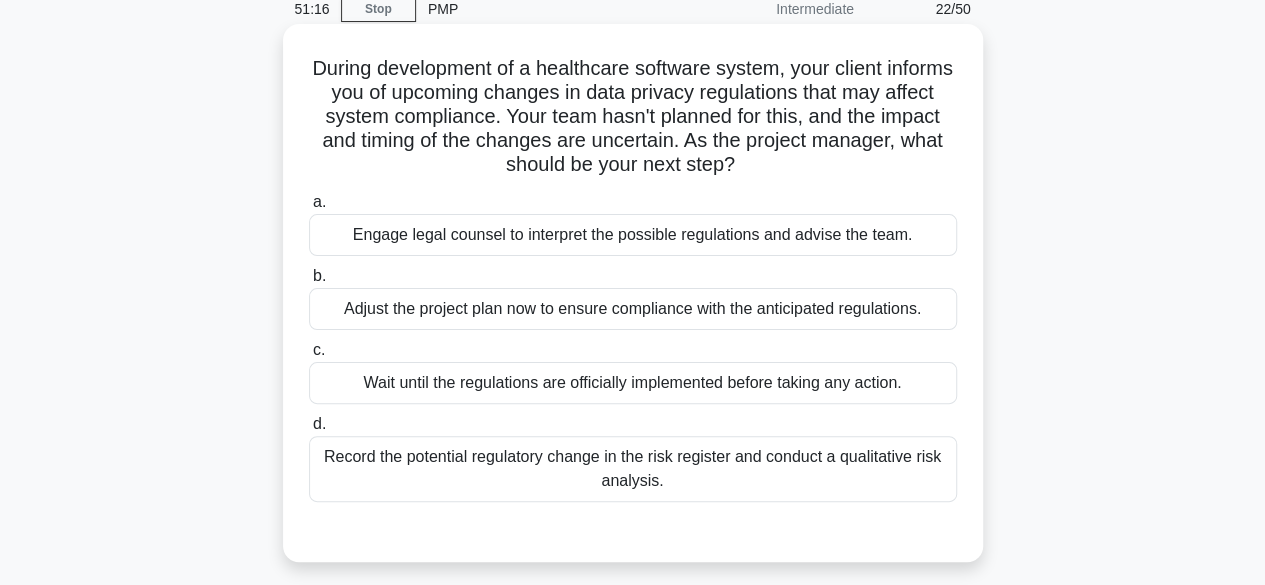click on "Record the potential regulatory change in the risk register and conduct a qualitative risk analysis." at bounding box center [633, 469] 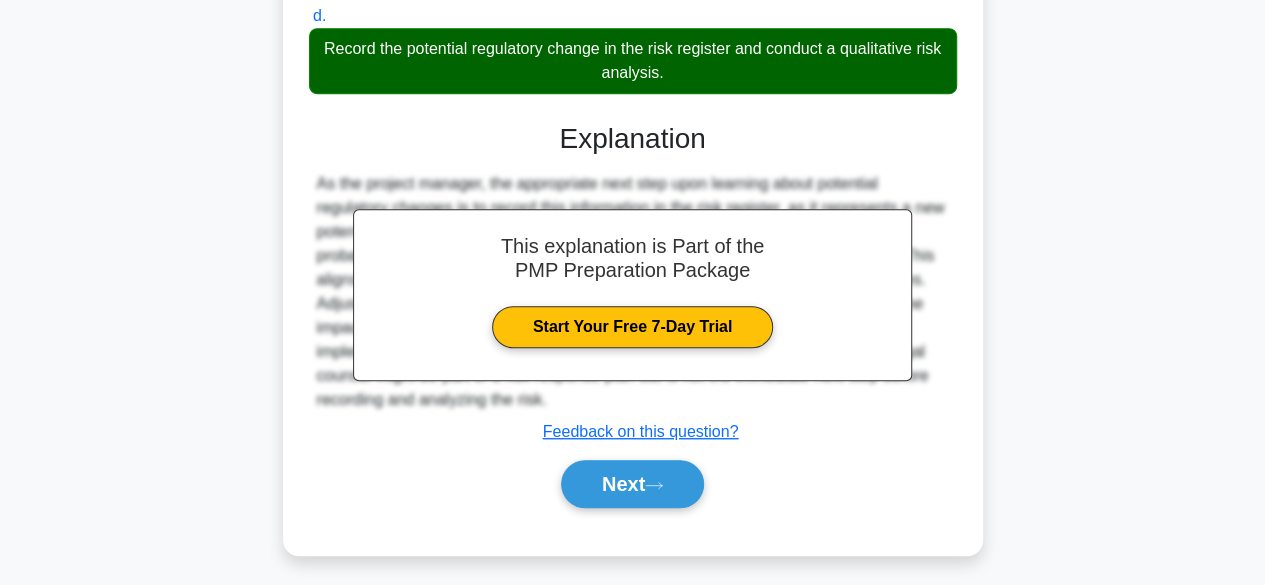 scroll, scrollTop: 501, scrollLeft: 0, axis: vertical 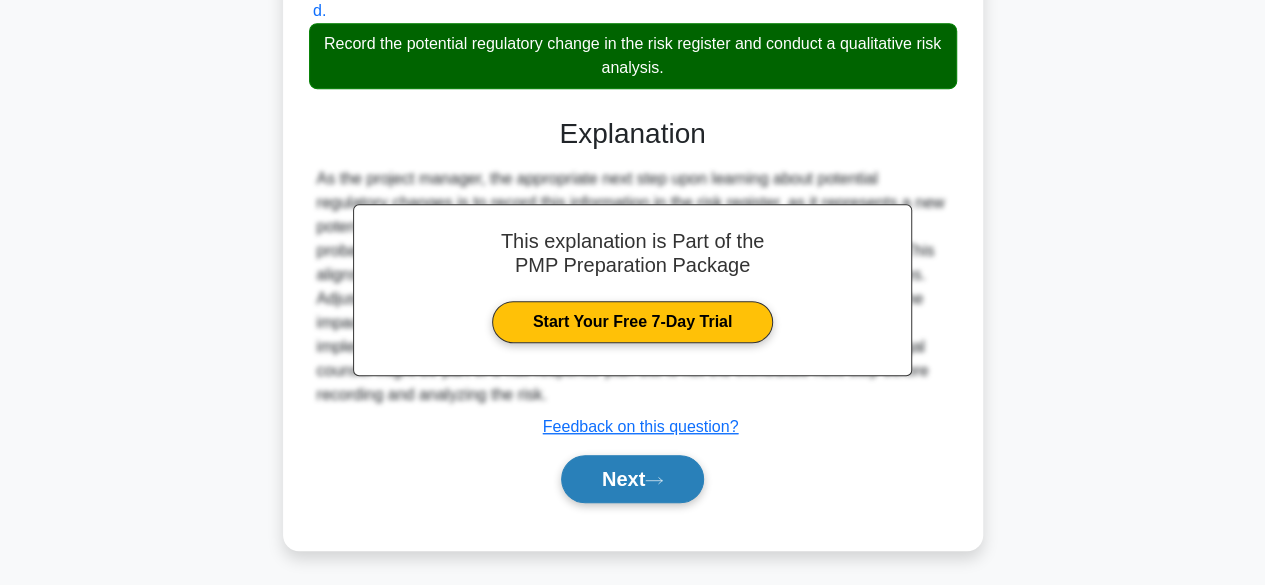 click on "Next" at bounding box center [632, 479] 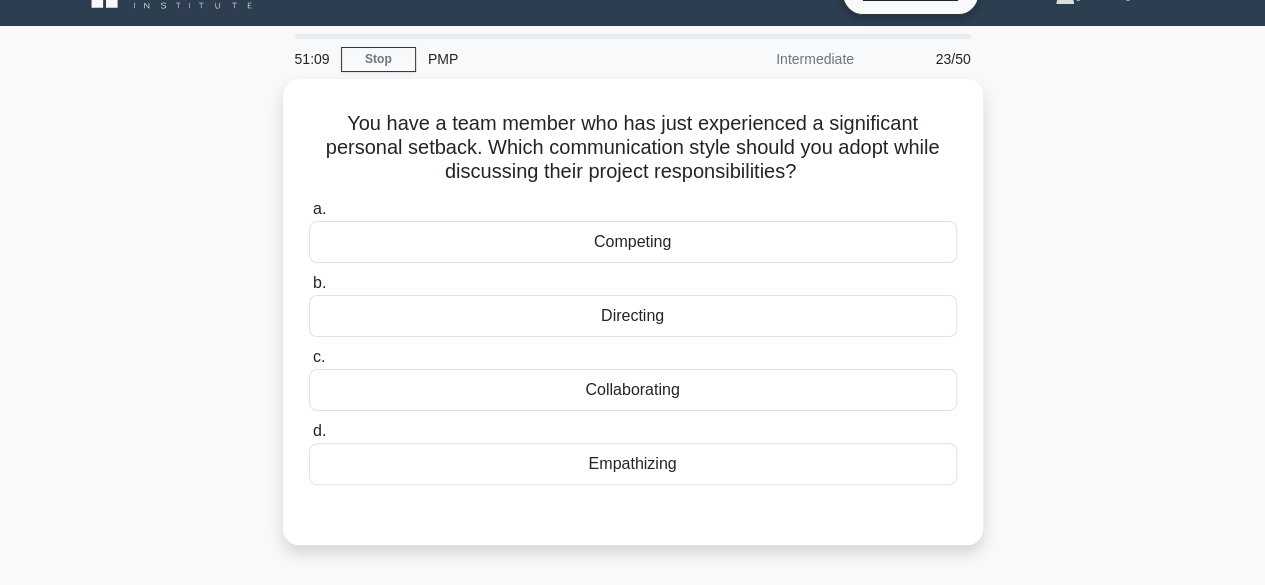 scroll, scrollTop: 32, scrollLeft: 0, axis: vertical 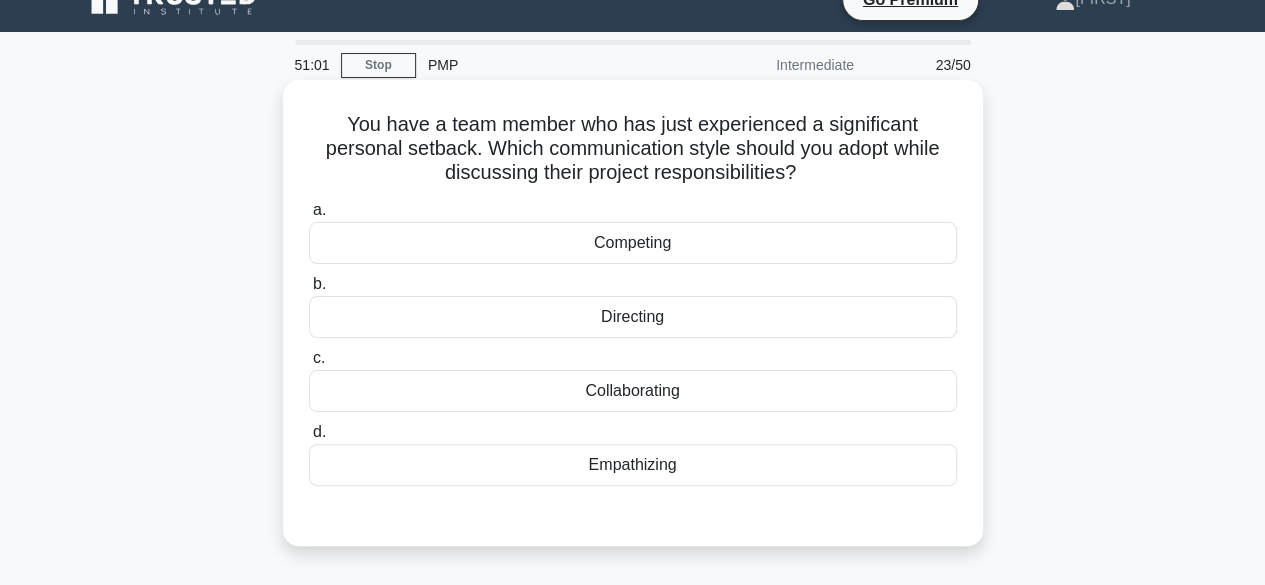 click on "Empathizing" at bounding box center [633, 465] 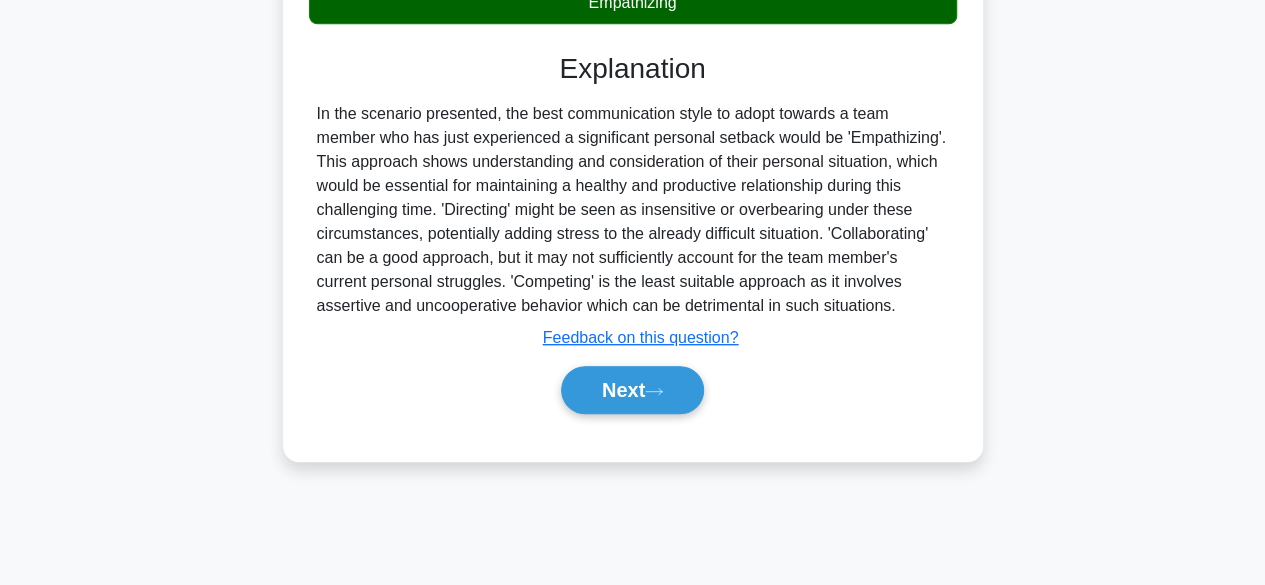 scroll, scrollTop: 495, scrollLeft: 0, axis: vertical 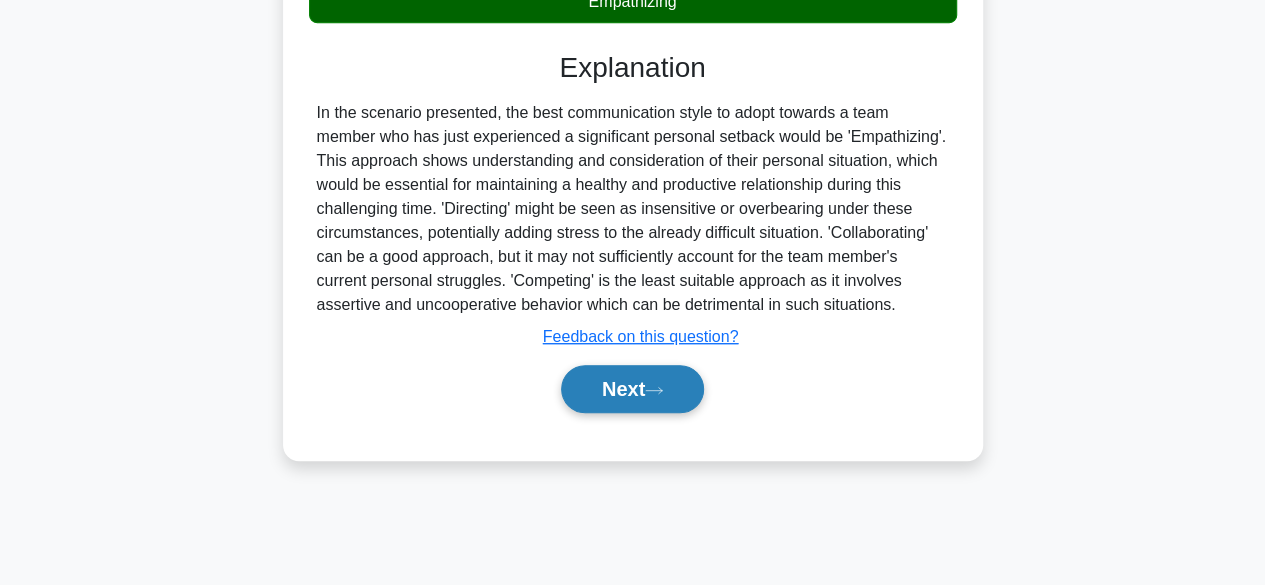 click on "Next" at bounding box center [632, 389] 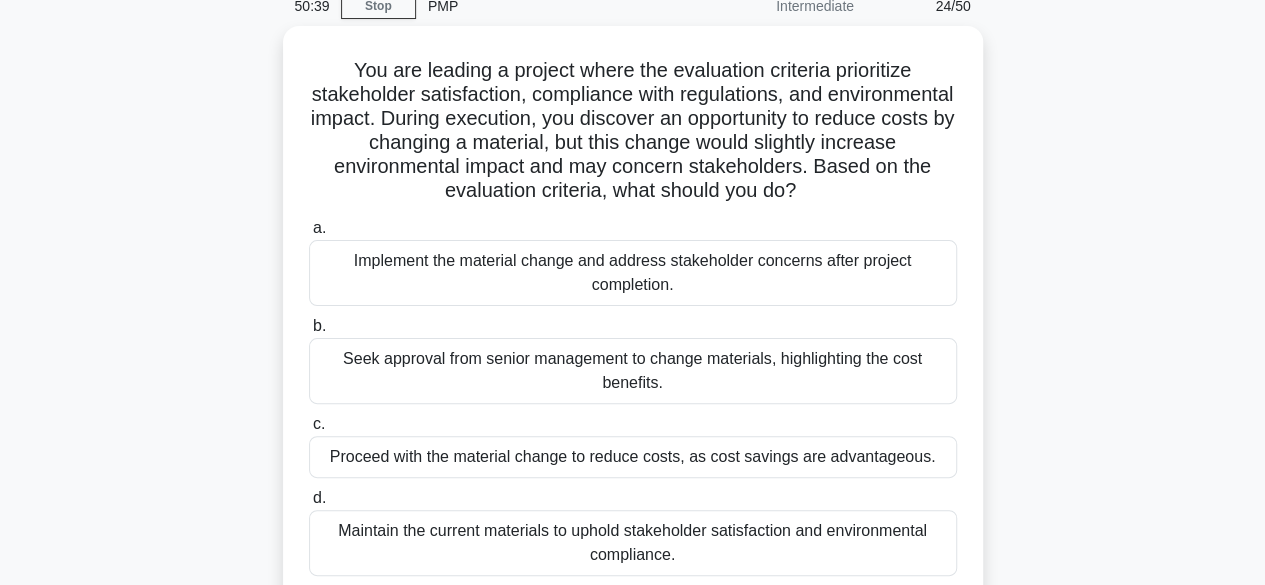 scroll, scrollTop: 116, scrollLeft: 0, axis: vertical 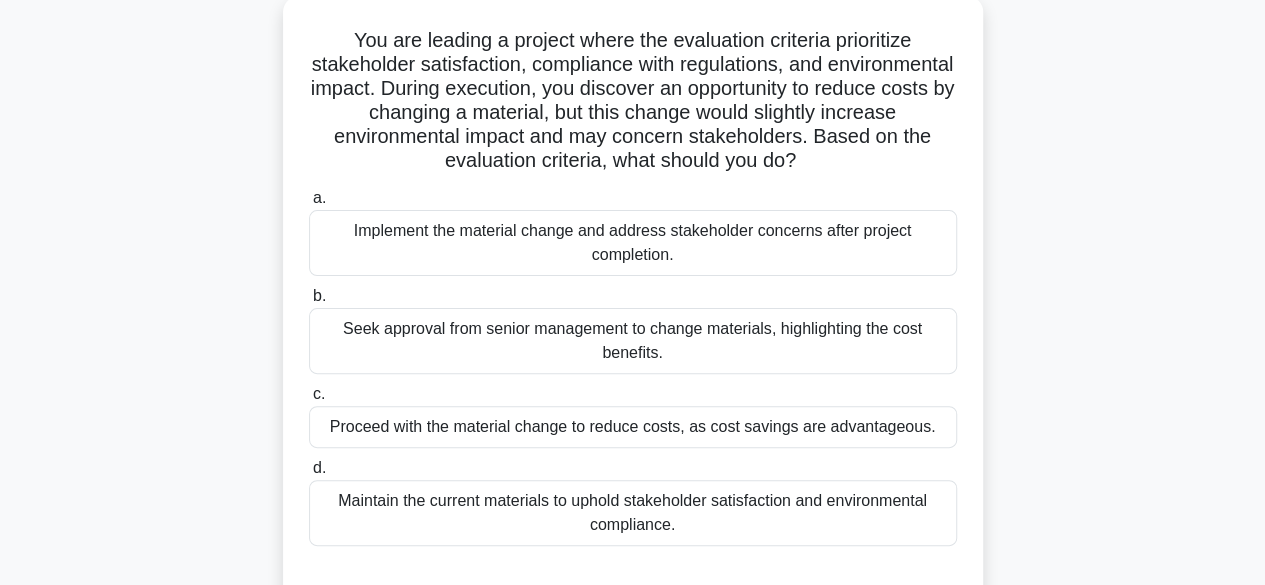 click on "Maintain the current materials to uphold stakeholder satisfaction and environmental compliance." at bounding box center (633, 513) 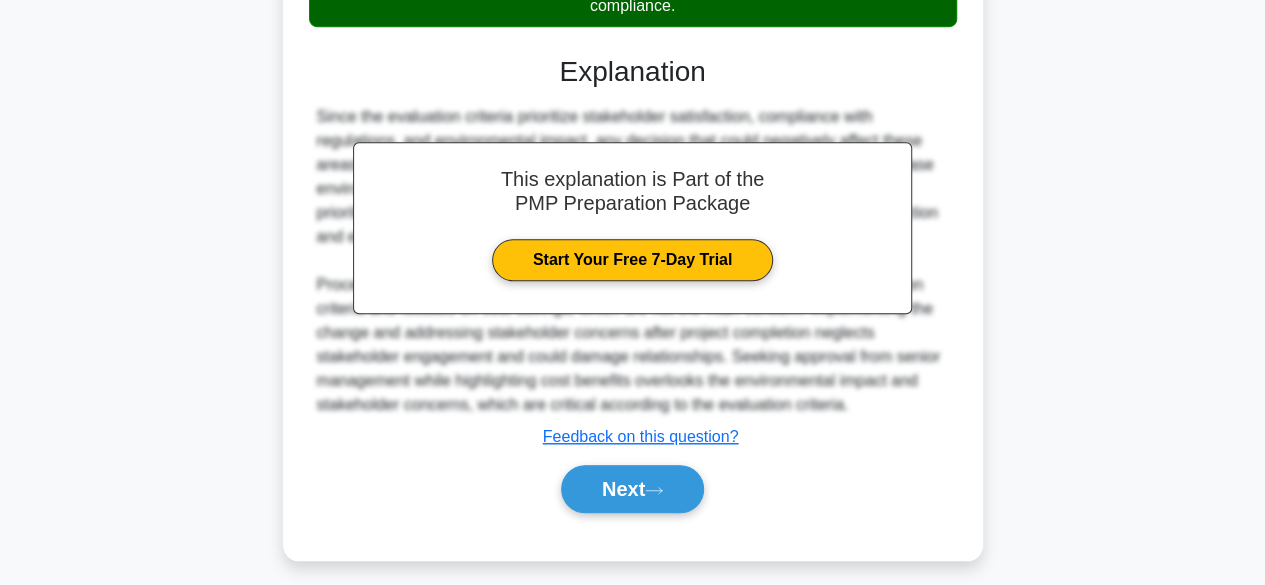 scroll, scrollTop: 645, scrollLeft: 0, axis: vertical 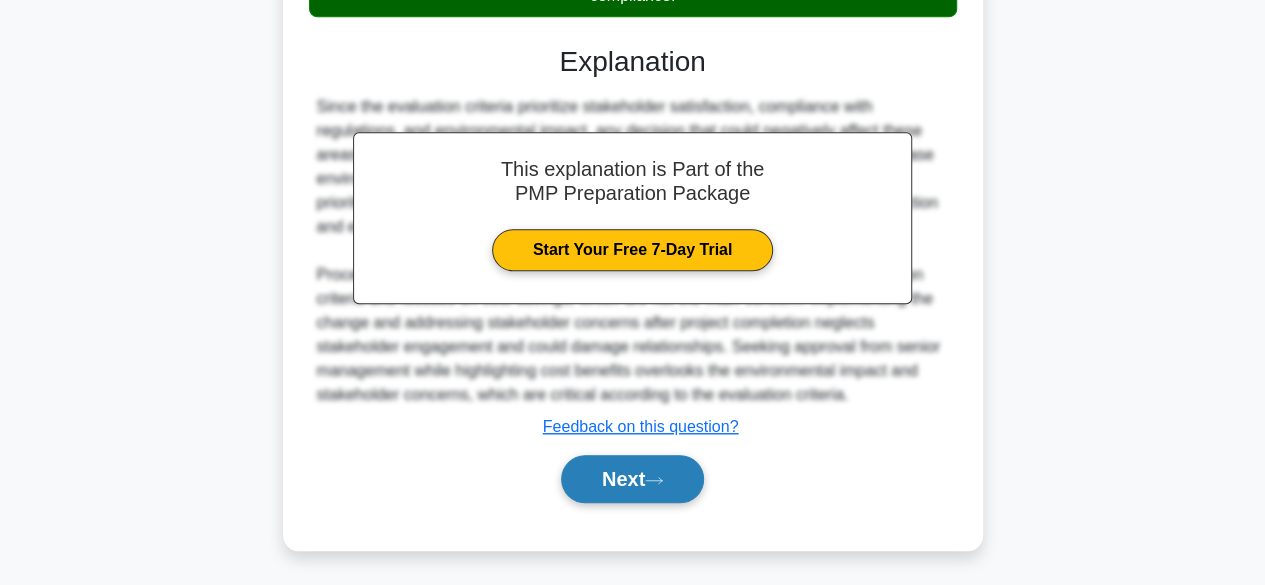 click on "Next" at bounding box center (632, 479) 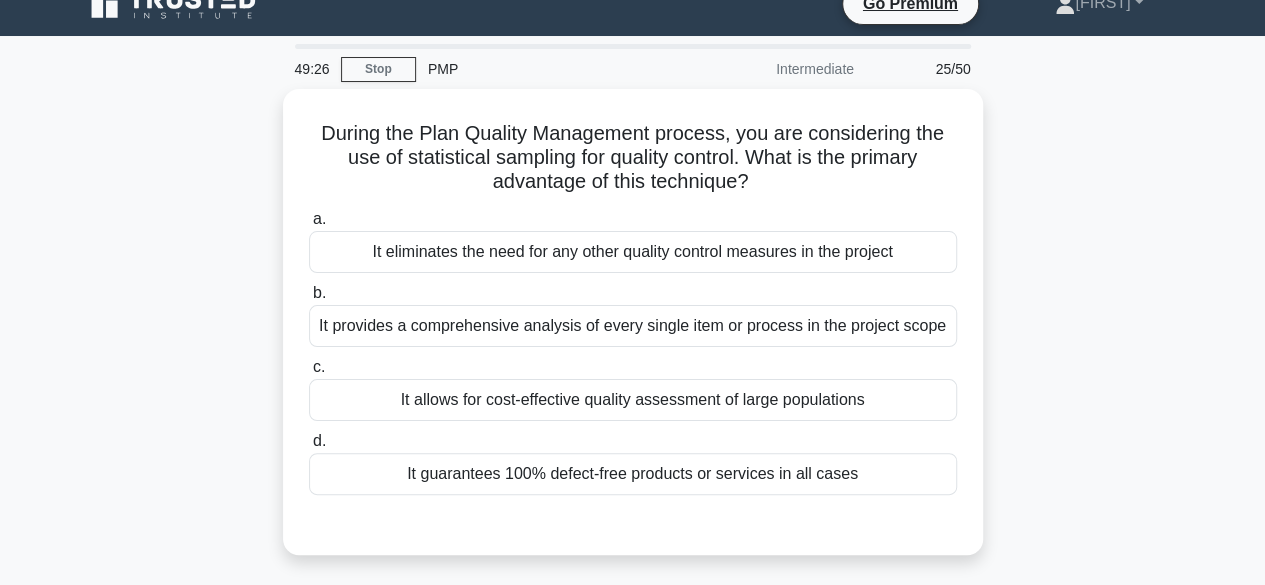 scroll, scrollTop: 26, scrollLeft: 0, axis: vertical 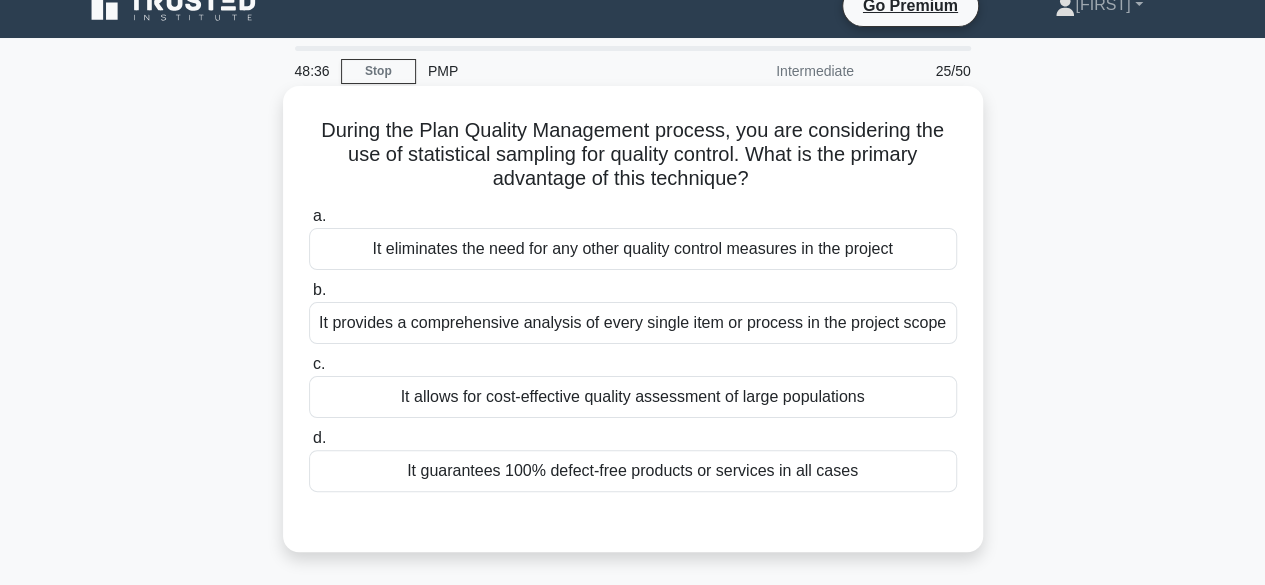 click on "It allows for cost-effective quality assessment of large populations" at bounding box center (633, 397) 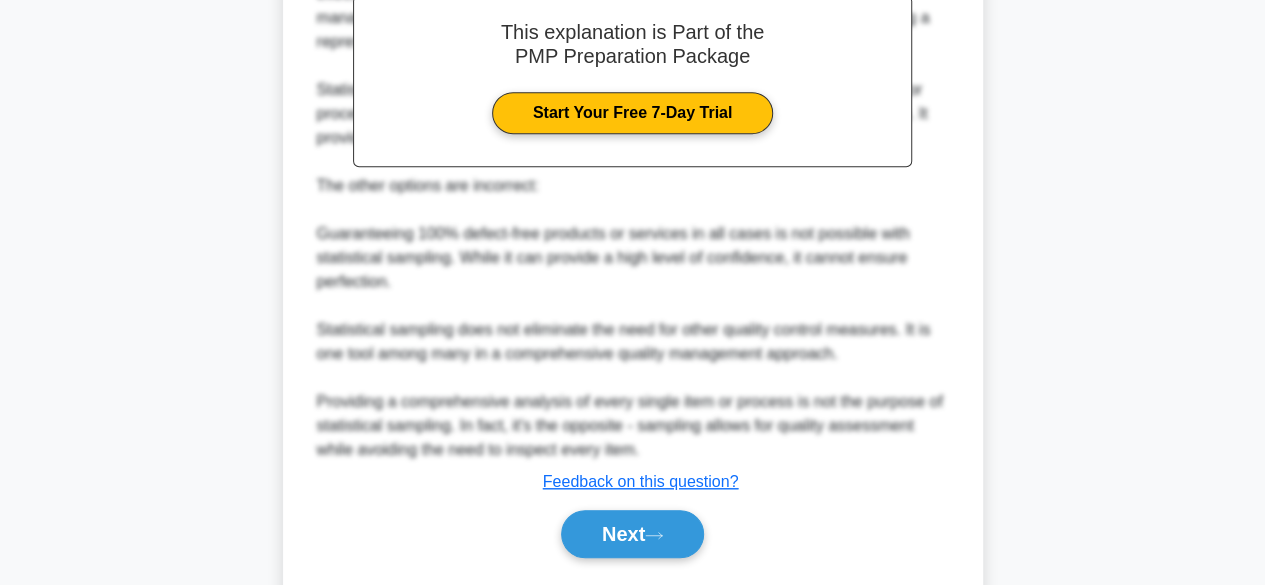 scroll, scrollTop: 693, scrollLeft: 0, axis: vertical 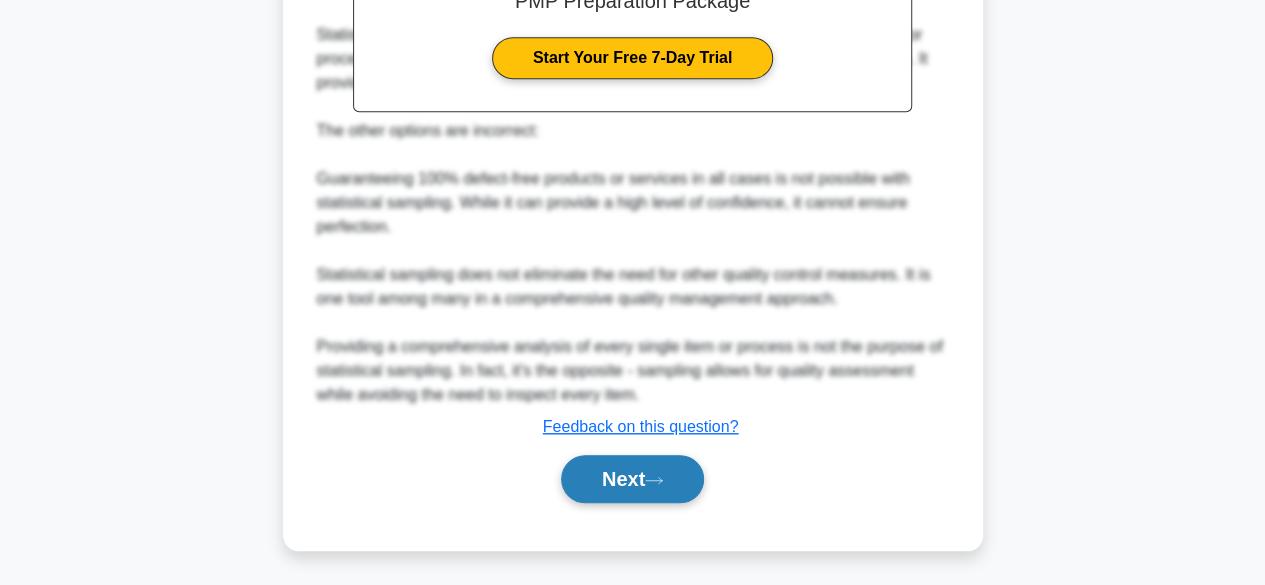 click on "Next" at bounding box center [632, 479] 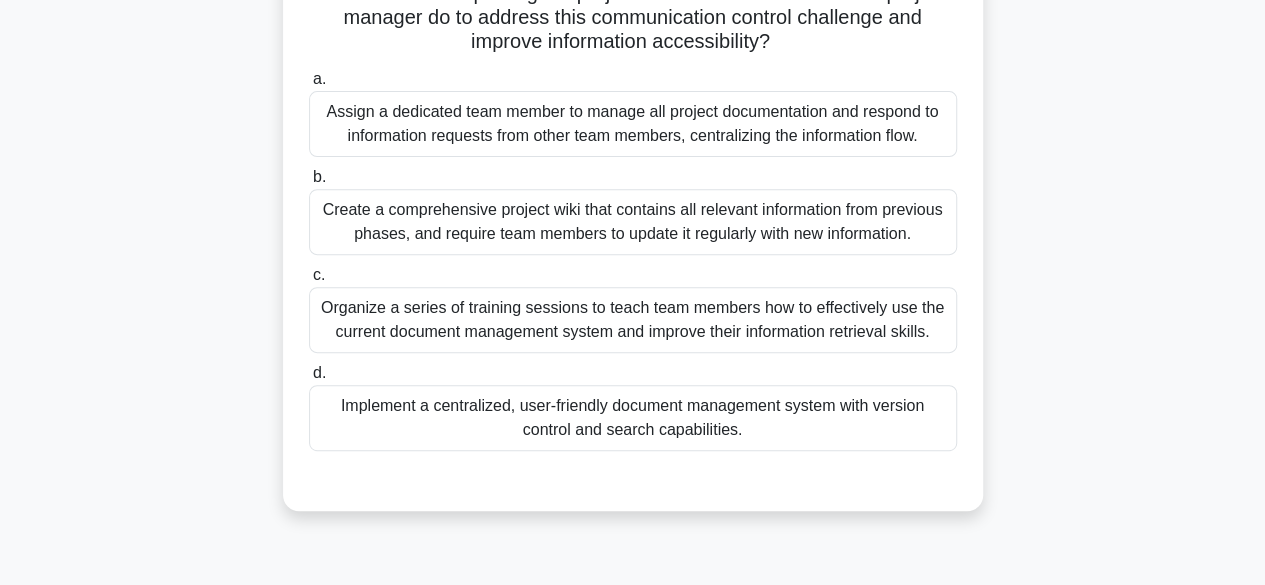 scroll, scrollTop: 312, scrollLeft: 0, axis: vertical 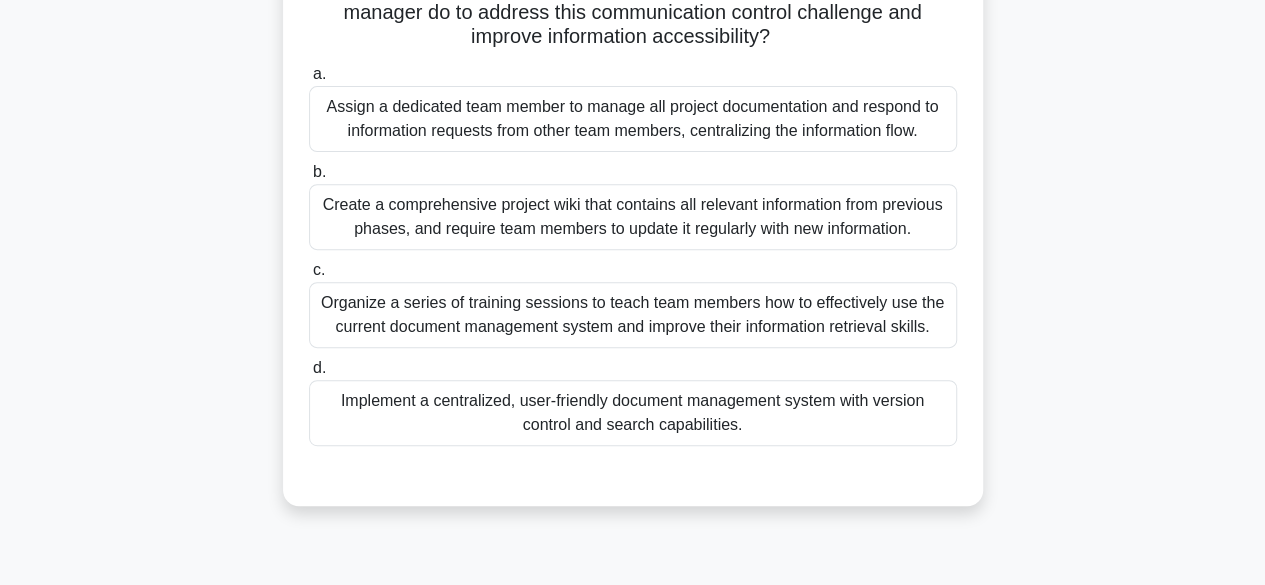 click on "Implement a centralized, user-friendly document management system with version control and search capabilities." at bounding box center (633, 413) 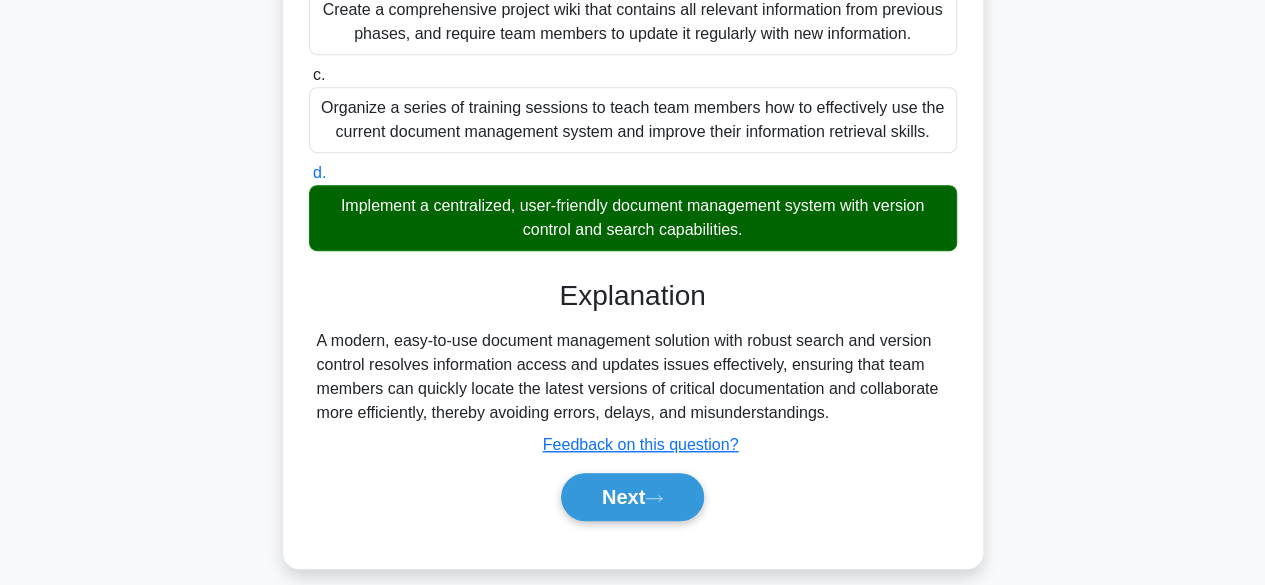 scroll, scrollTop: 525, scrollLeft: 0, axis: vertical 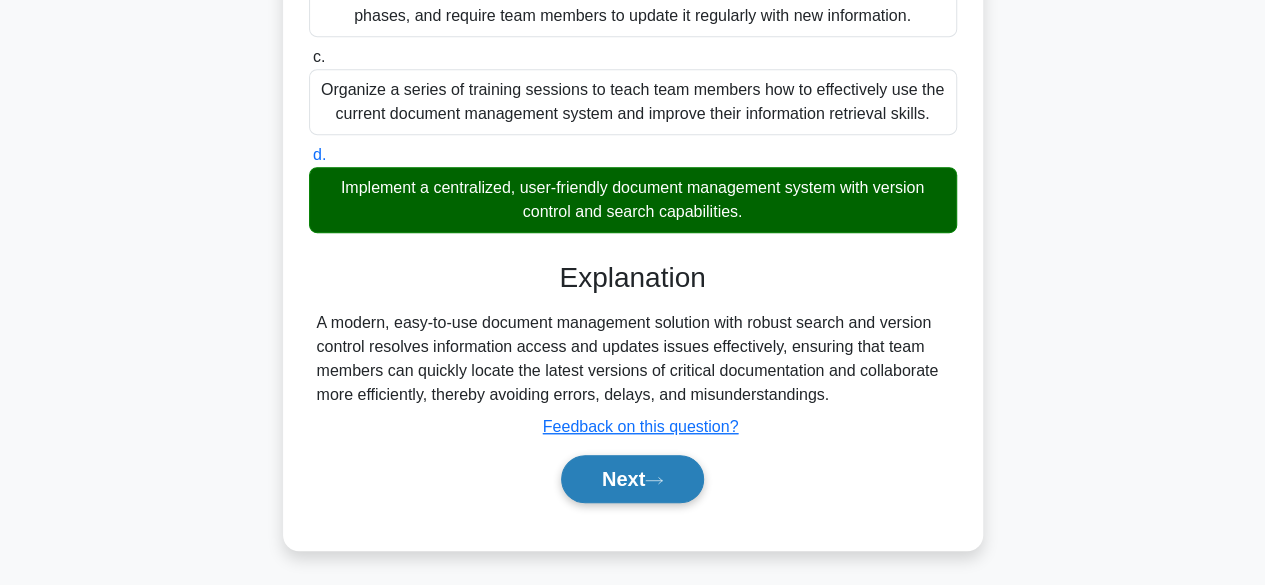 click on "Next" at bounding box center [632, 479] 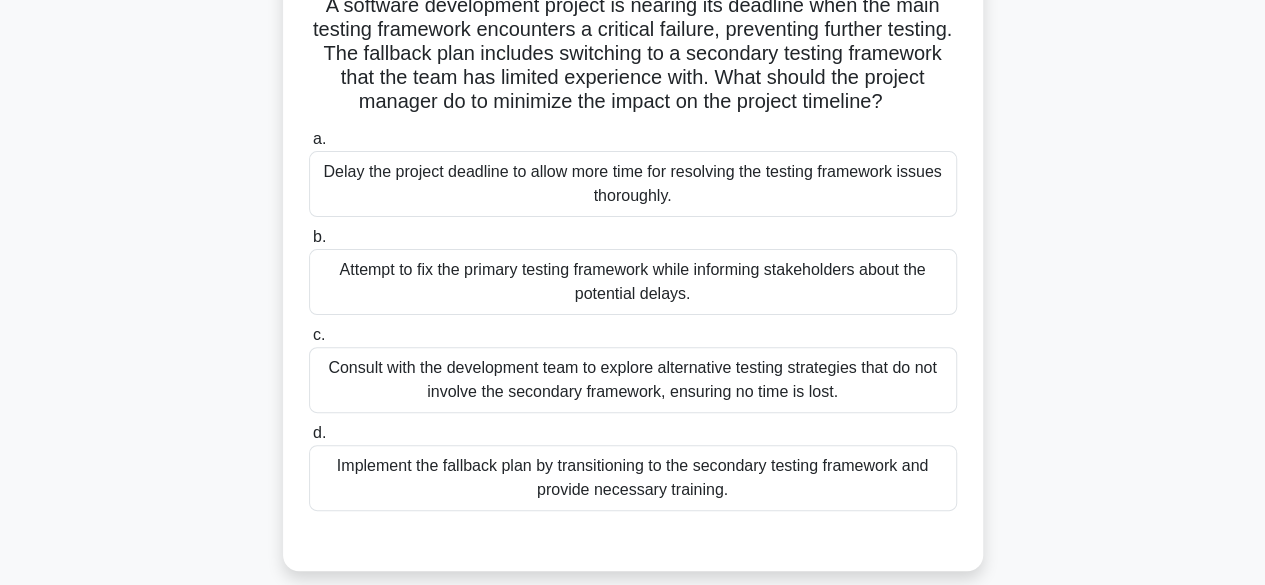 scroll, scrollTop: 157, scrollLeft: 0, axis: vertical 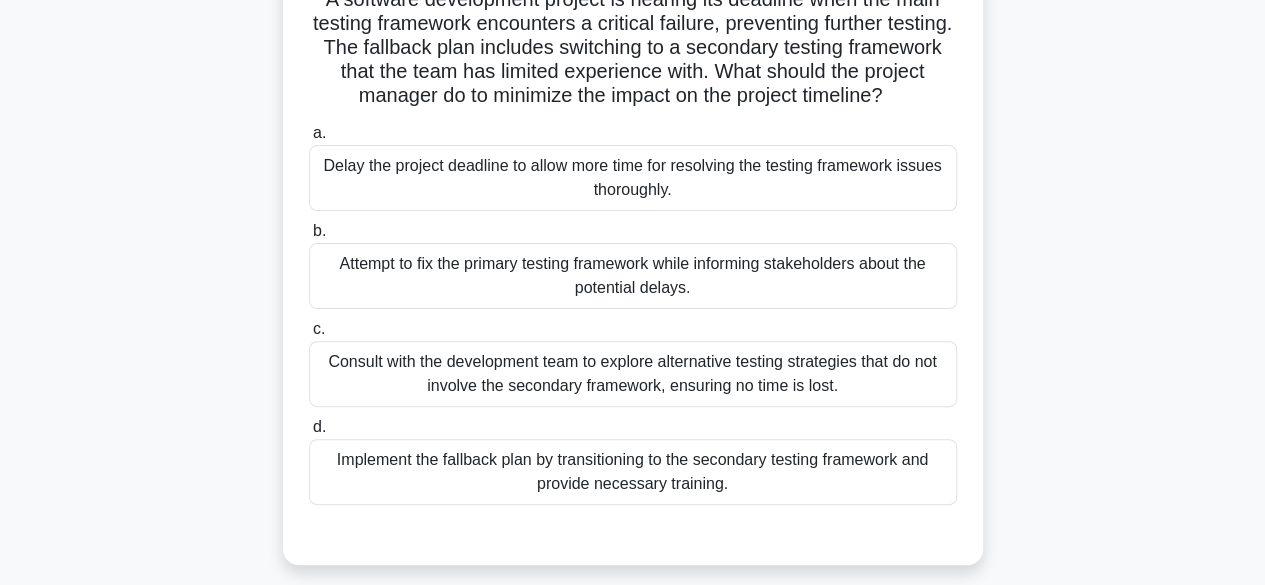 click on "Consult with the development team to explore alternative testing strategies that do not involve the secondary framework, ensuring no time is lost." at bounding box center (633, 374) 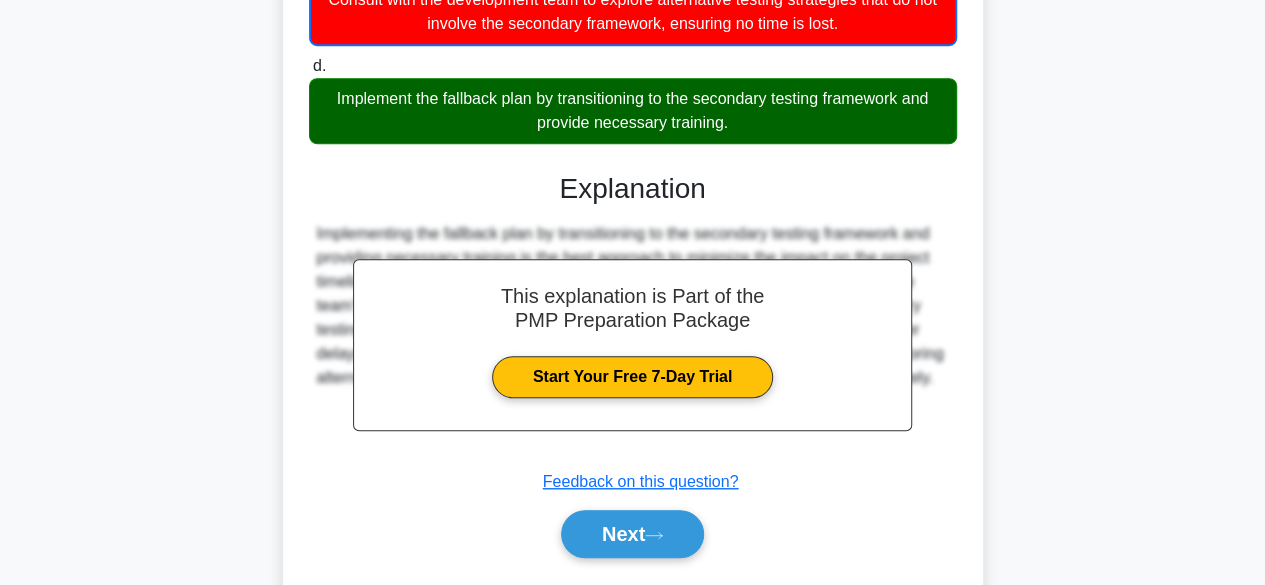 scroll, scrollTop: 576, scrollLeft: 0, axis: vertical 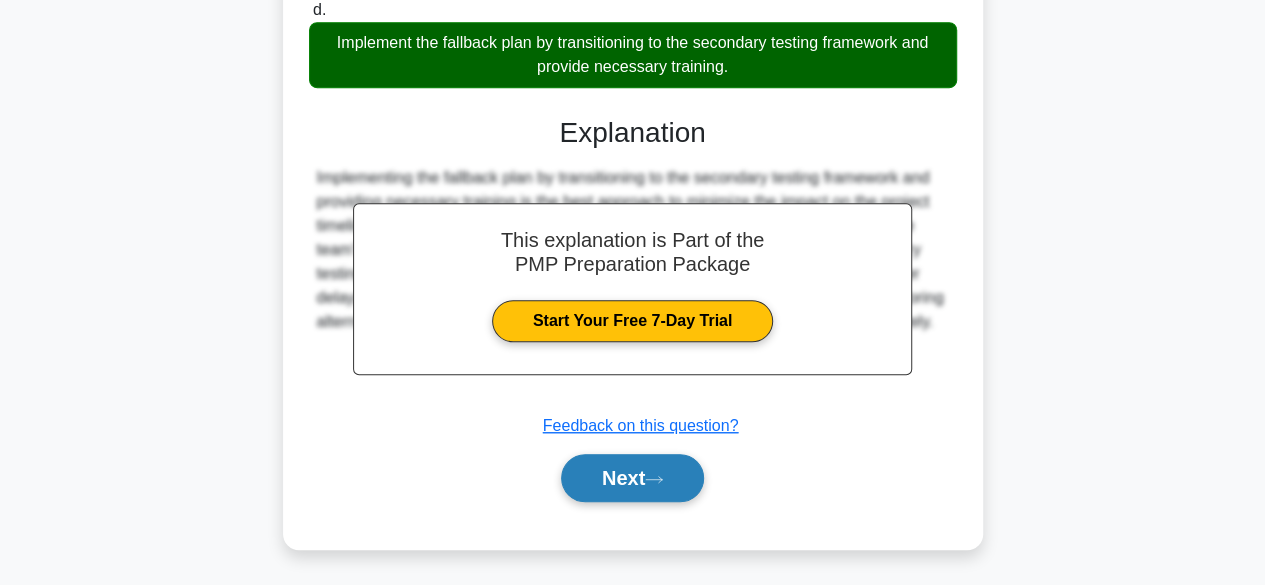 click on "Next" at bounding box center [632, 478] 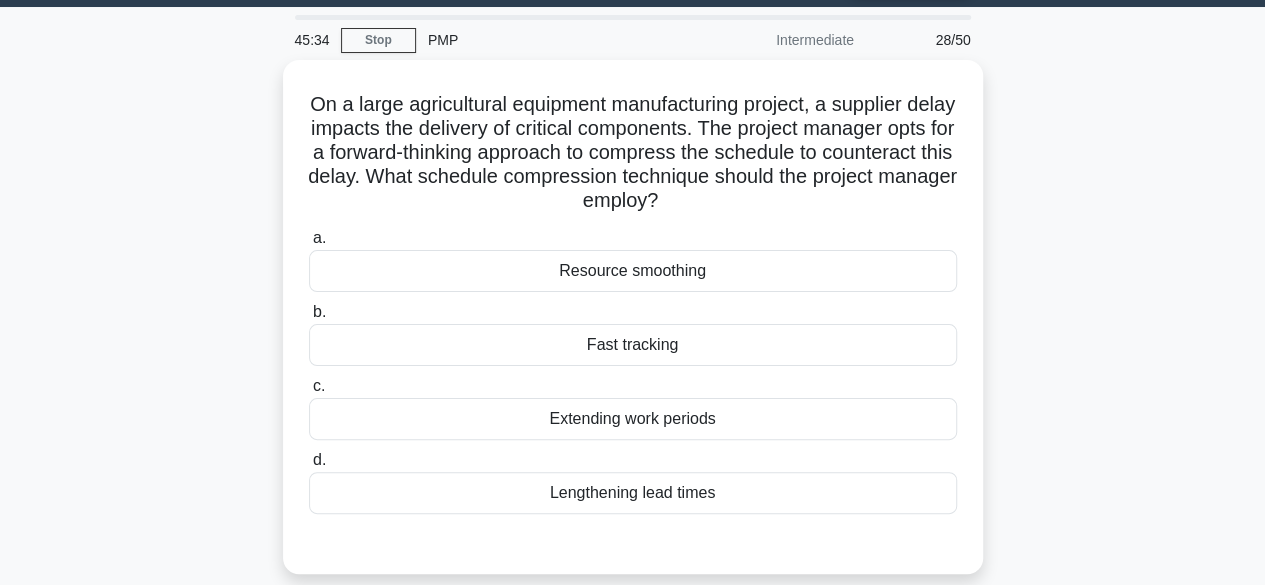 scroll, scrollTop: 50, scrollLeft: 0, axis: vertical 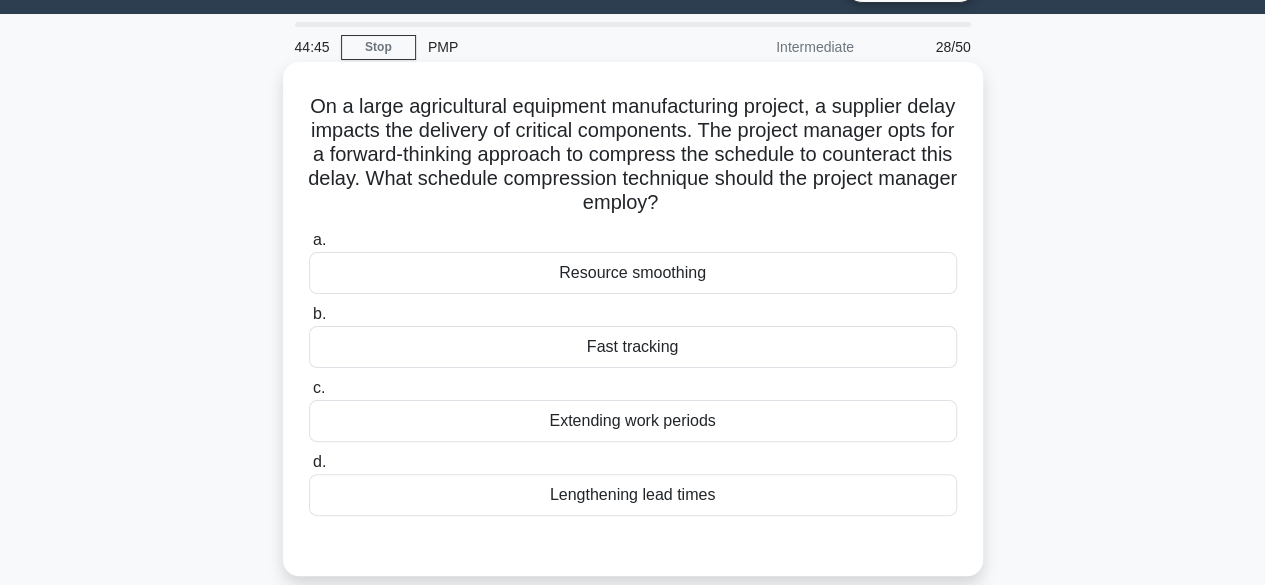 click on "Resource smoothing" at bounding box center (633, 273) 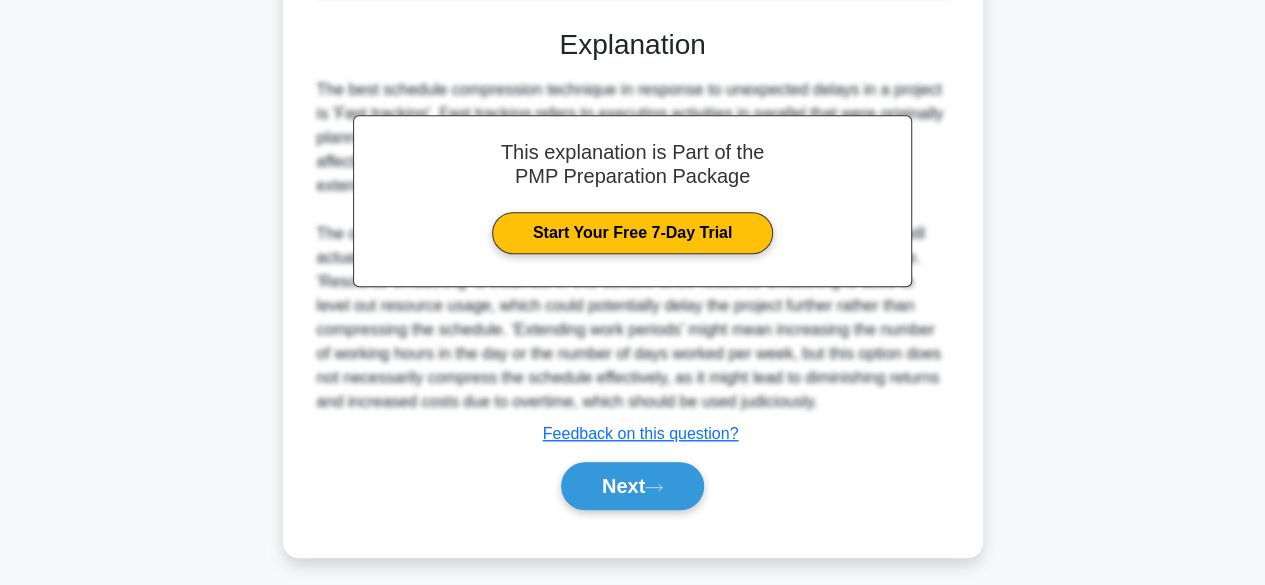 scroll, scrollTop: 576, scrollLeft: 0, axis: vertical 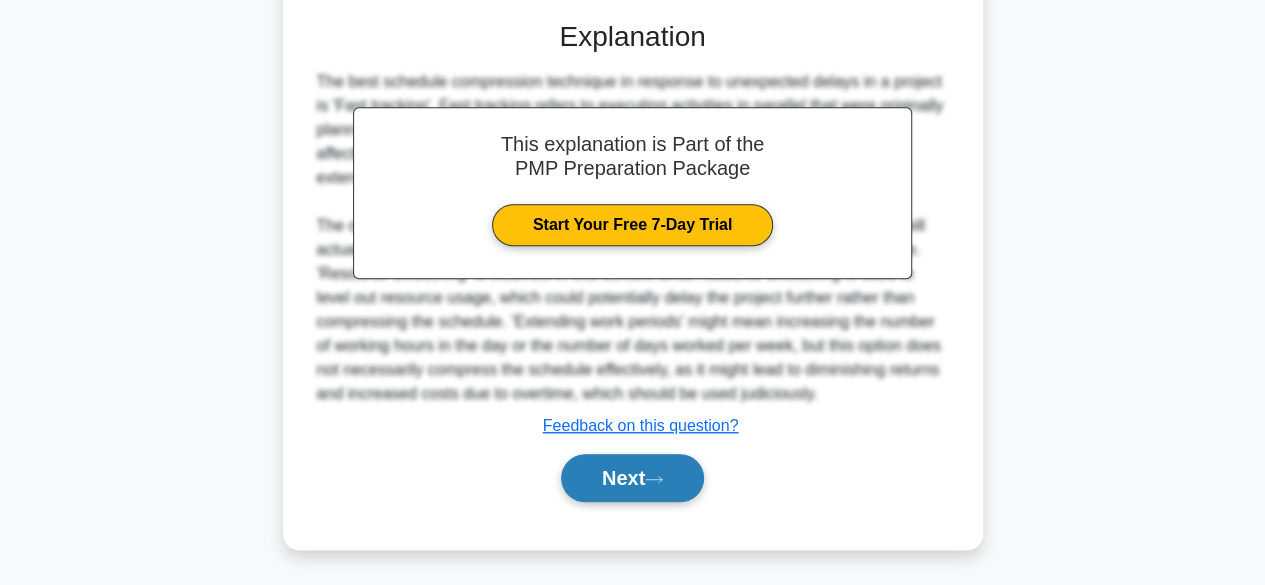 click on "Next" at bounding box center (632, 478) 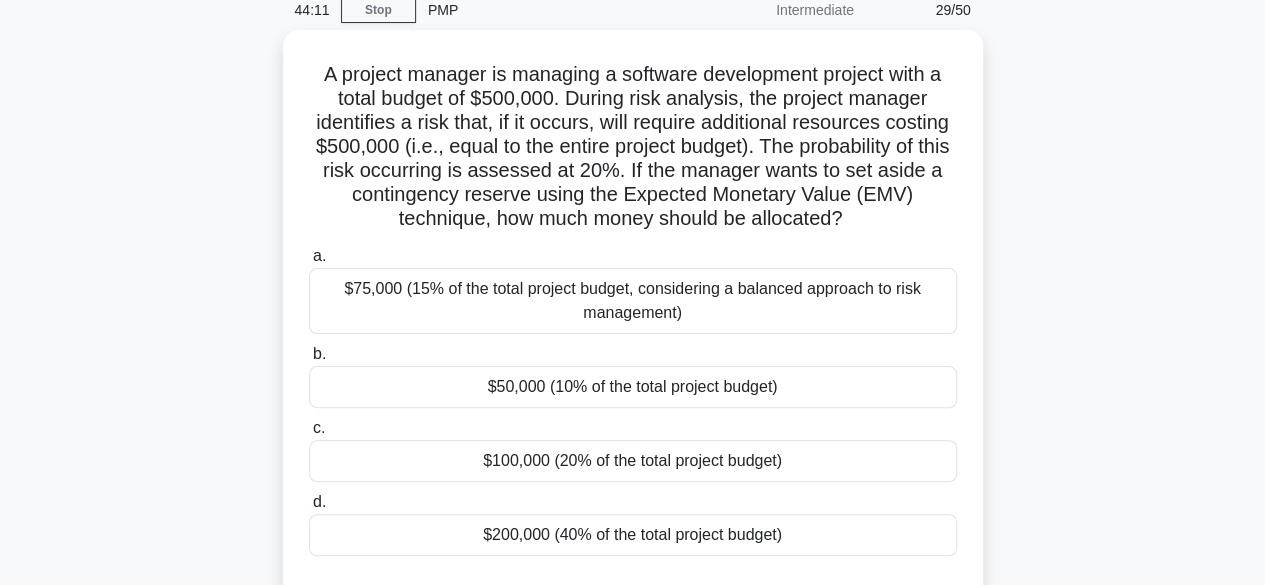 scroll, scrollTop: 80, scrollLeft: 0, axis: vertical 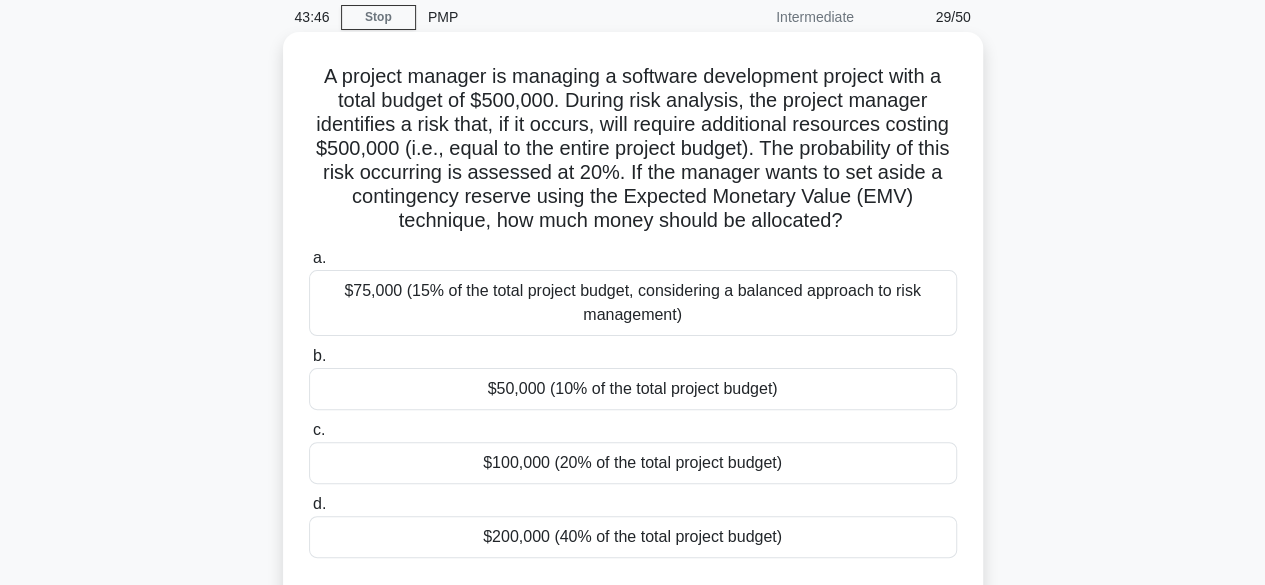 click on "$100,000 (20% of the total project budget)" at bounding box center [633, 463] 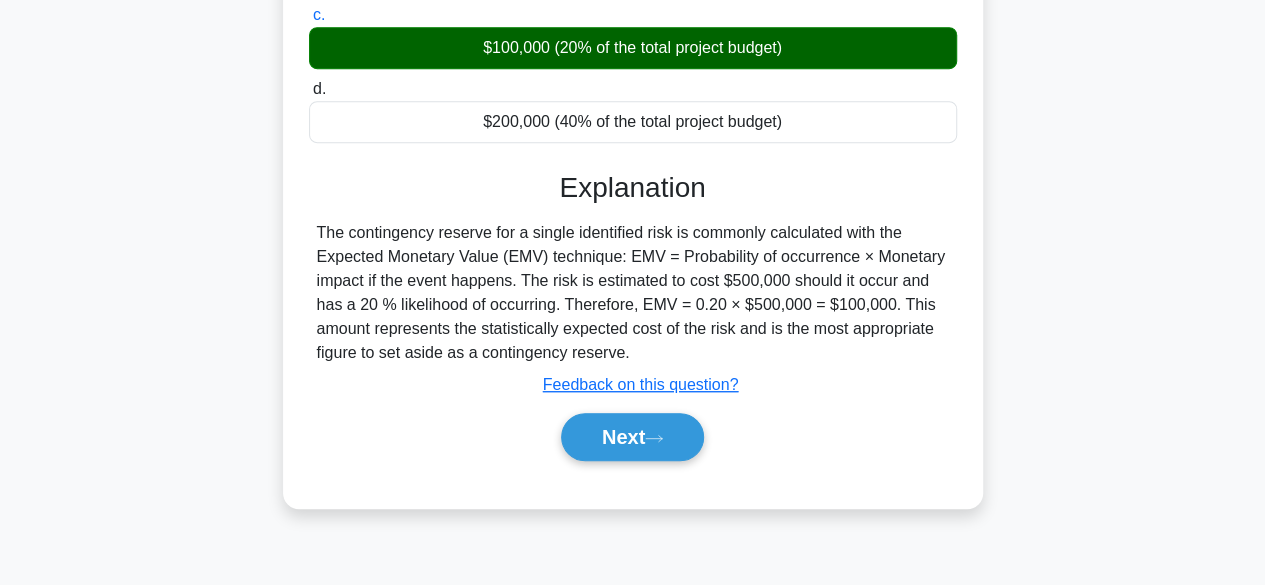 scroll, scrollTop: 494, scrollLeft: 0, axis: vertical 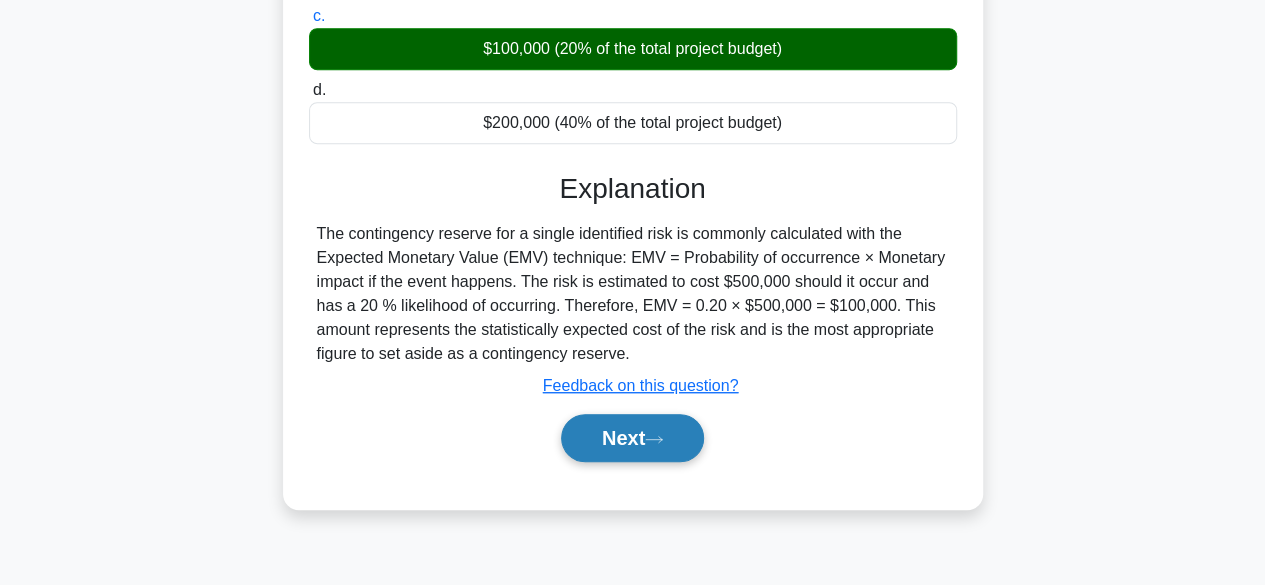 click 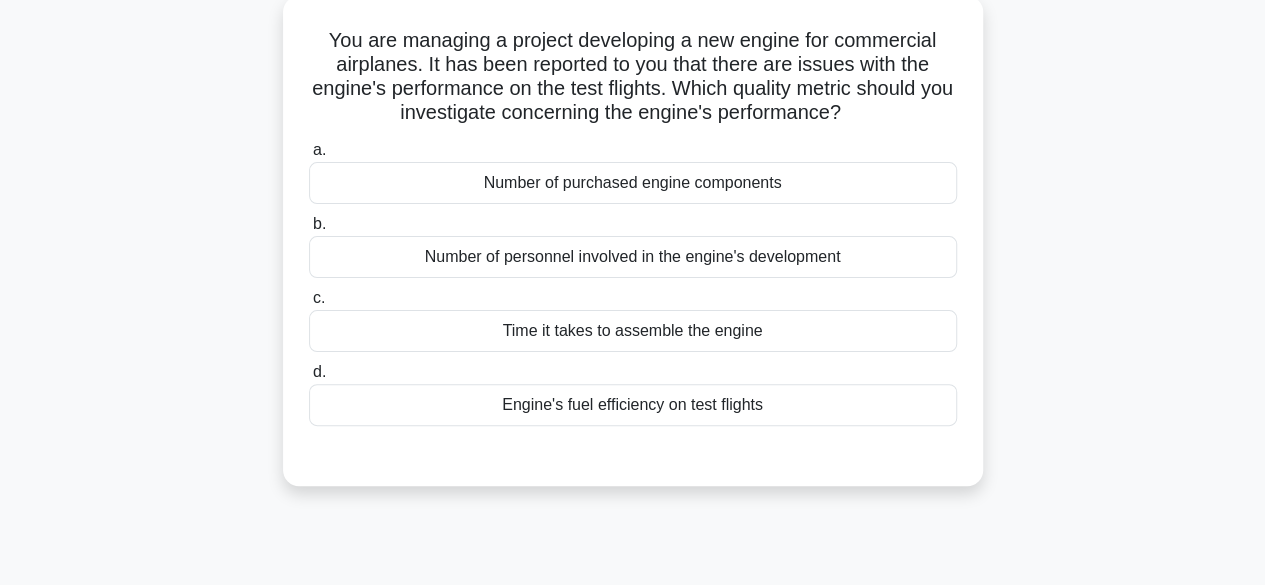 scroll, scrollTop: 22, scrollLeft: 0, axis: vertical 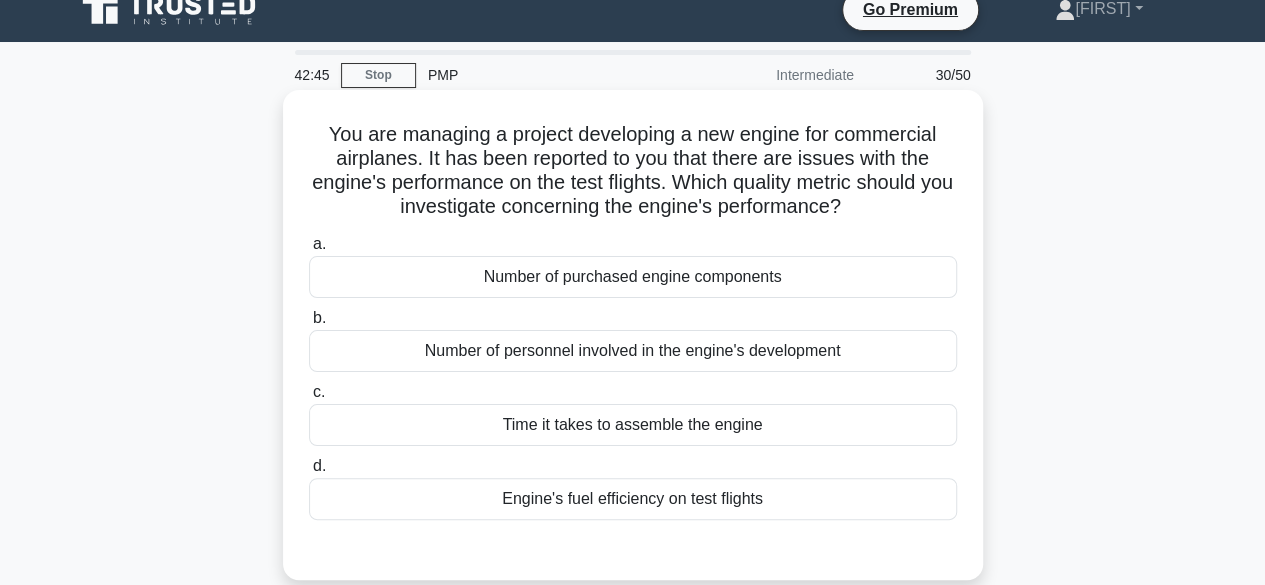 click on "Engine's fuel efficiency on test flights" at bounding box center [633, 499] 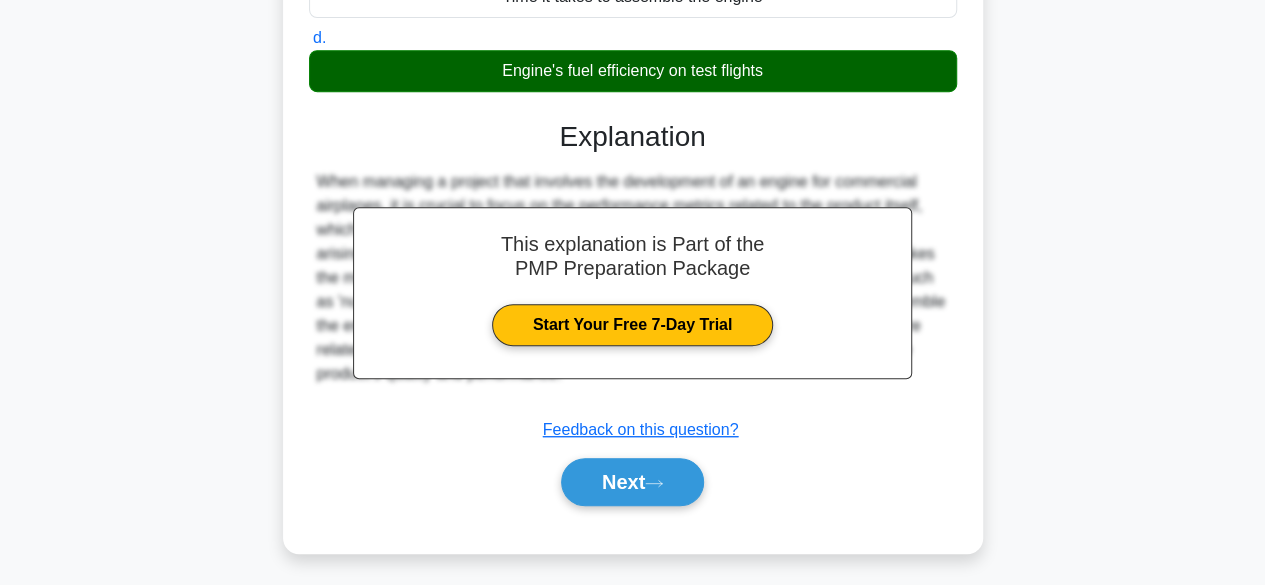 scroll, scrollTop: 495, scrollLeft: 0, axis: vertical 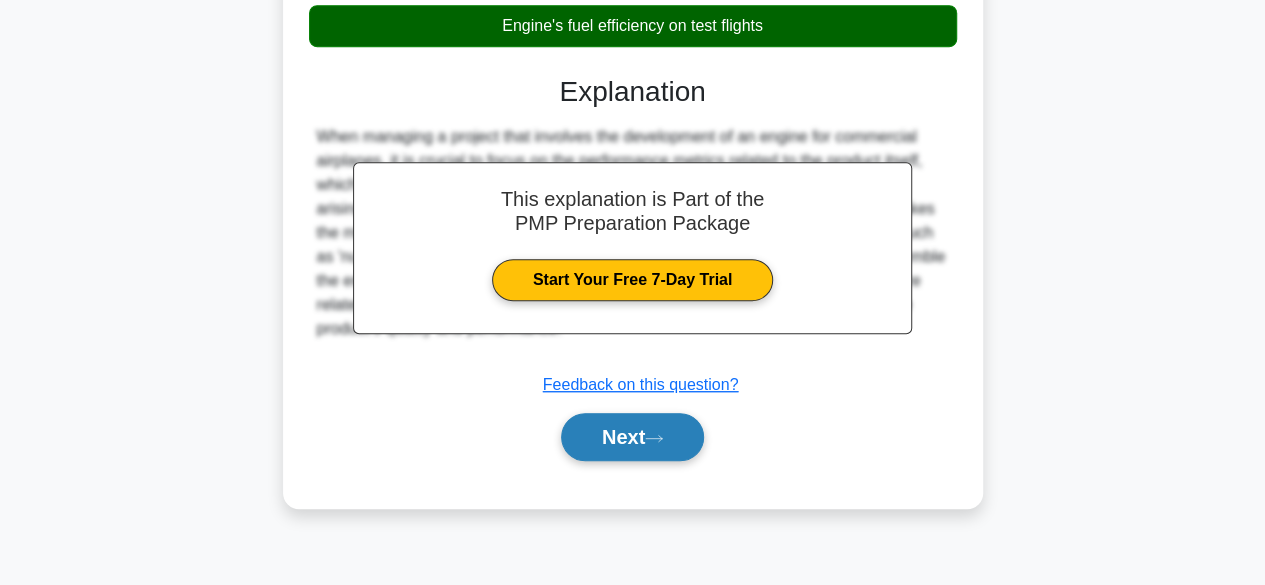 click on "Next" at bounding box center [632, 437] 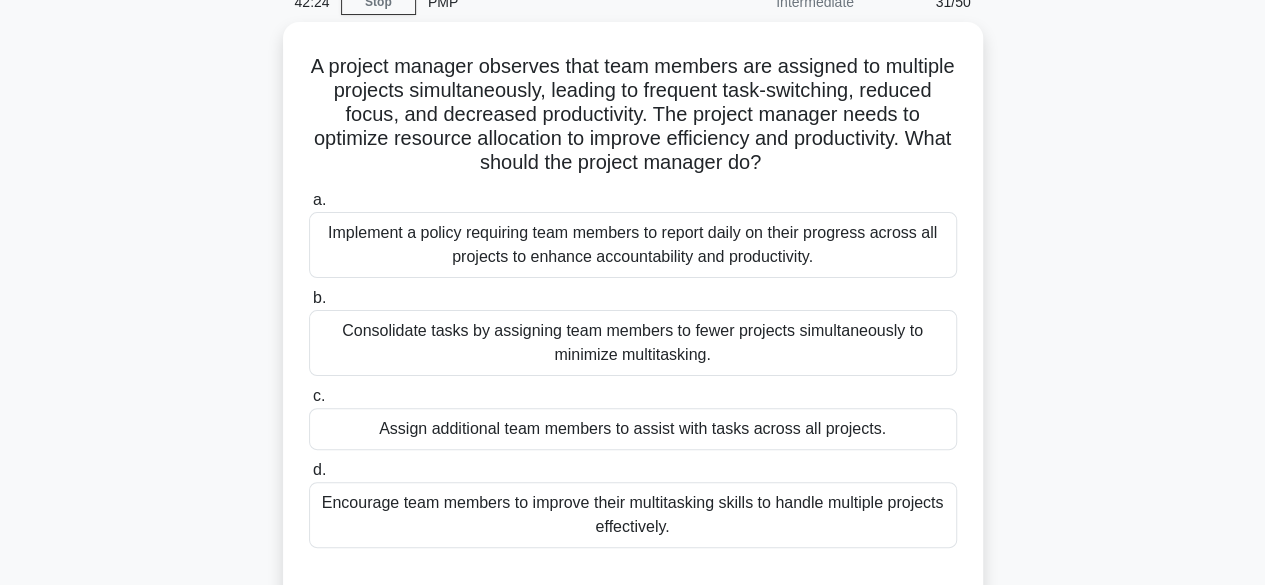 scroll, scrollTop: 94, scrollLeft: 0, axis: vertical 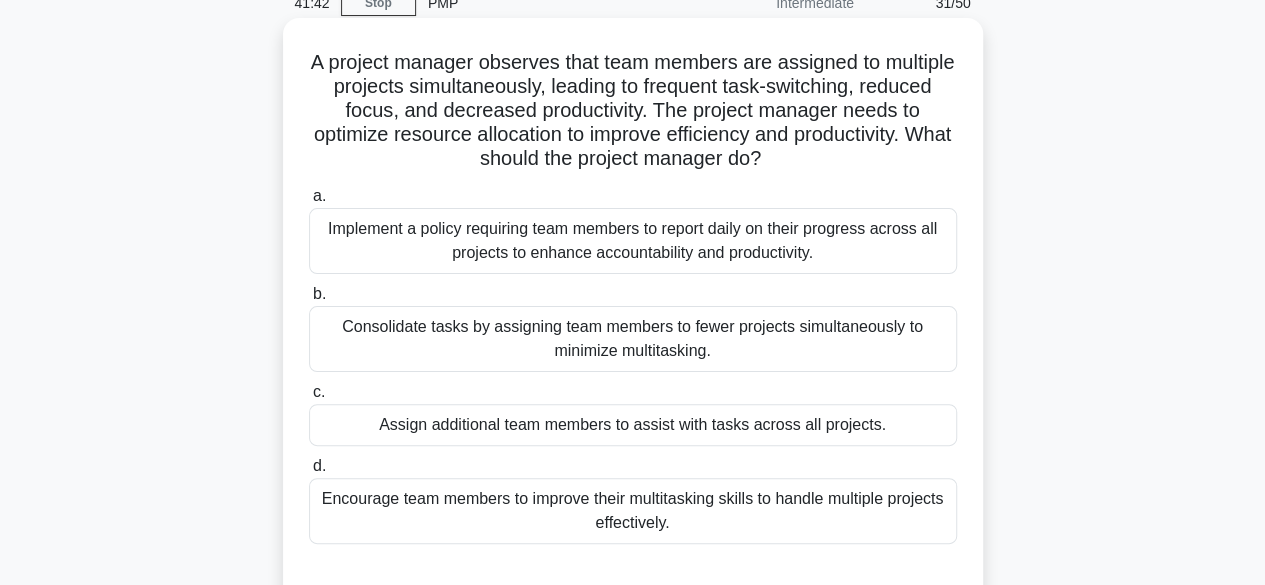 click on "Consolidate tasks by assigning team members to fewer projects simultaneously to minimize multitasking." at bounding box center [633, 339] 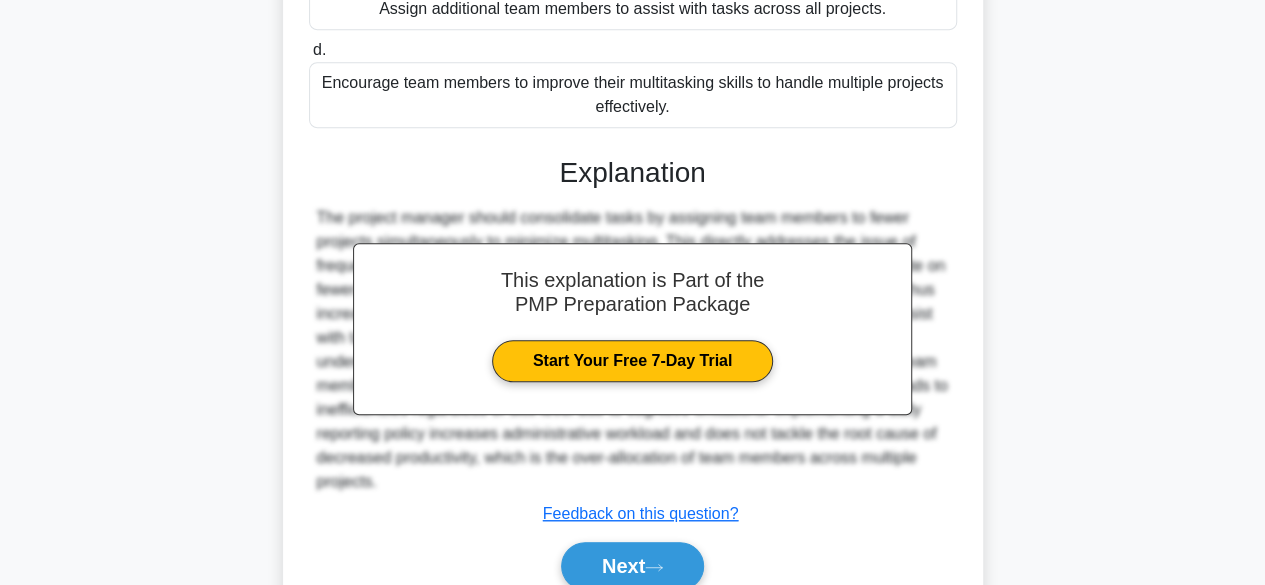 scroll, scrollTop: 597, scrollLeft: 0, axis: vertical 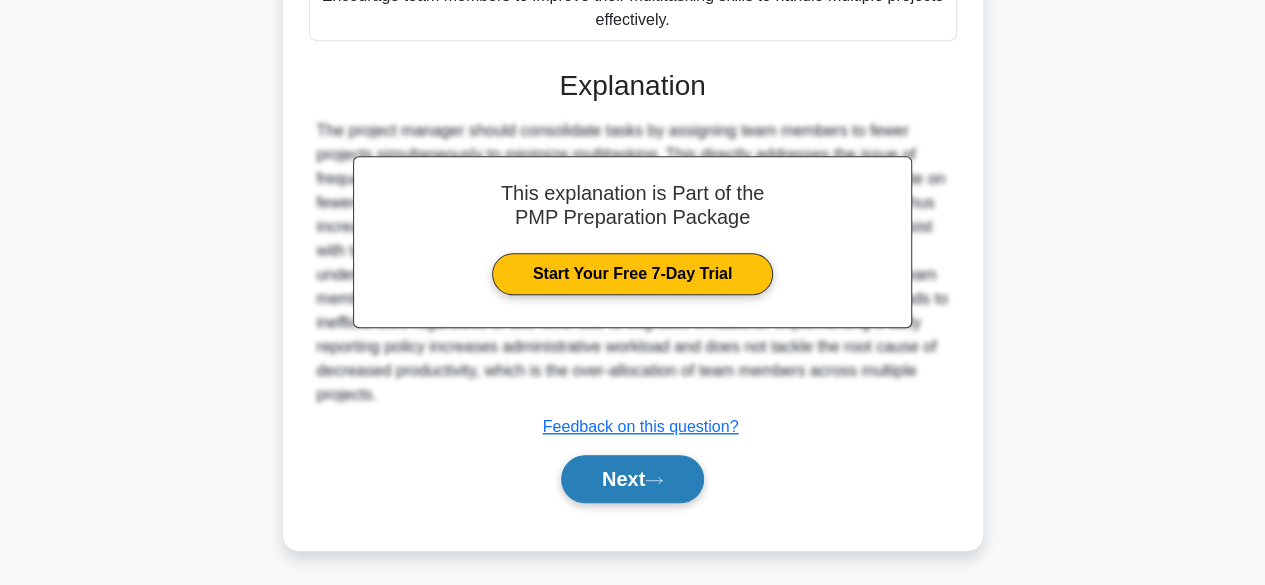 click on "Next" at bounding box center [632, 479] 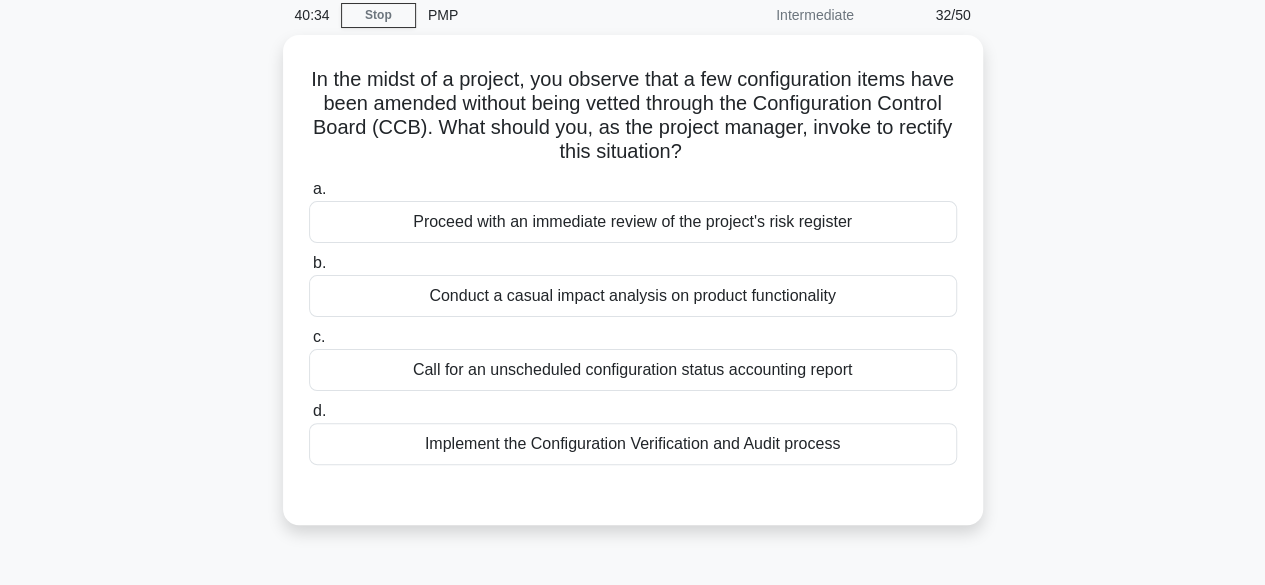 scroll, scrollTop: 89, scrollLeft: 0, axis: vertical 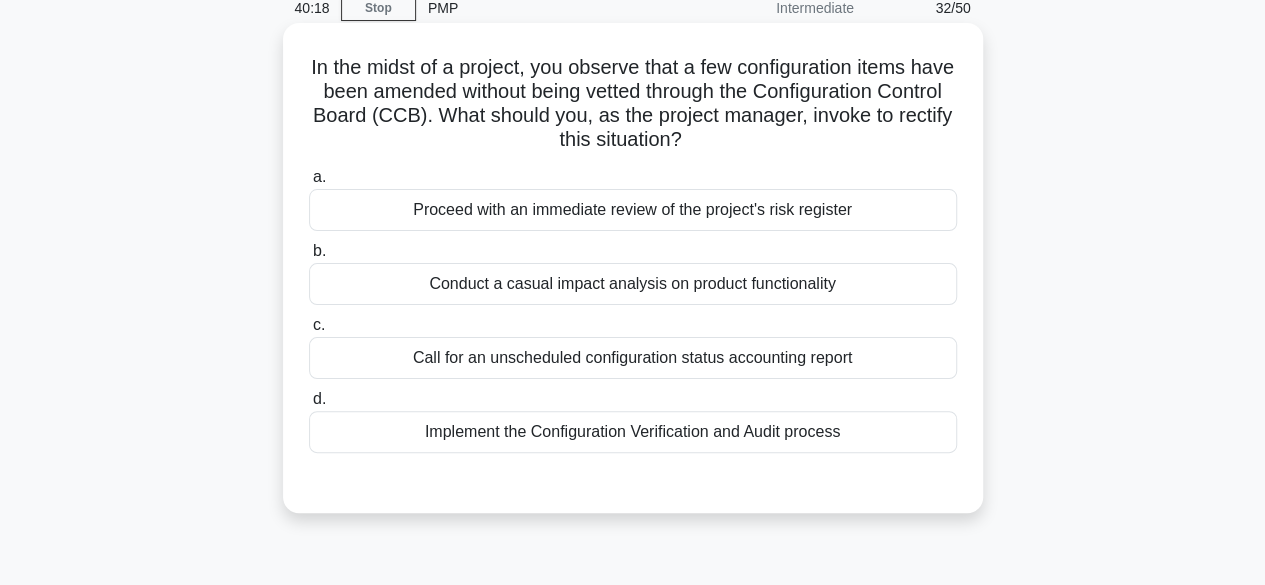 click on "Proceed with an immediate review of the project's risk register" at bounding box center (633, 210) 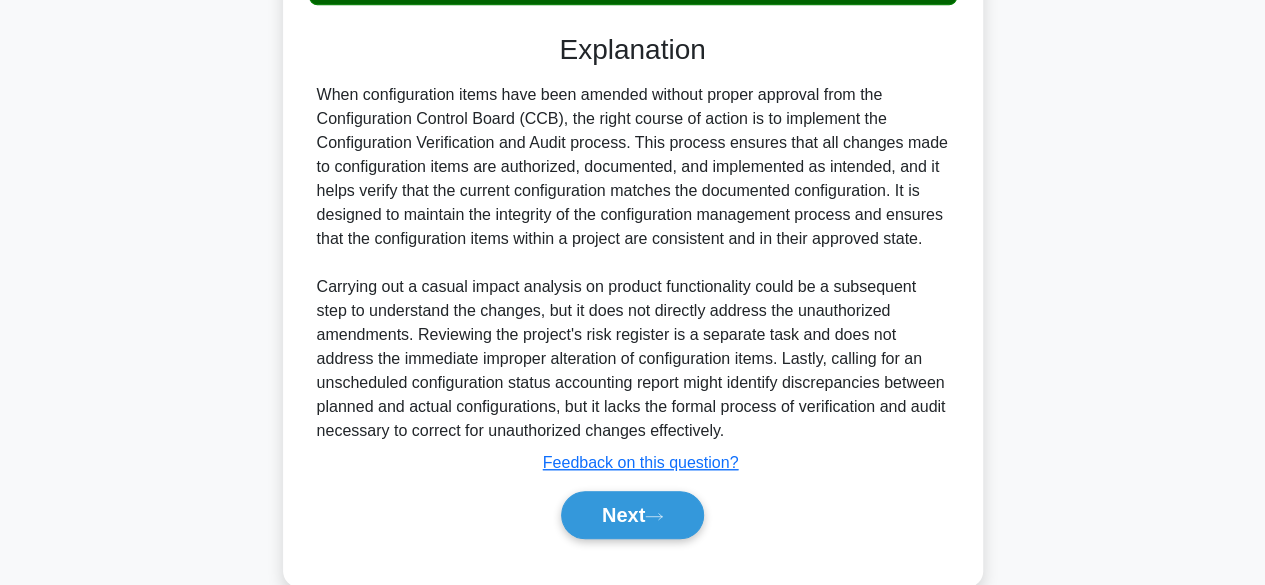 scroll, scrollTop: 546, scrollLeft: 0, axis: vertical 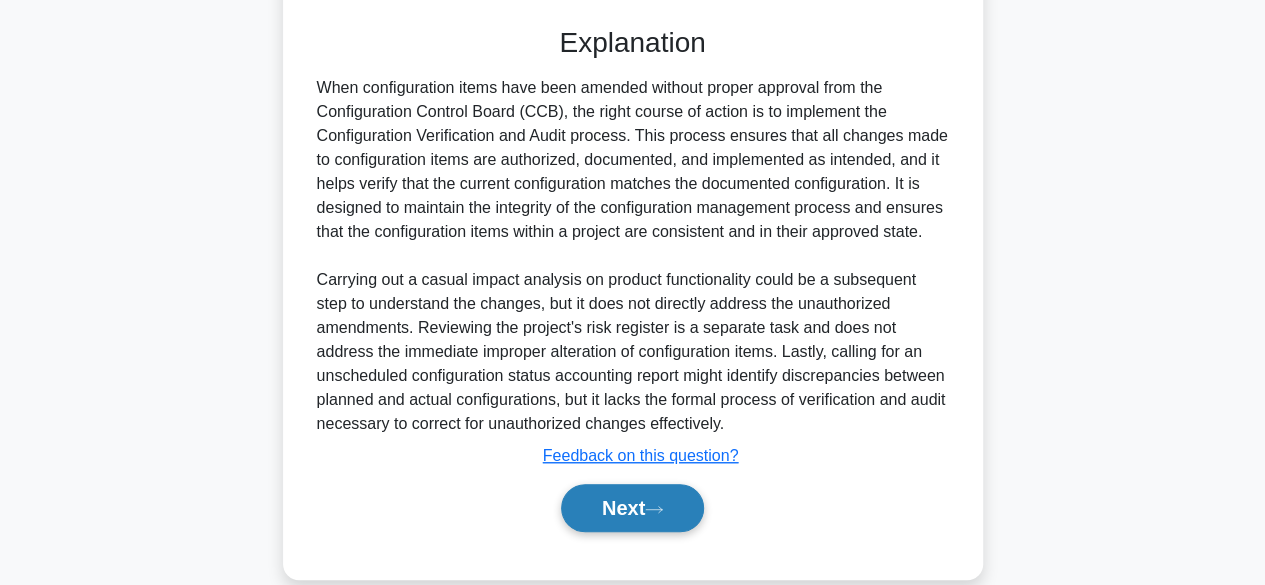 click on "Next" at bounding box center [632, 508] 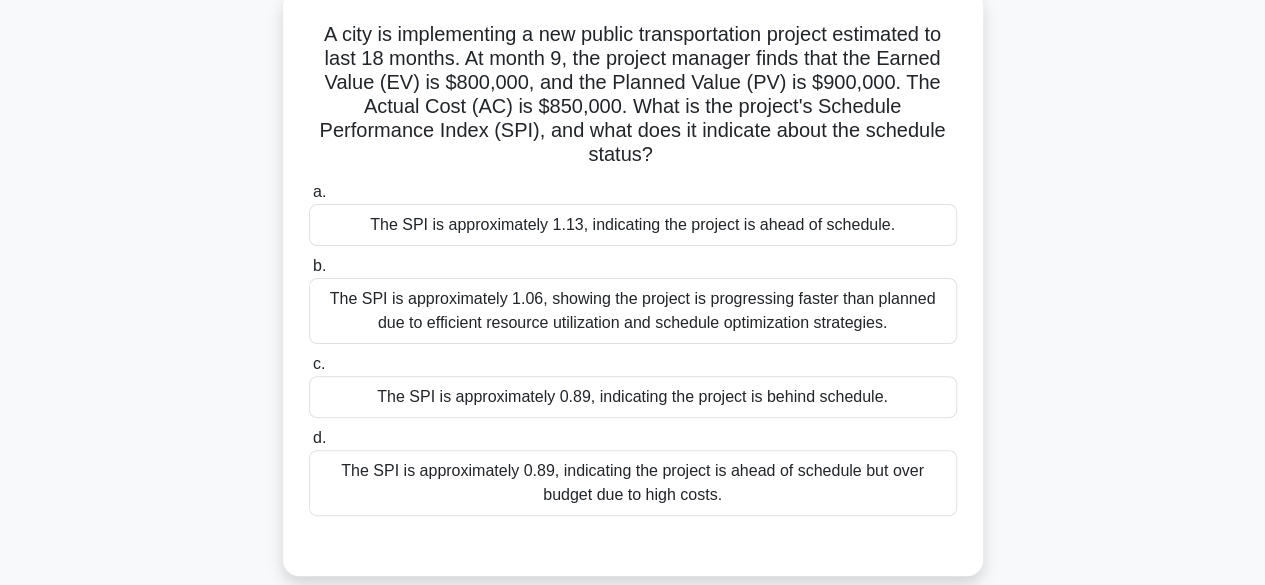 scroll, scrollTop: 129, scrollLeft: 0, axis: vertical 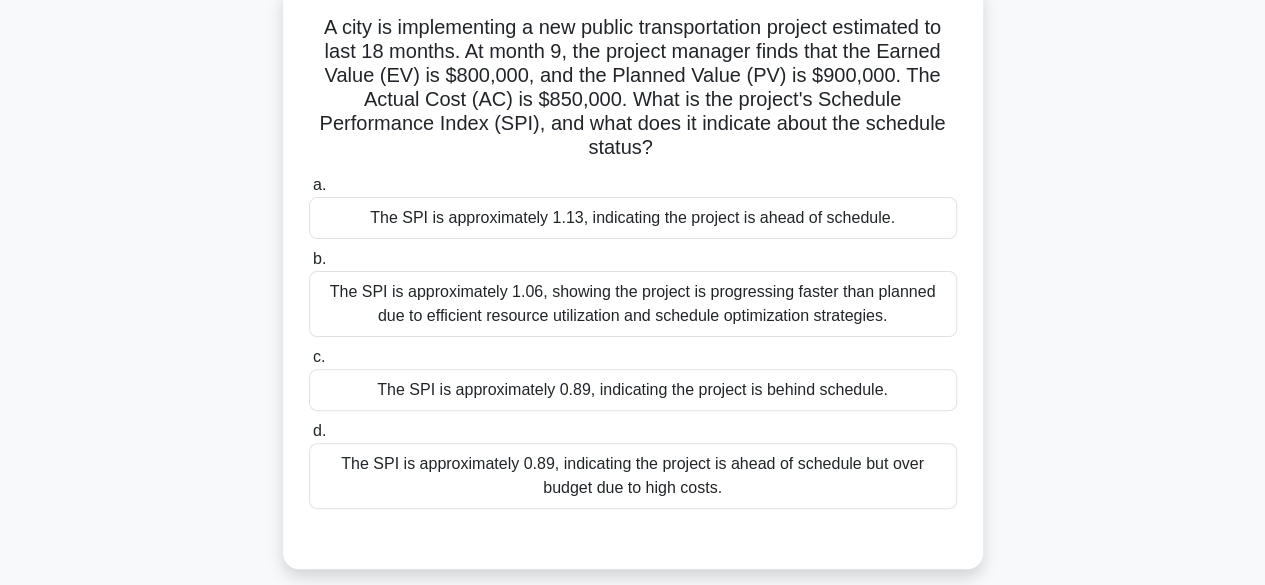 click on "The SPI is approximately 0.89, indicating the project is ahead of schedule but over budget due to high costs." at bounding box center (633, 476) 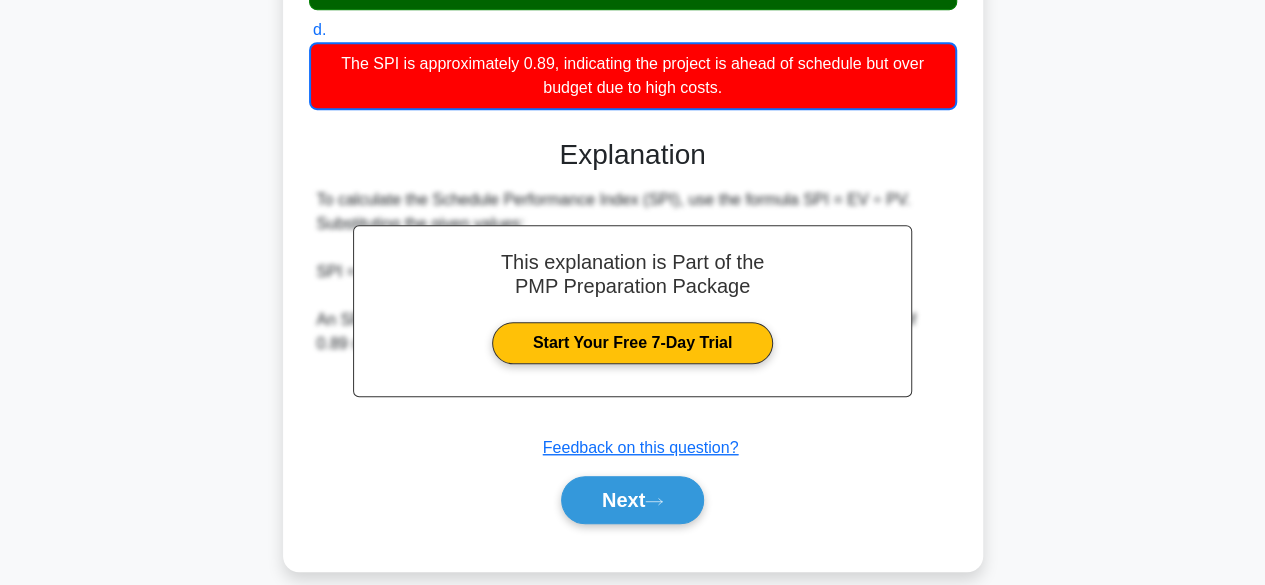 scroll, scrollTop: 551, scrollLeft: 0, axis: vertical 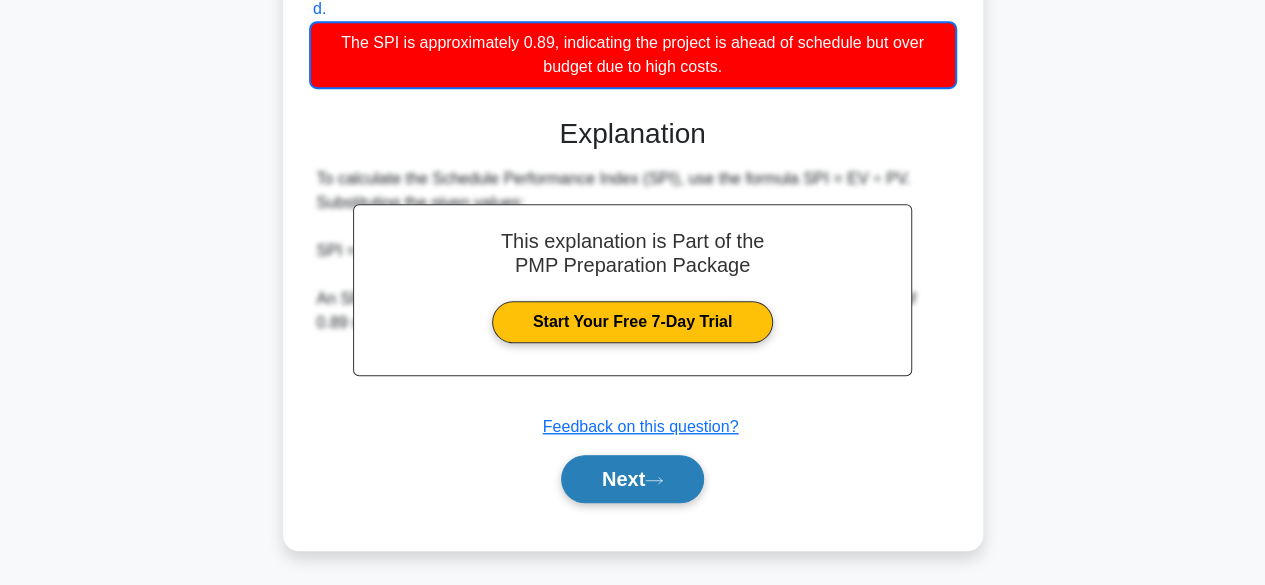 click on "Next" at bounding box center (632, 479) 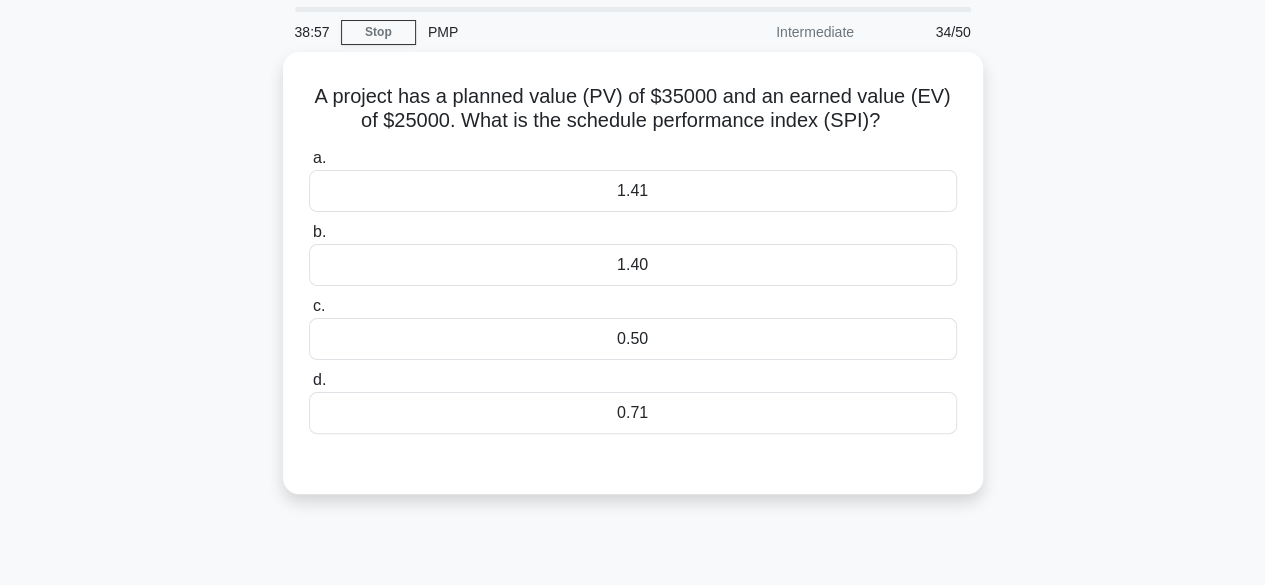 scroll, scrollTop: 66, scrollLeft: 0, axis: vertical 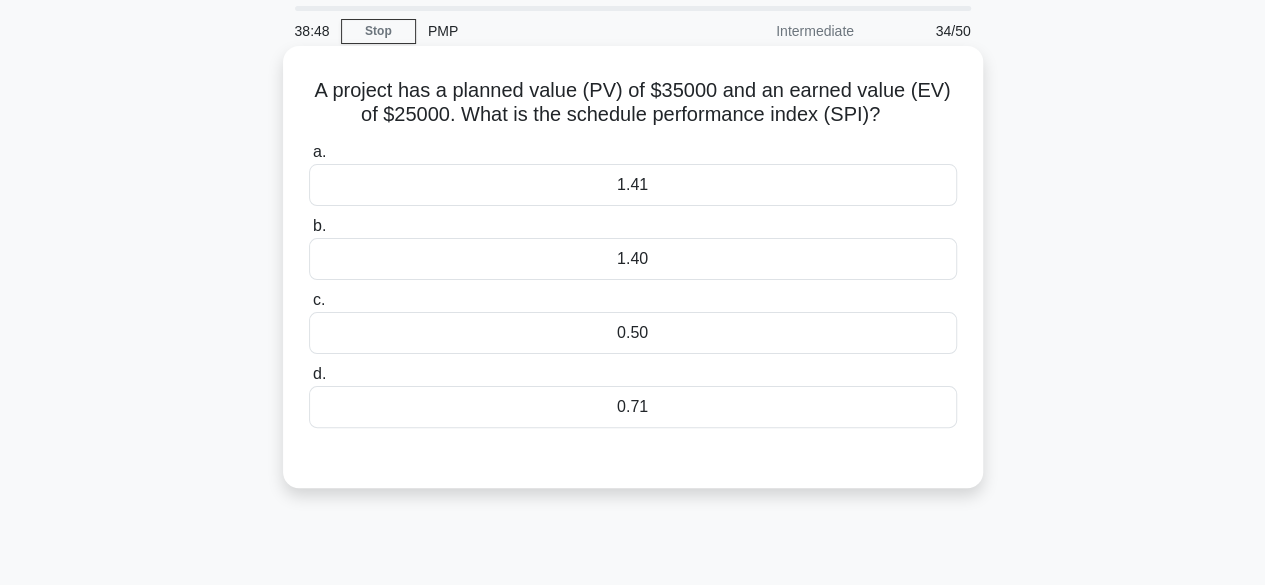 click on "1.40" at bounding box center (633, 259) 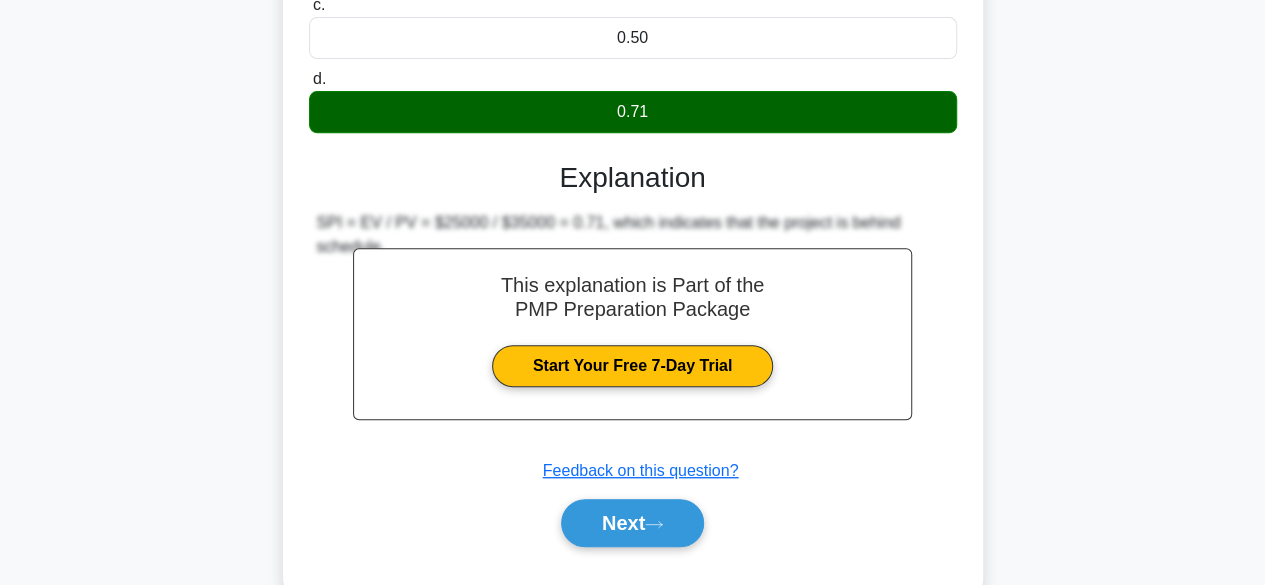 scroll, scrollTop: 374, scrollLeft: 0, axis: vertical 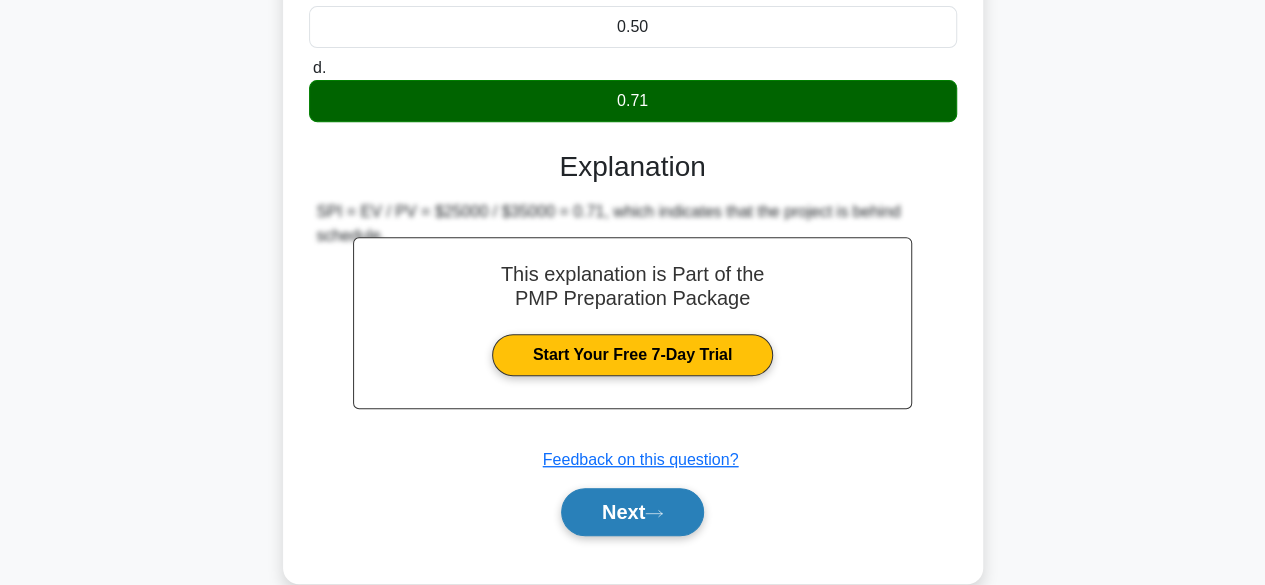 click on "Next" at bounding box center [632, 512] 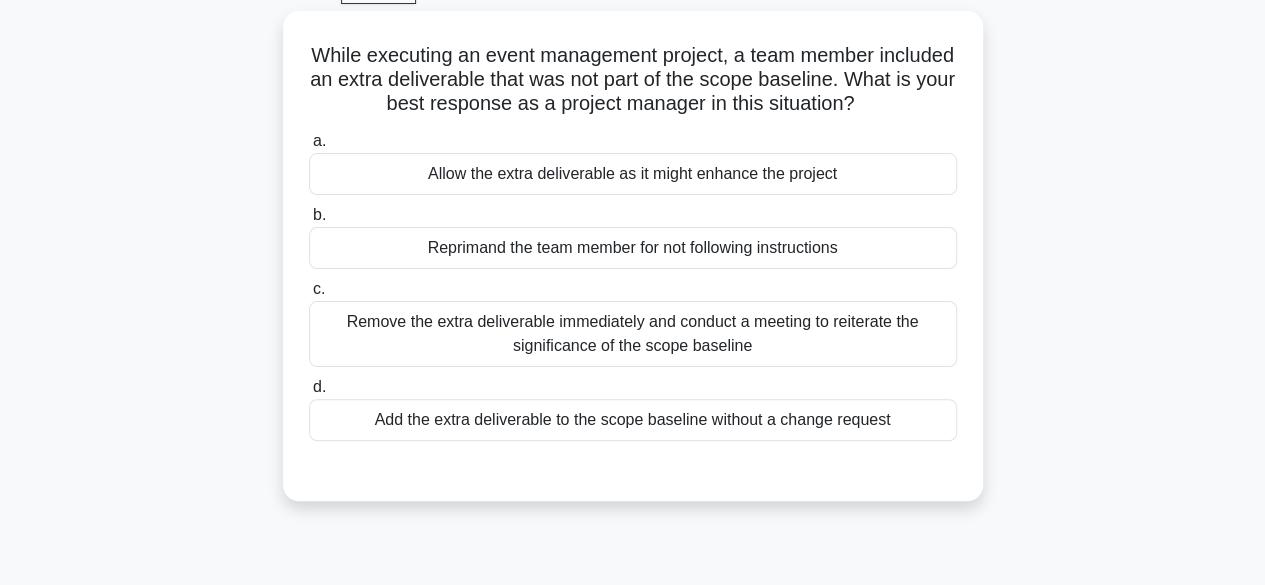 scroll, scrollTop: 108, scrollLeft: 0, axis: vertical 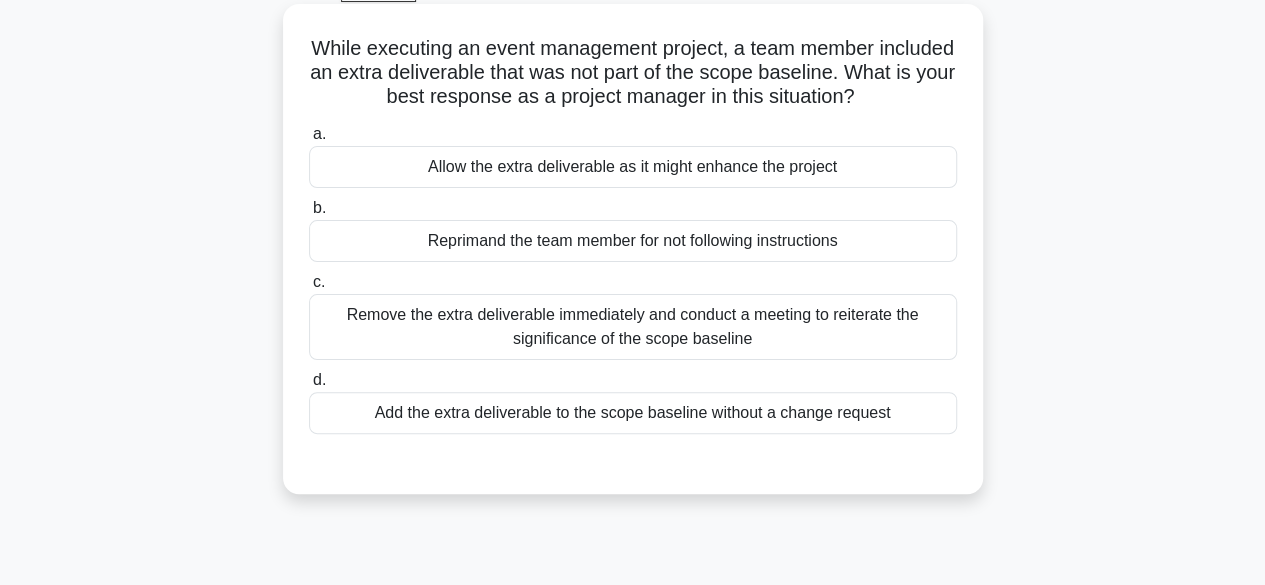 click on "Remove the extra deliverable immediately and conduct a meeting to reiterate the significance of the scope baseline" at bounding box center [633, 327] 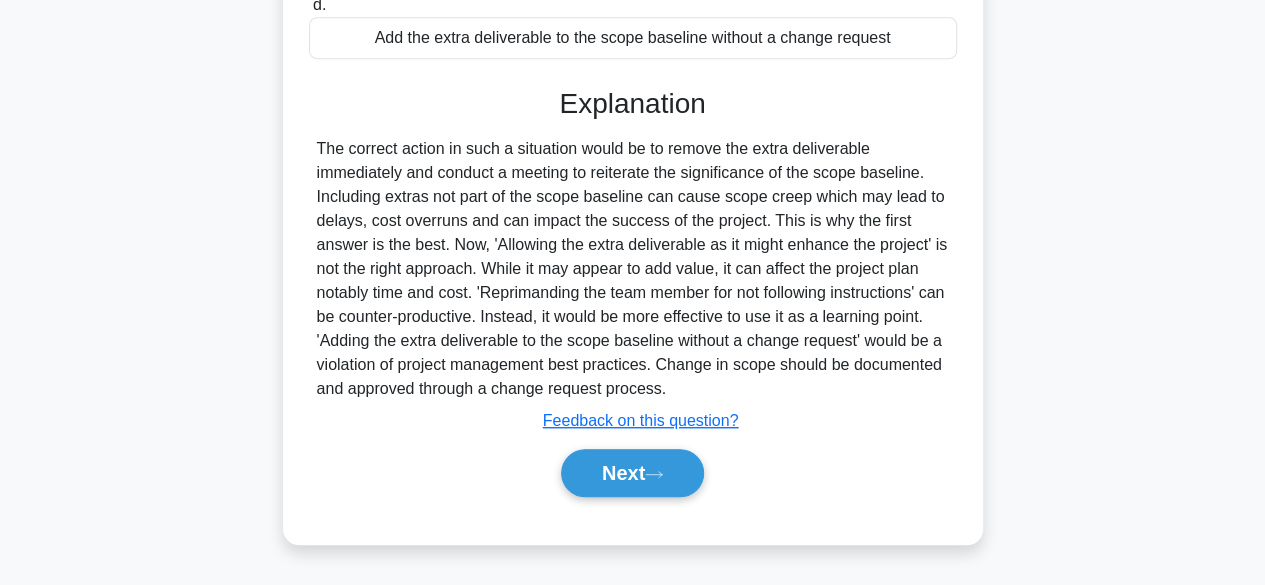 scroll, scrollTop: 495, scrollLeft: 0, axis: vertical 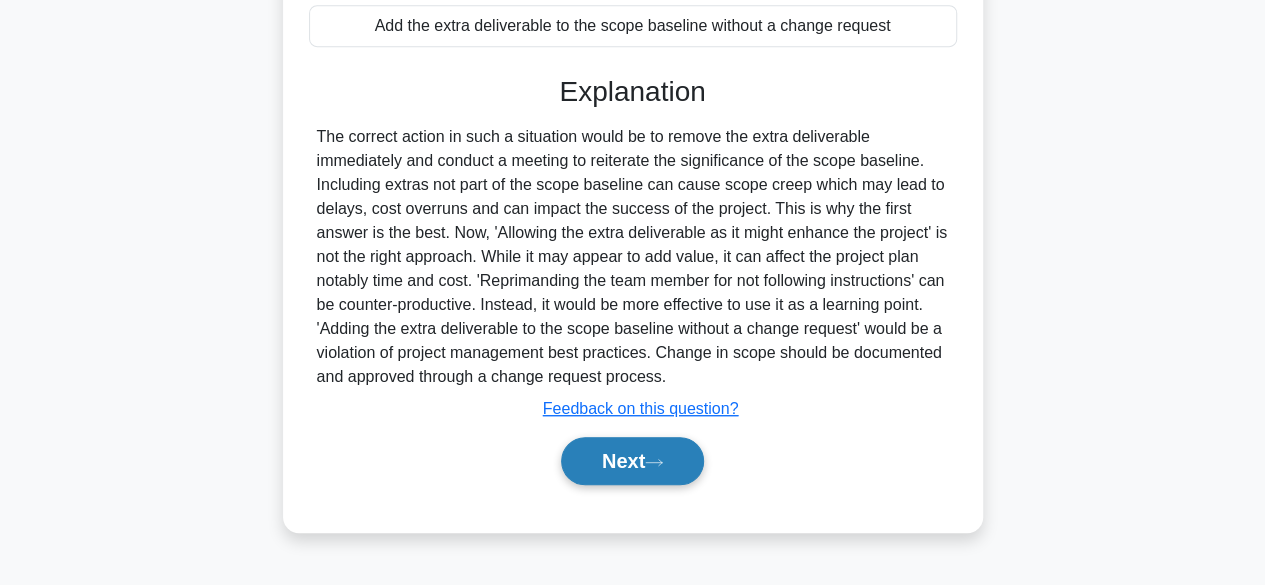 click on "Next" at bounding box center [632, 461] 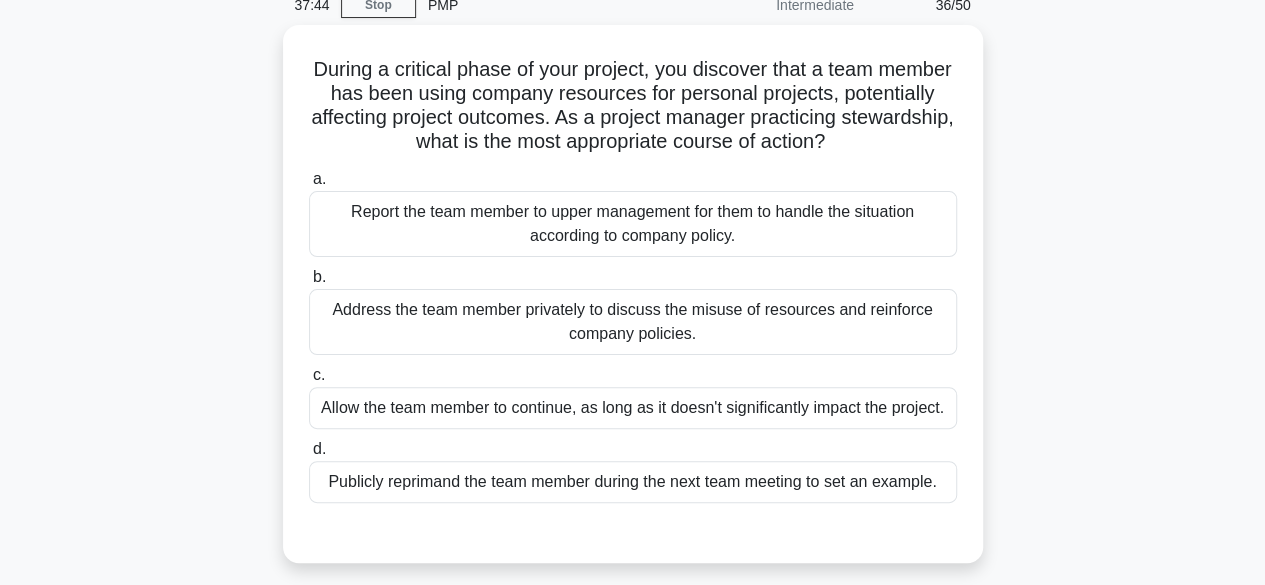 scroll, scrollTop: 95, scrollLeft: 0, axis: vertical 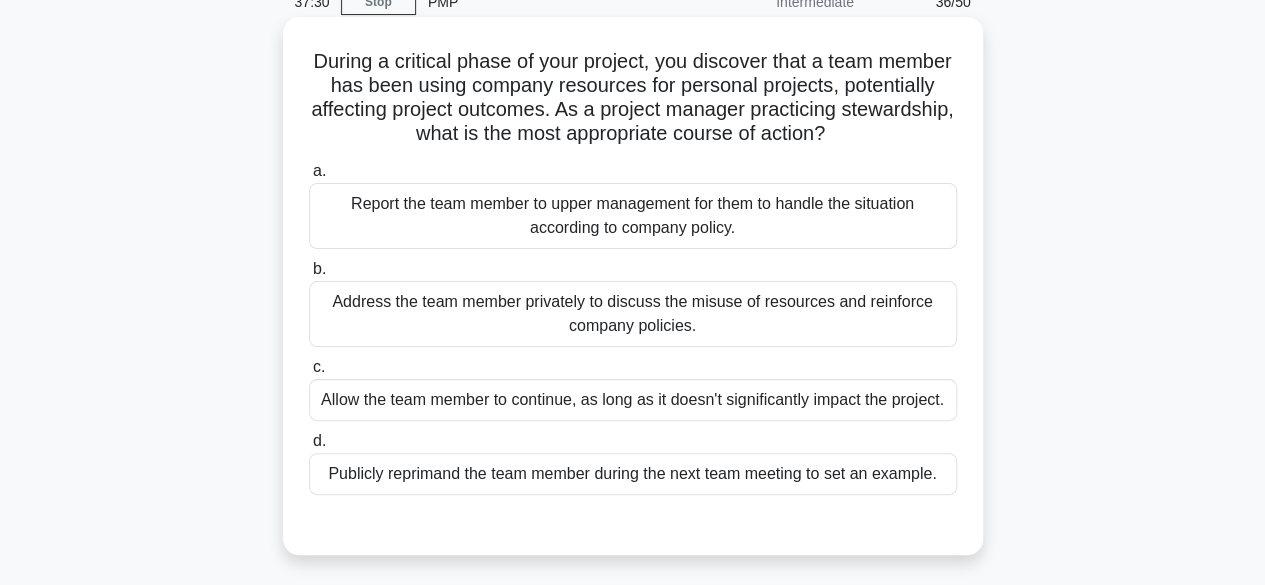 click on "Address the team member privately to discuss the misuse of resources and reinforce company policies." at bounding box center (633, 314) 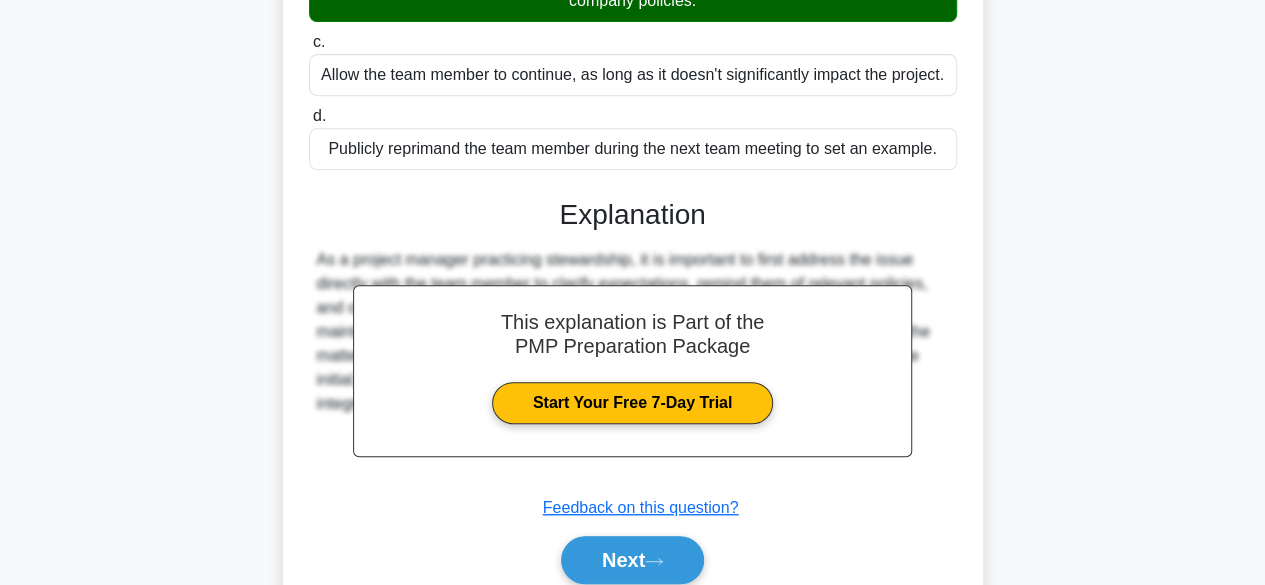 scroll, scrollTop: 501, scrollLeft: 0, axis: vertical 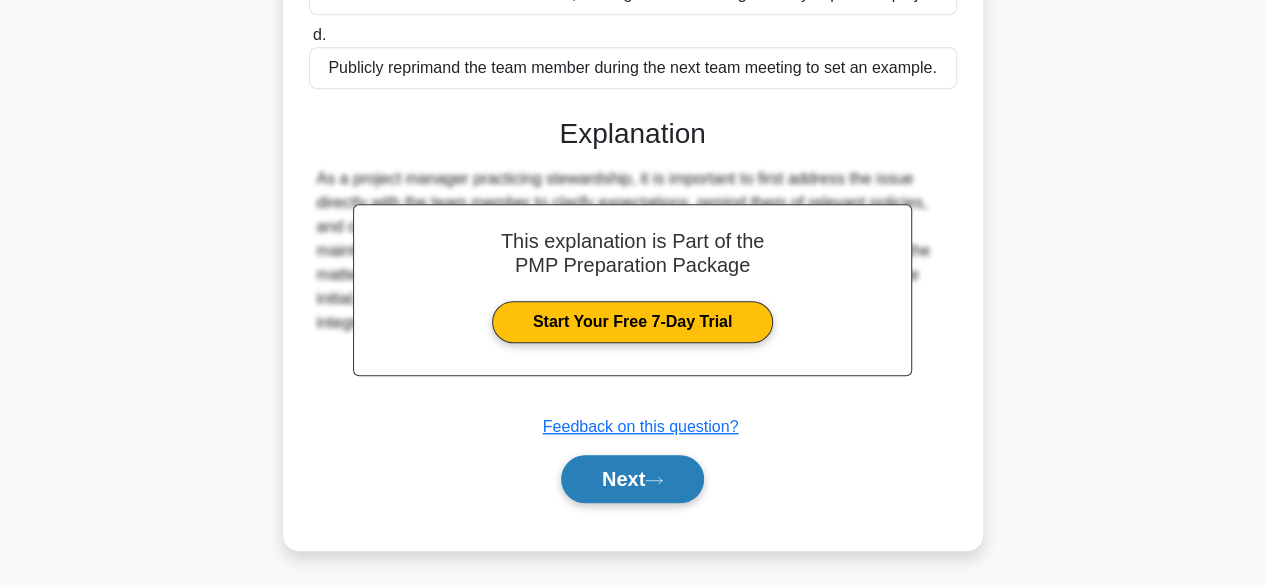 click on "Next" at bounding box center (632, 479) 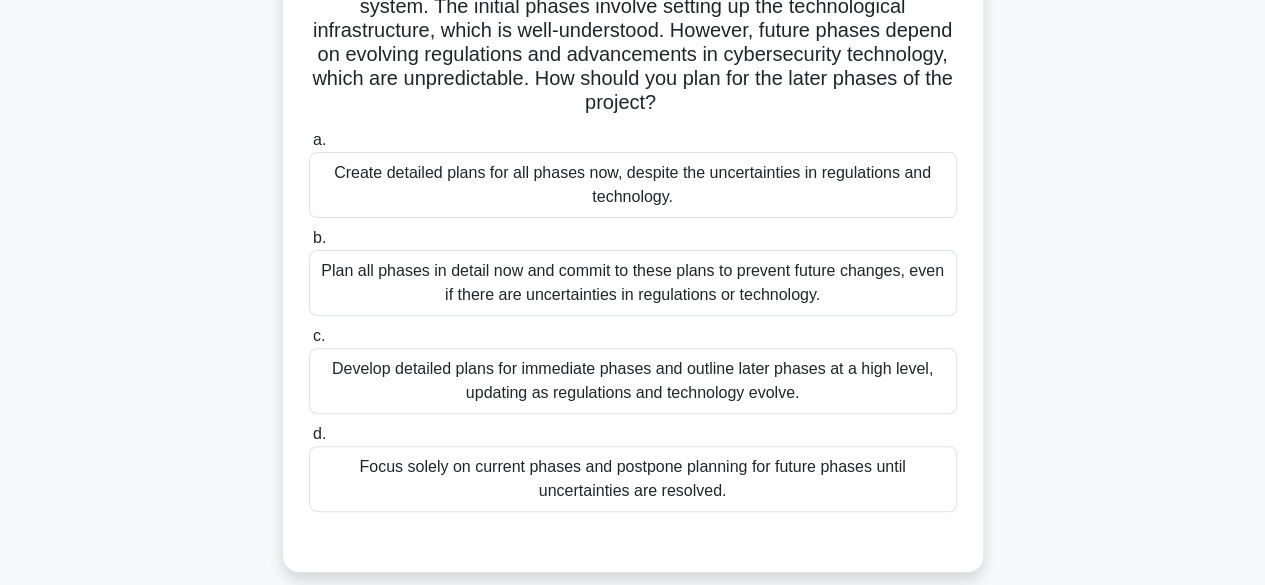 scroll, scrollTop: 180, scrollLeft: 0, axis: vertical 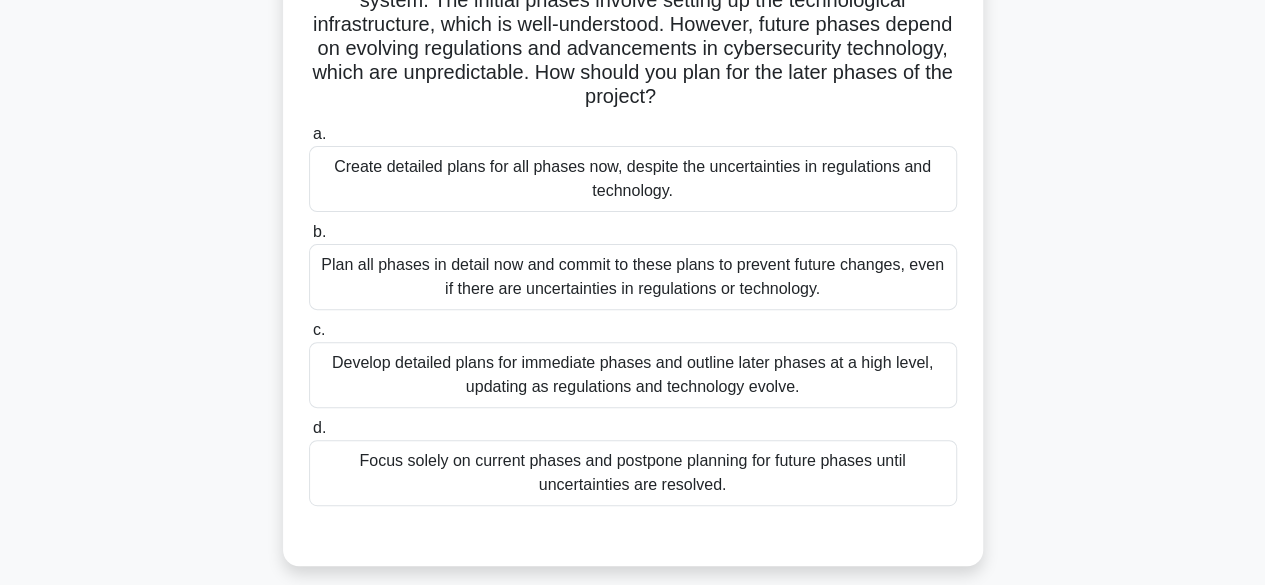 click on "Develop detailed plans for immediate phases and outline later phases at a high level, updating as regulations and technology evolve." at bounding box center (633, 375) 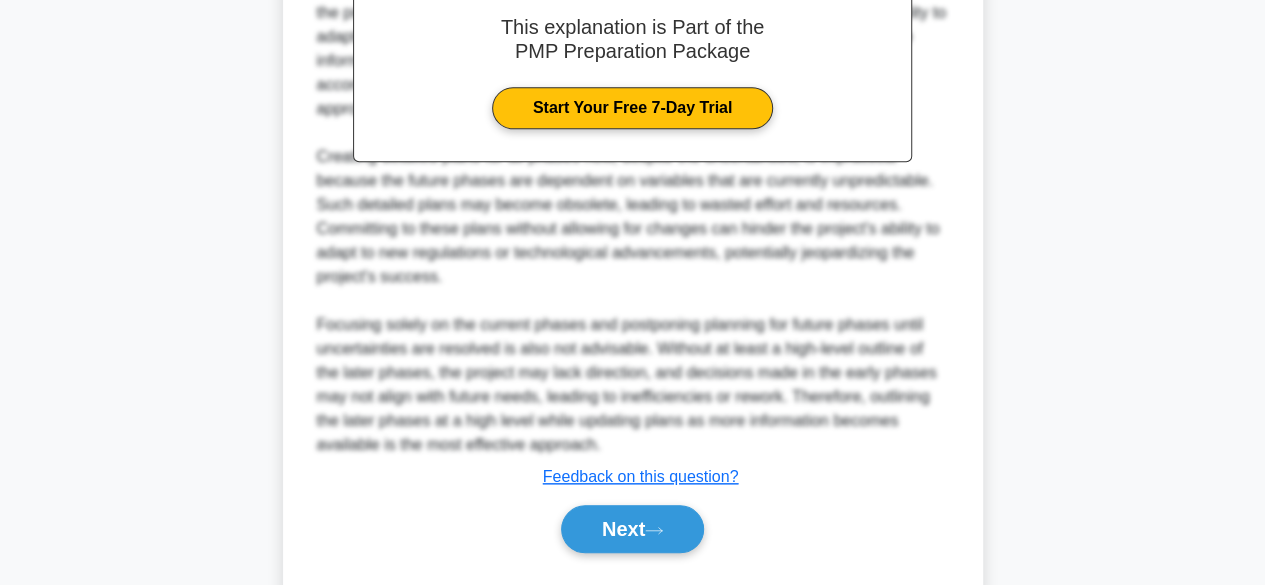 scroll, scrollTop: 861, scrollLeft: 0, axis: vertical 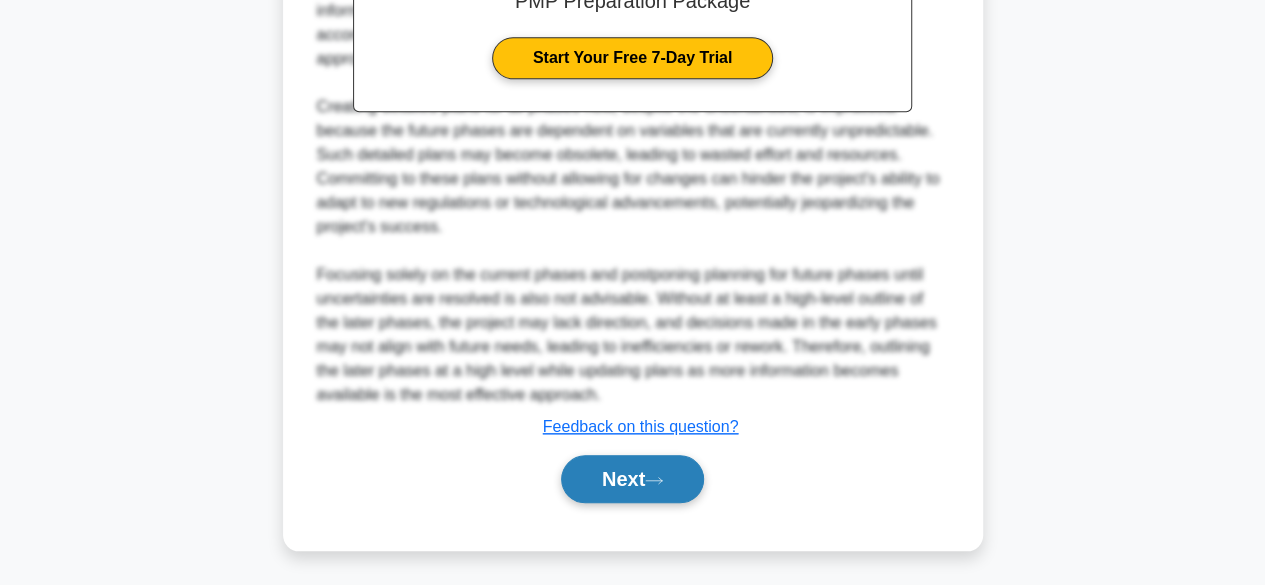 click on "Next" at bounding box center [632, 479] 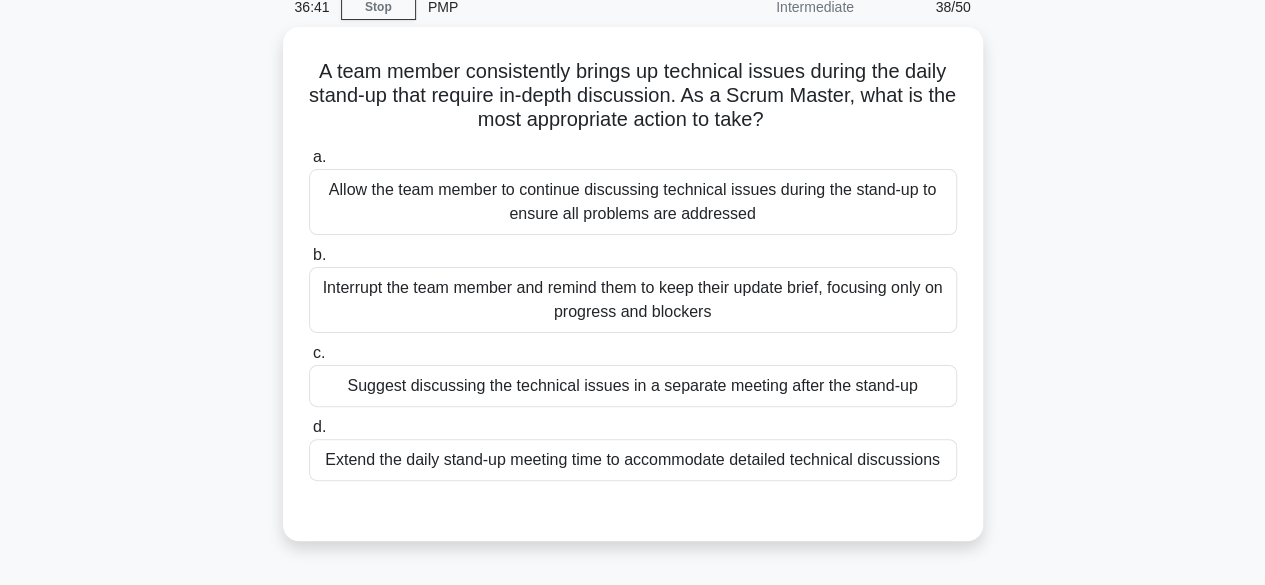 scroll, scrollTop: 88, scrollLeft: 0, axis: vertical 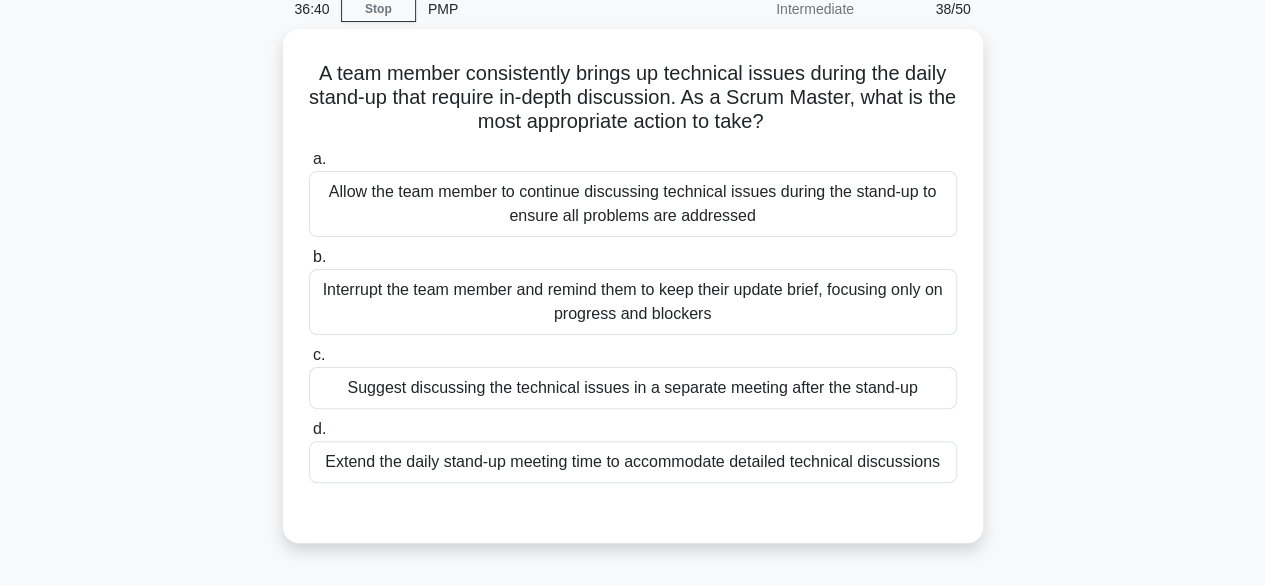 click on "36:40
Stop
PMP
Intermediate
38/50
A team member consistently brings up technical issues during the daily stand-up that require in-depth discussion. As a Scrum Master, what is the most appropriate action to take?
.spinner_0XTQ{transform-origin:center;animation:spinner_y6GP .75s linear infinite}@keyframes spinner_y6GP{100%{transform:rotate(360deg)}}
a. b. c. d." at bounding box center [632, 484] 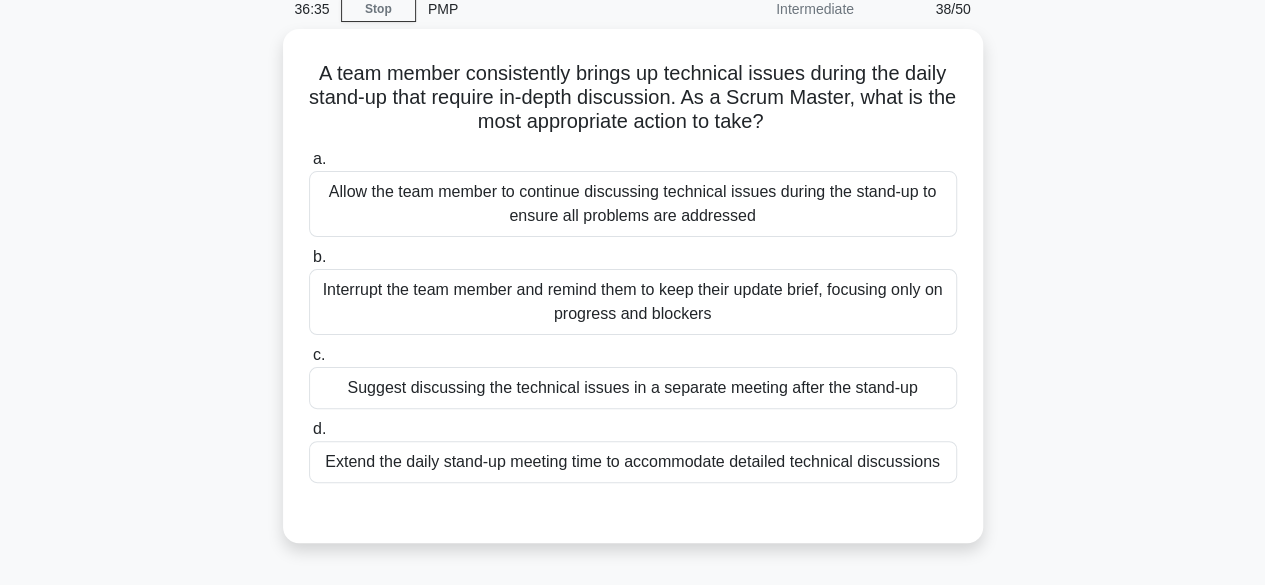 click on "36:35
Stop
PMP
Intermediate
38/50
A team member consistently brings up technical issues during the daily stand-up that require in-depth discussion. As a Scrum Master, what is the most appropriate action to take?
.spinner_0XTQ{transform-origin:center;animation:spinner_y6GP .75s linear infinite}@keyframes spinner_y6GP{100%{transform:rotate(360deg)}}
a. b. c. d." at bounding box center [632, 484] 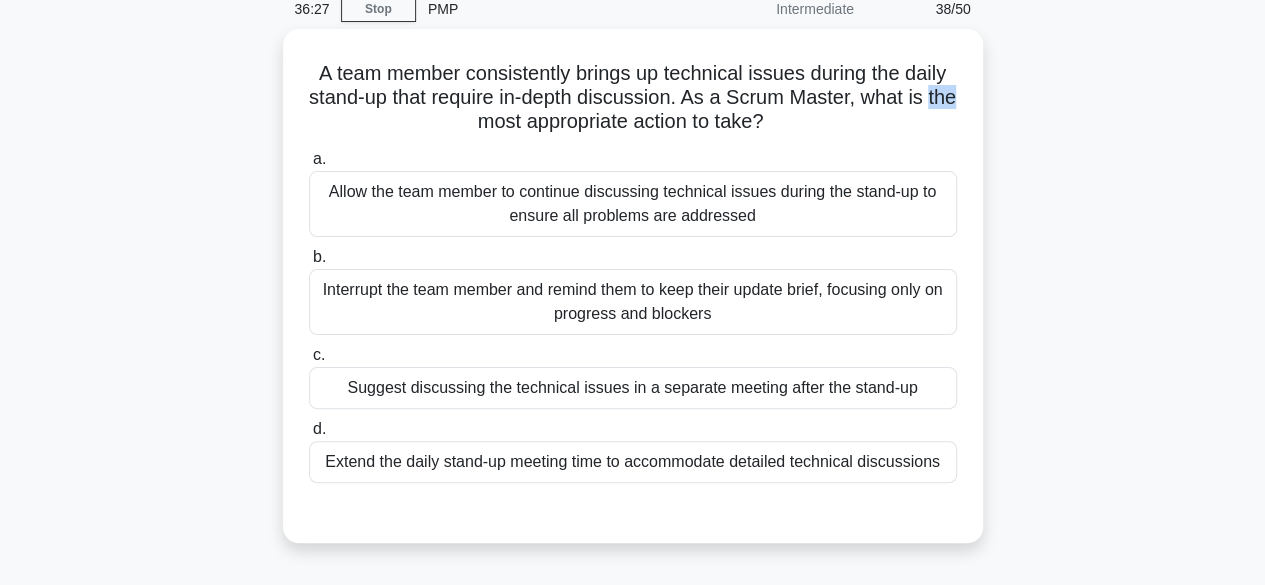 click on "A team member consistently brings up technical issues during the daily stand-up that require in-depth discussion. As a Scrum Master, what is the most appropriate action to take?
.spinner_0XTQ{transform-origin:center;animation:spinner_y6GP .75s linear infinite}@keyframes spinner_y6GP{100%{transform:rotate(360deg)}}
a.
b.
c. d." at bounding box center [633, 298] 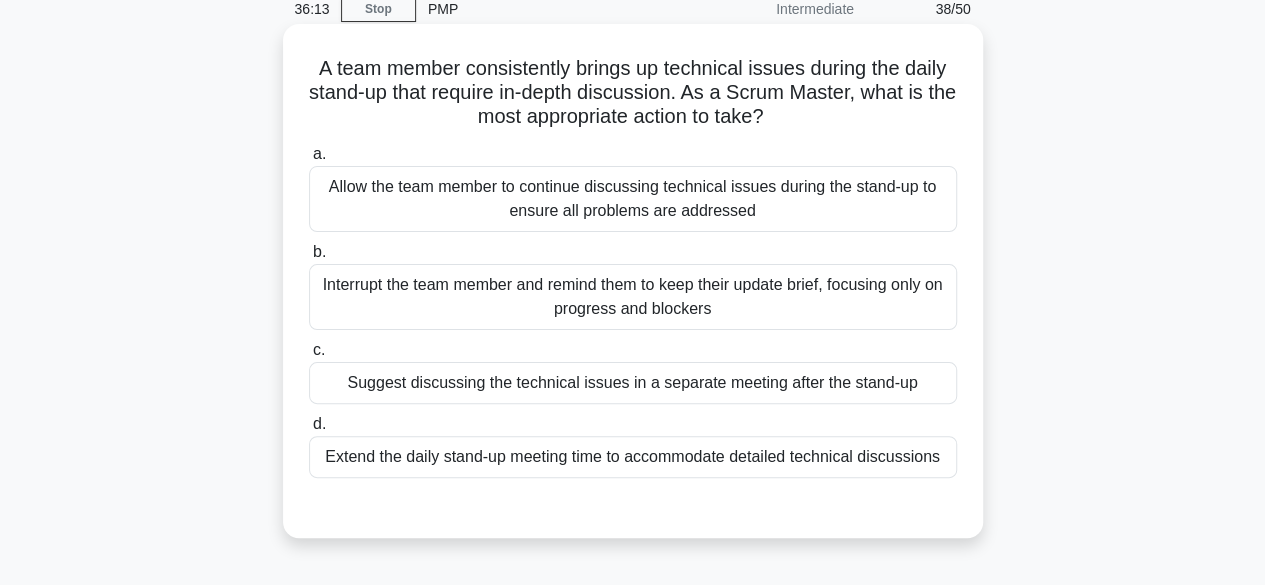 click on "Suggest discussing the technical issues in a separate meeting after the stand-up" at bounding box center [633, 383] 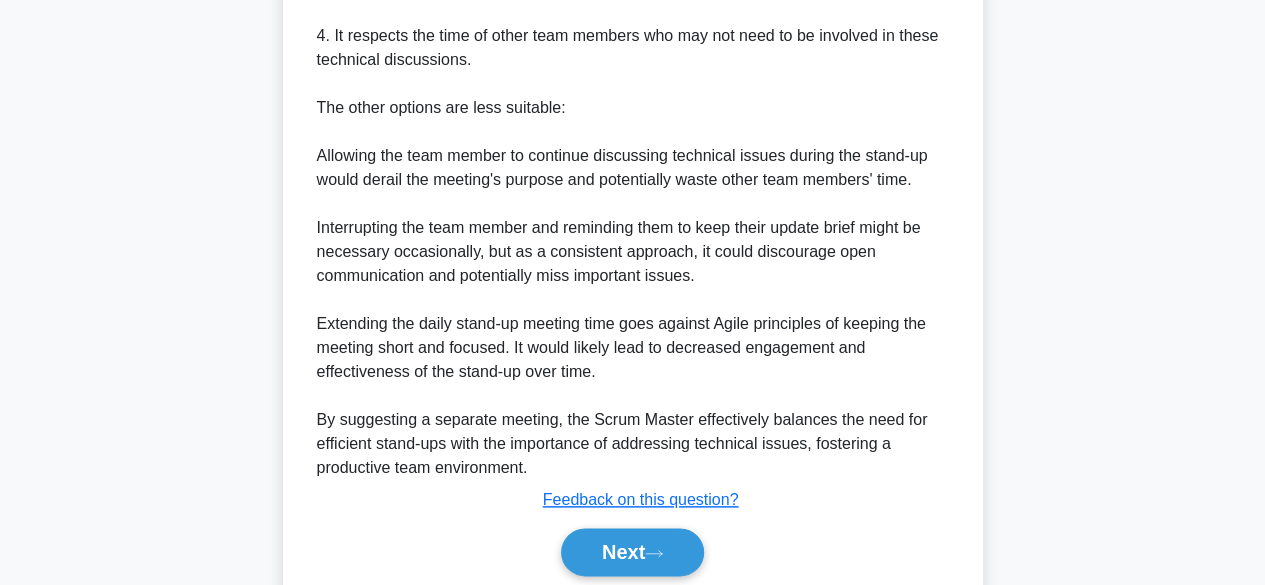 scroll, scrollTop: 910, scrollLeft: 0, axis: vertical 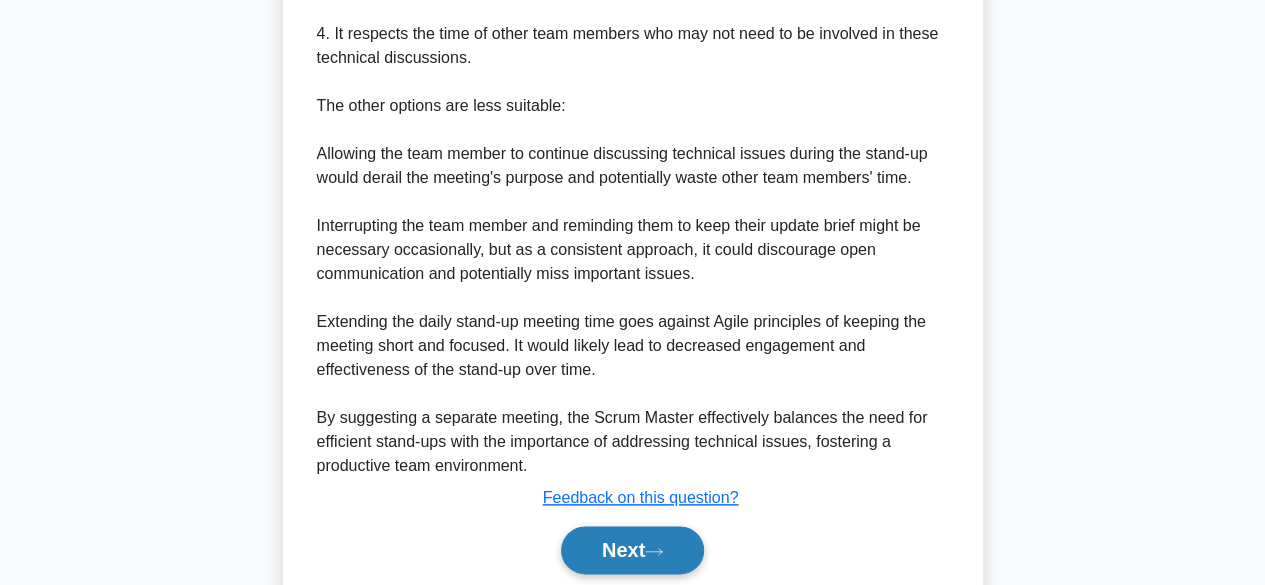 click on "Next" at bounding box center (632, 550) 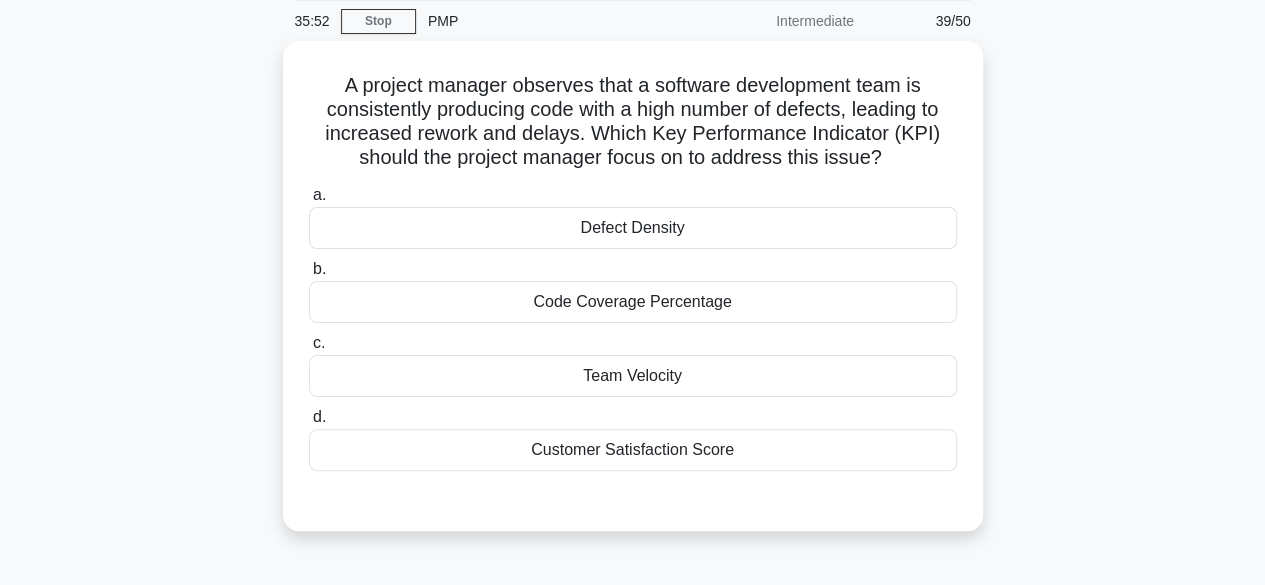 scroll, scrollTop: 73, scrollLeft: 0, axis: vertical 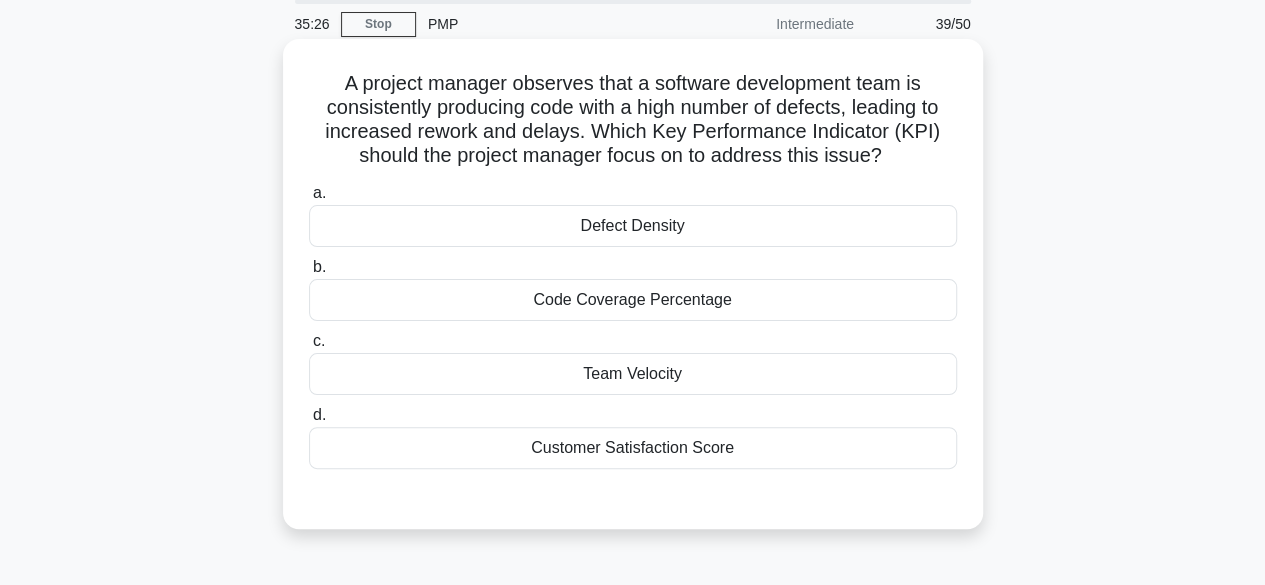 click on "b.
Code Coverage Percentage" at bounding box center (633, 288) 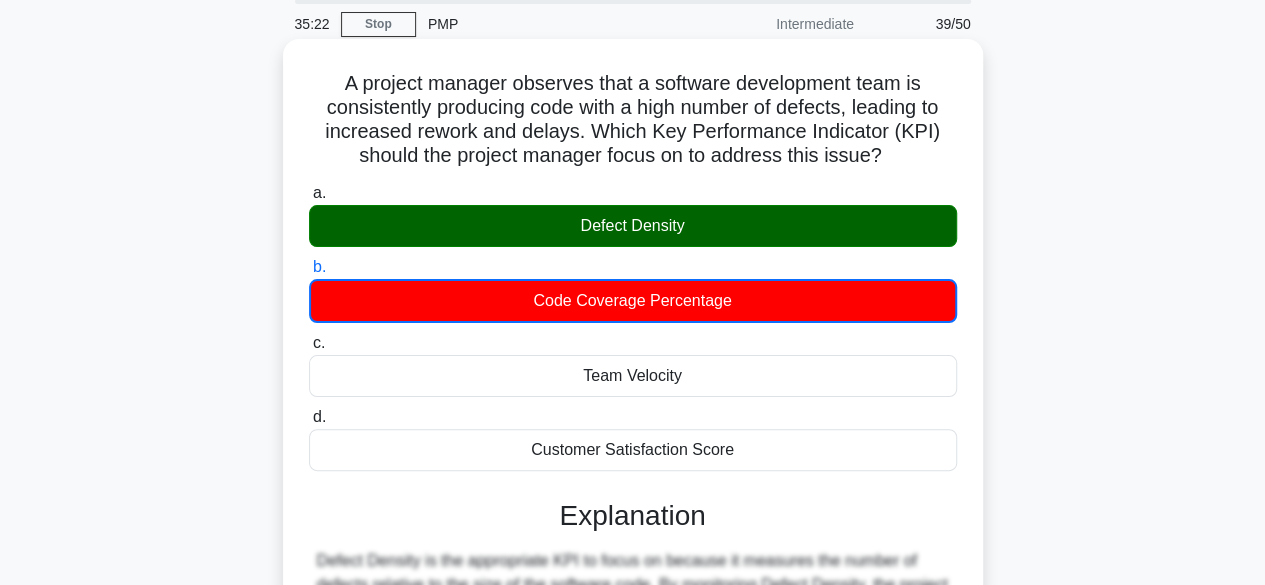 click on "Defect Density" at bounding box center [633, 226] 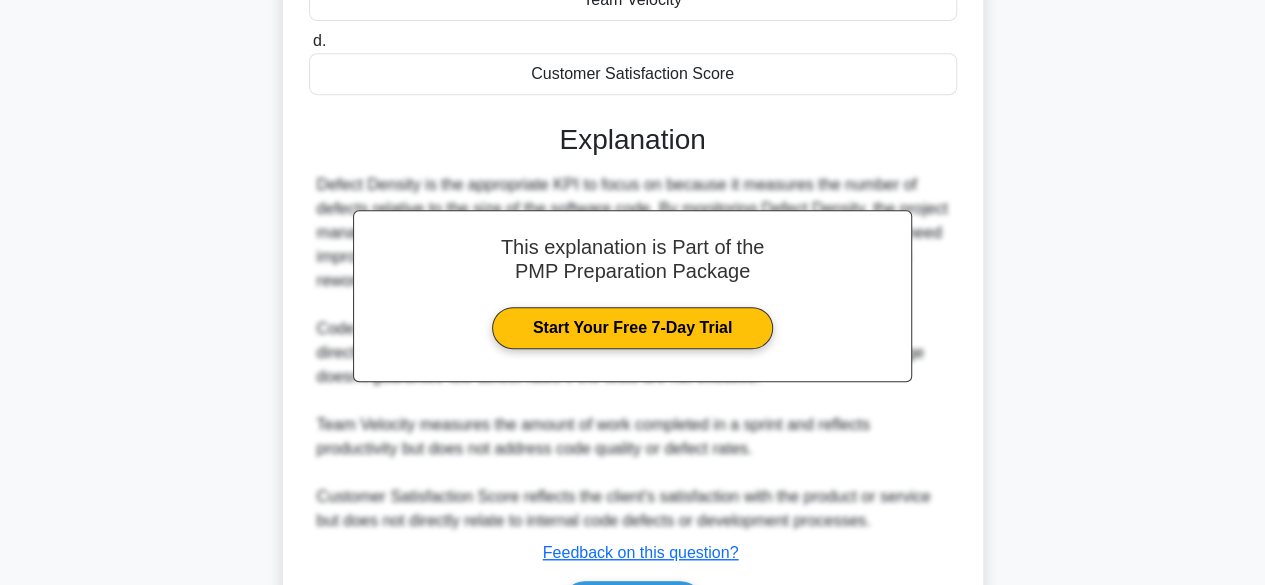 scroll, scrollTop: 573, scrollLeft: 0, axis: vertical 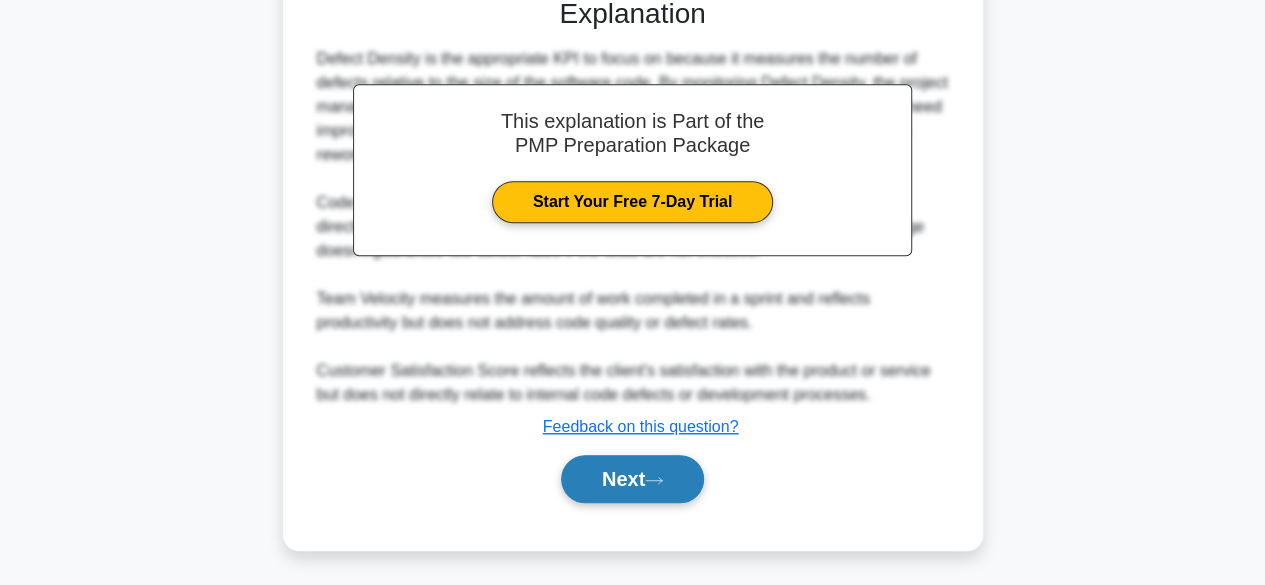 click on "Next" at bounding box center (632, 479) 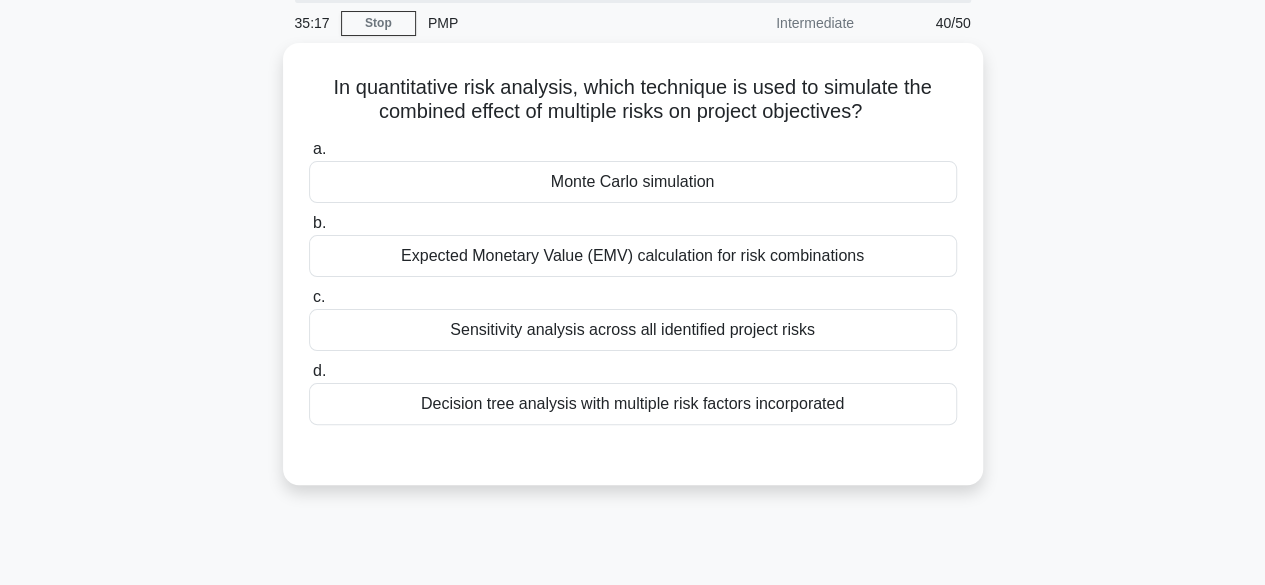 scroll, scrollTop: 0, scrollLeft: 0, axis: both 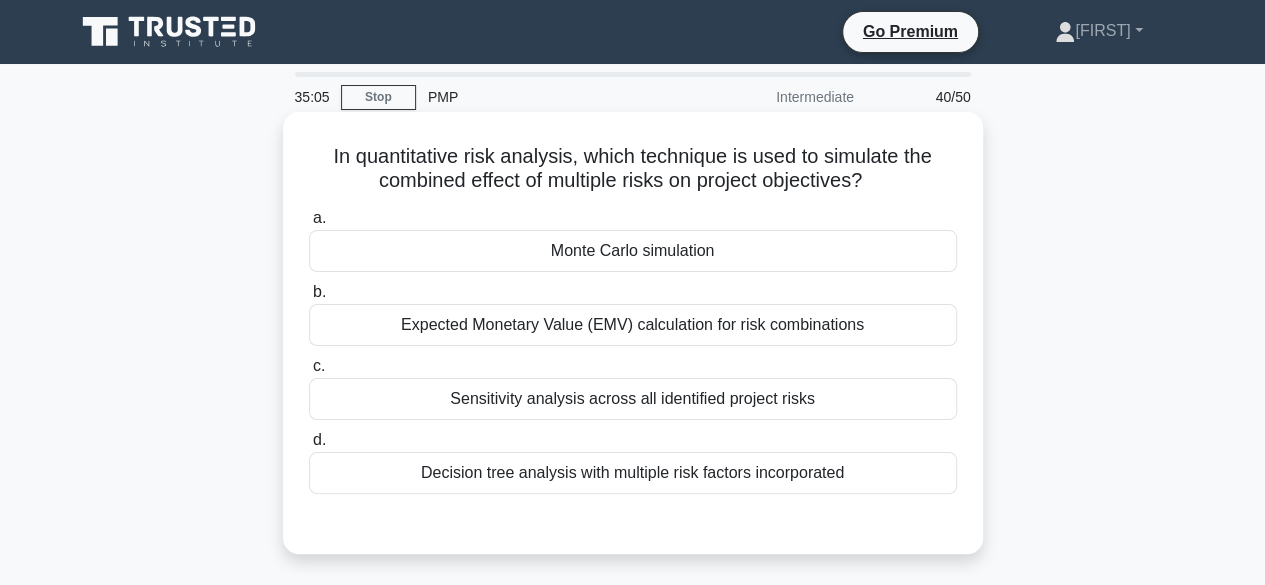 click on "Monte Carlo simulation" at bounding box center [633, 251] 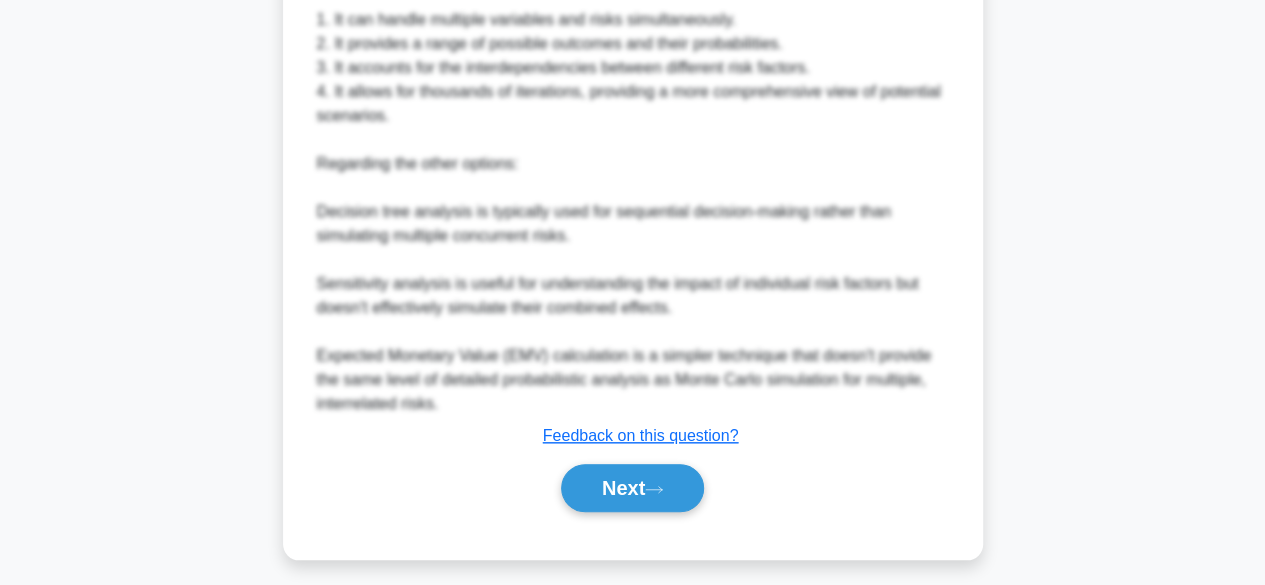 scroll, scrollTop: 813, scrollLeft: 0, axis: vertical 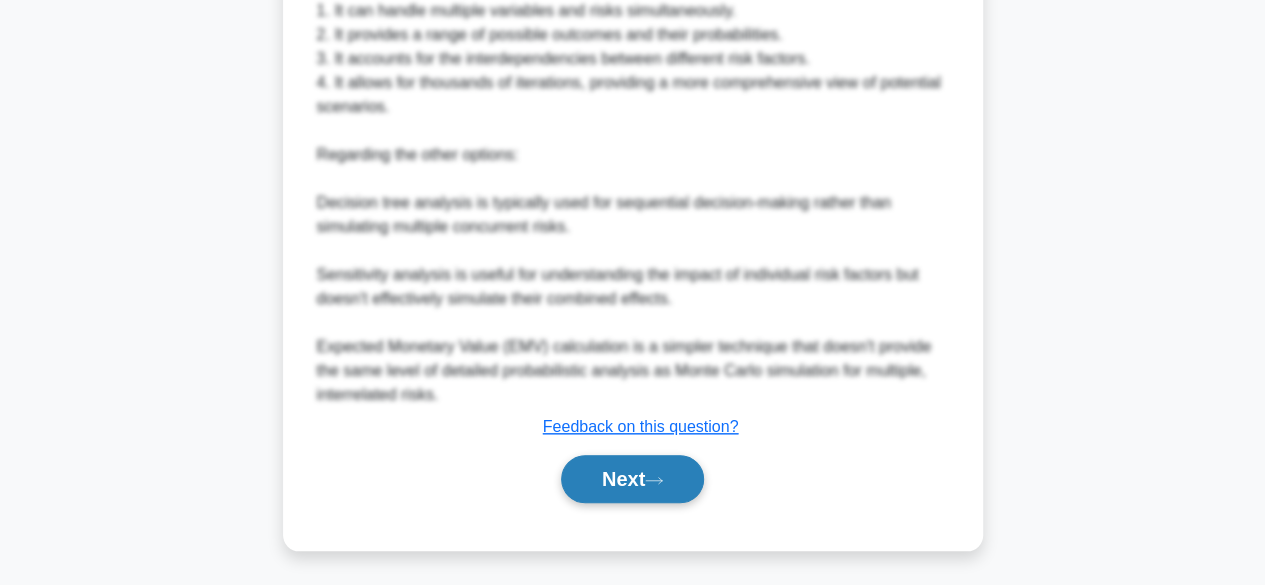 click on "Next" at bounding box center (632, 479) 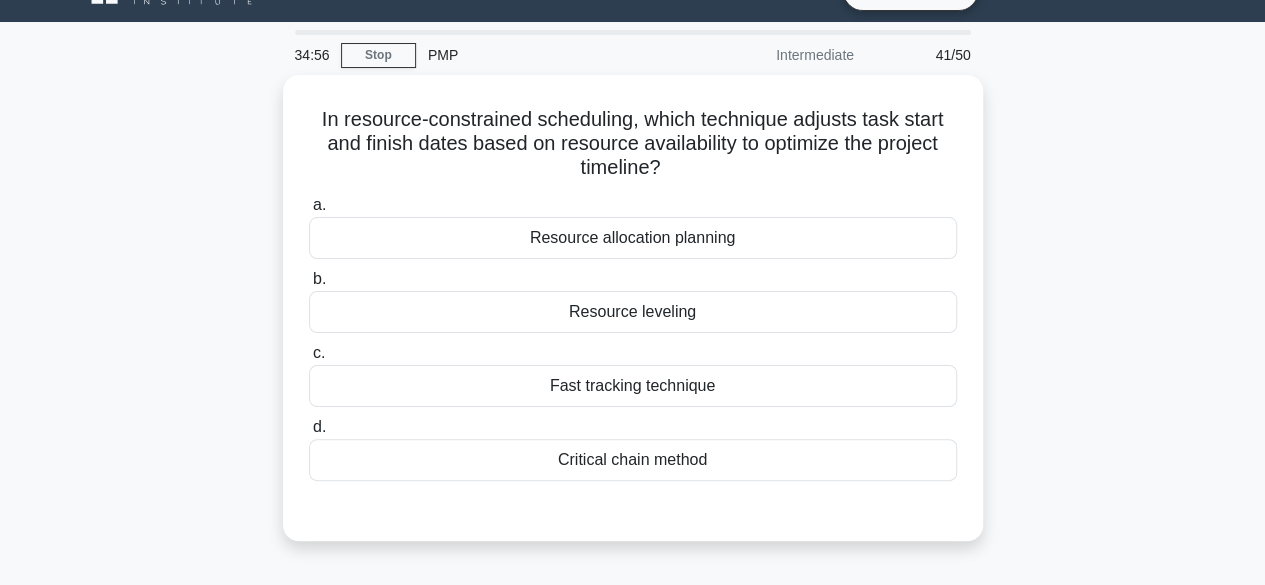 scroll, scrollTop: 43, scrollLeft: 0, axis: vertical 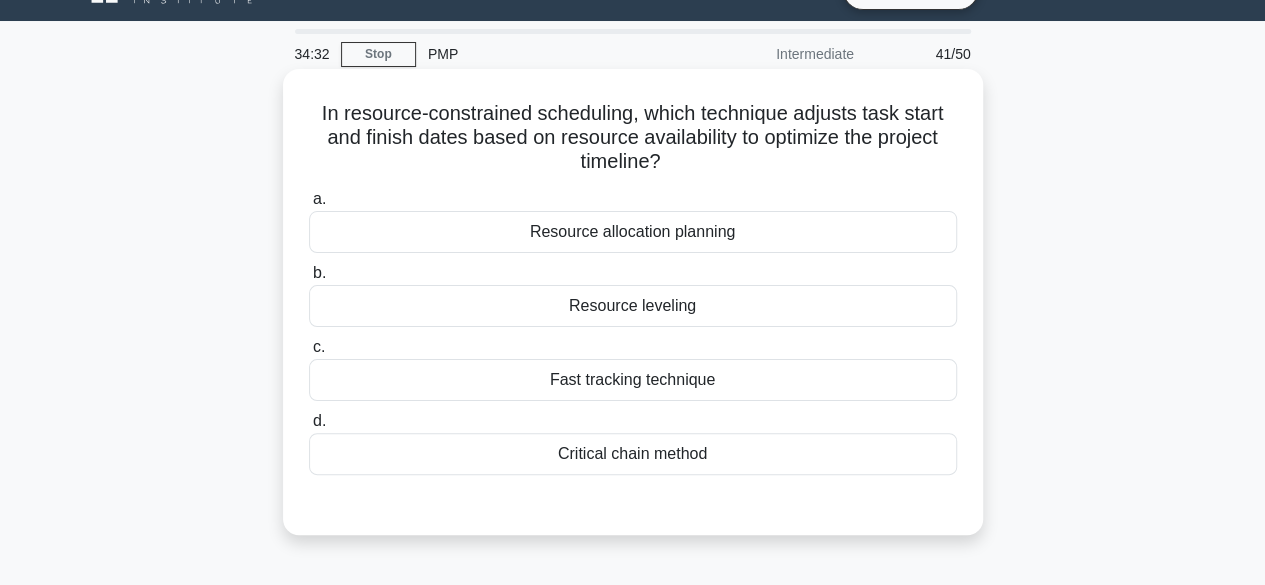 click on "Resource allocation planning" at bounding box center [633, 232] 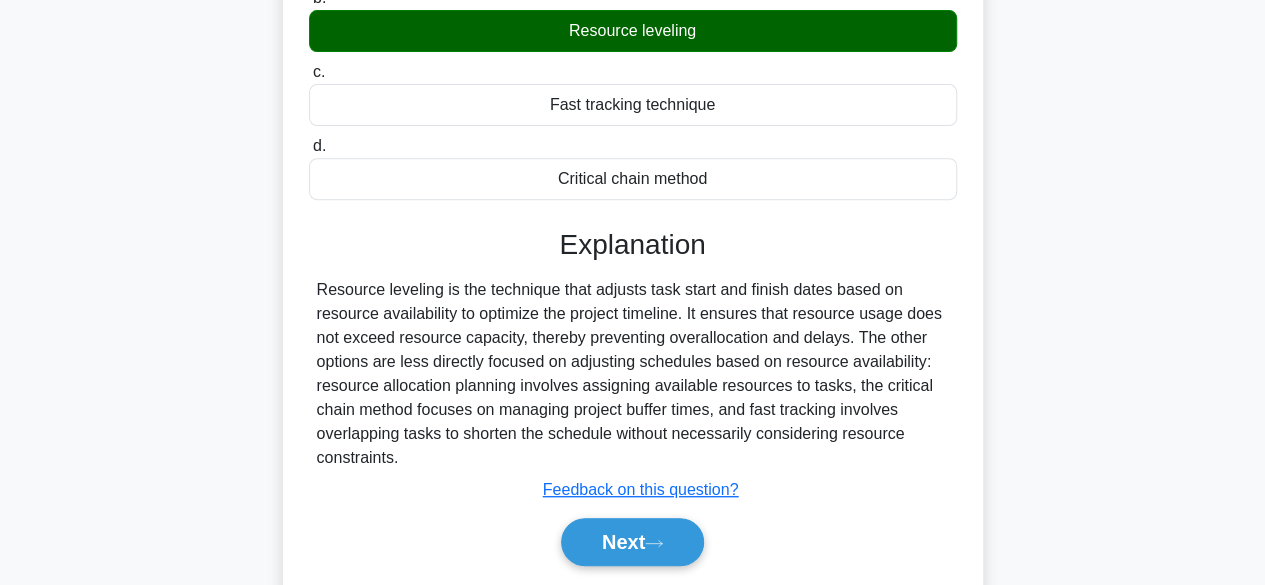 scroll, scrollTop: 320, scrollLeft: 0, axis: vertical 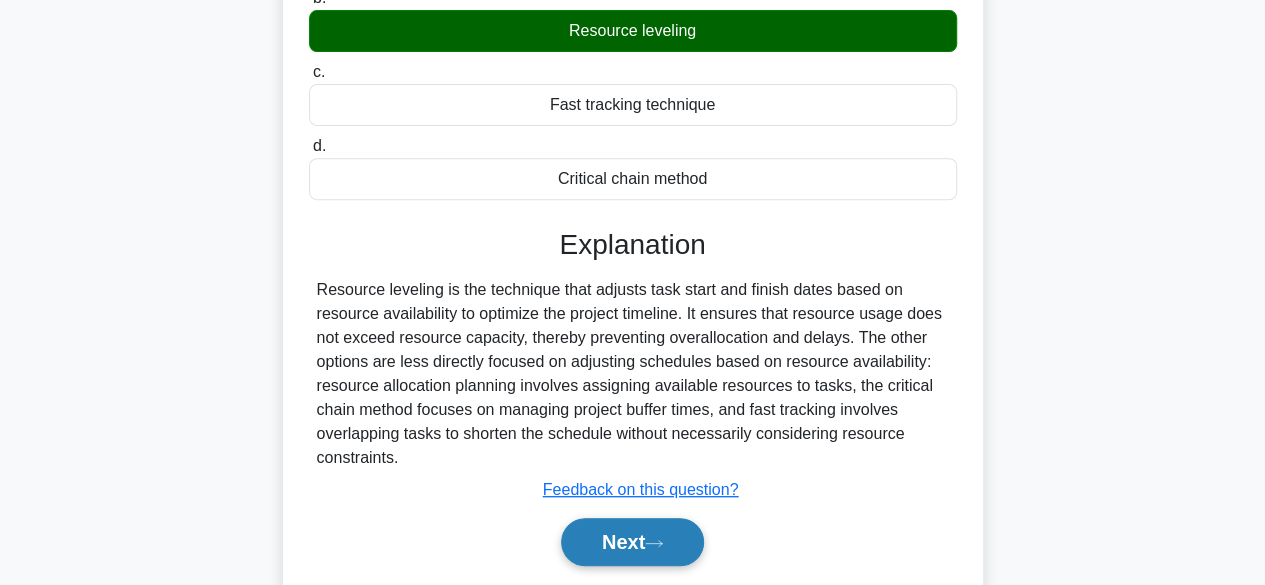click on "Next" at bounding box center (632, 542) 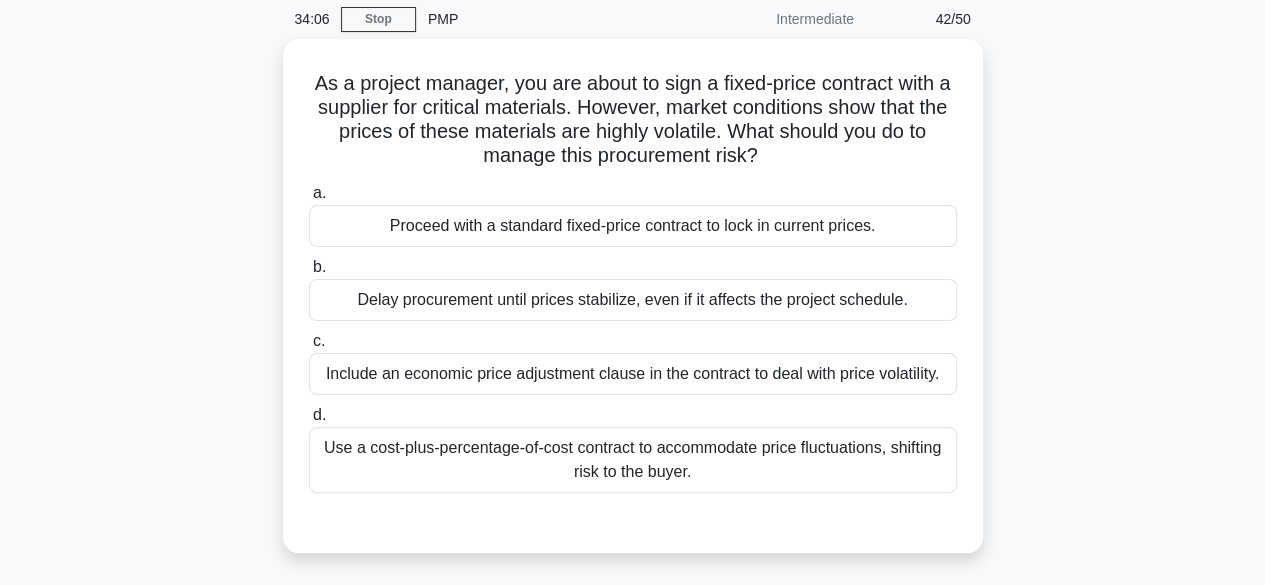 scroll, scrollTop: 73, scrollLeft: 0, axis: vertical 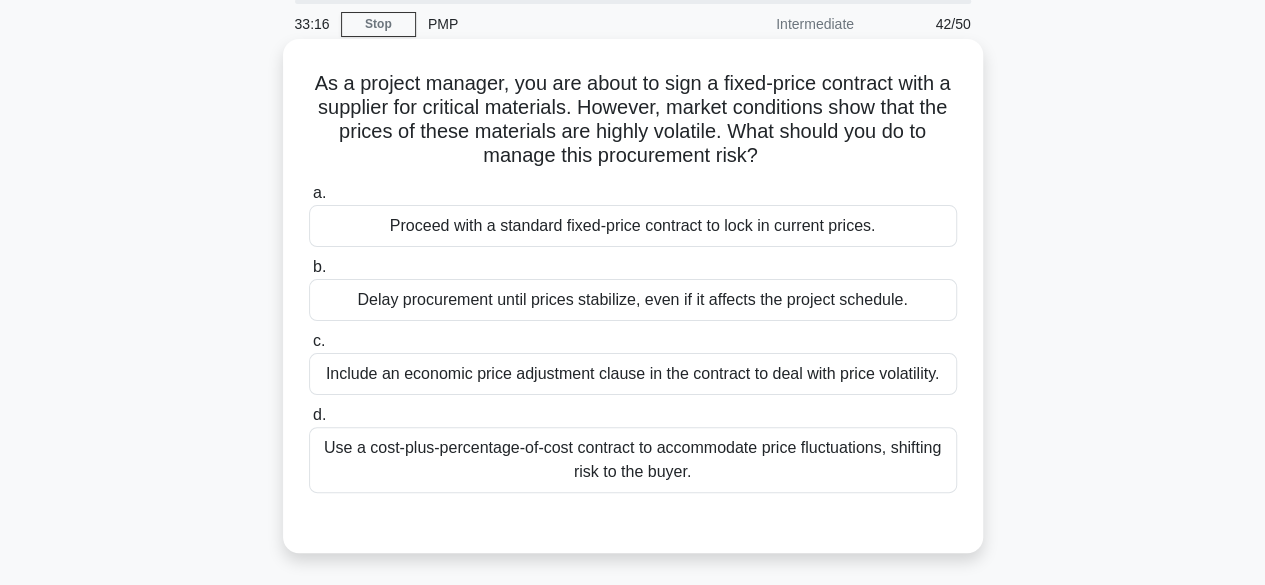click on "Use a cost-plus-percentage-of-cost contract to accommodate price fluctuations, shifting risk to the buyer." at bounding box center (633, 460) 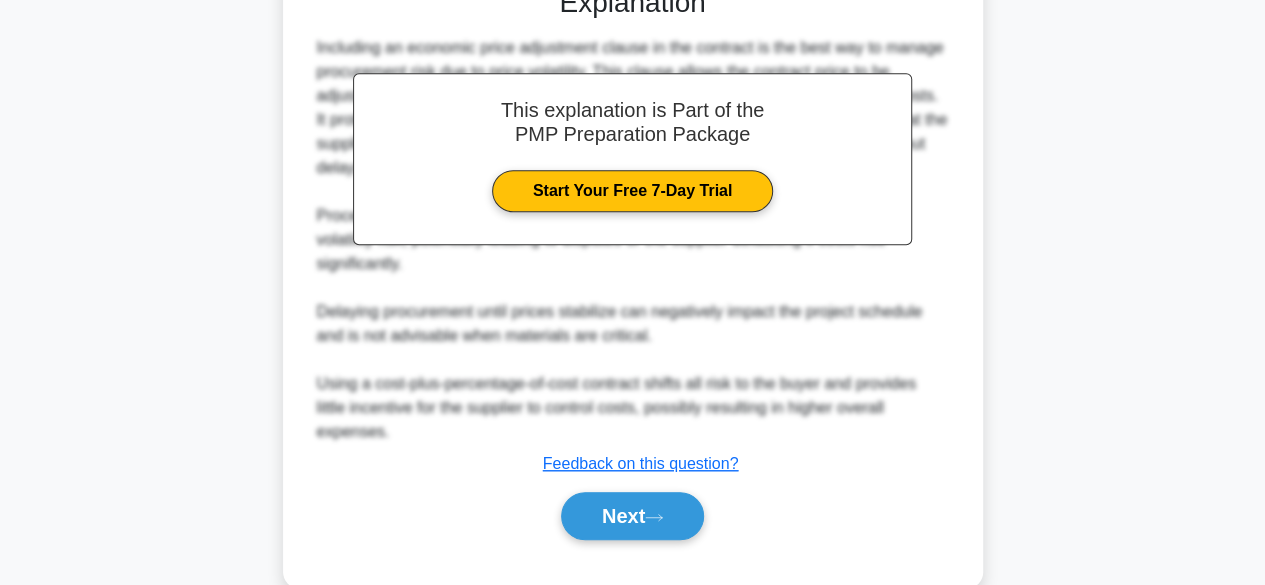 scroll, scrollTop: 672, scrollLeft: 0, axis: vertical 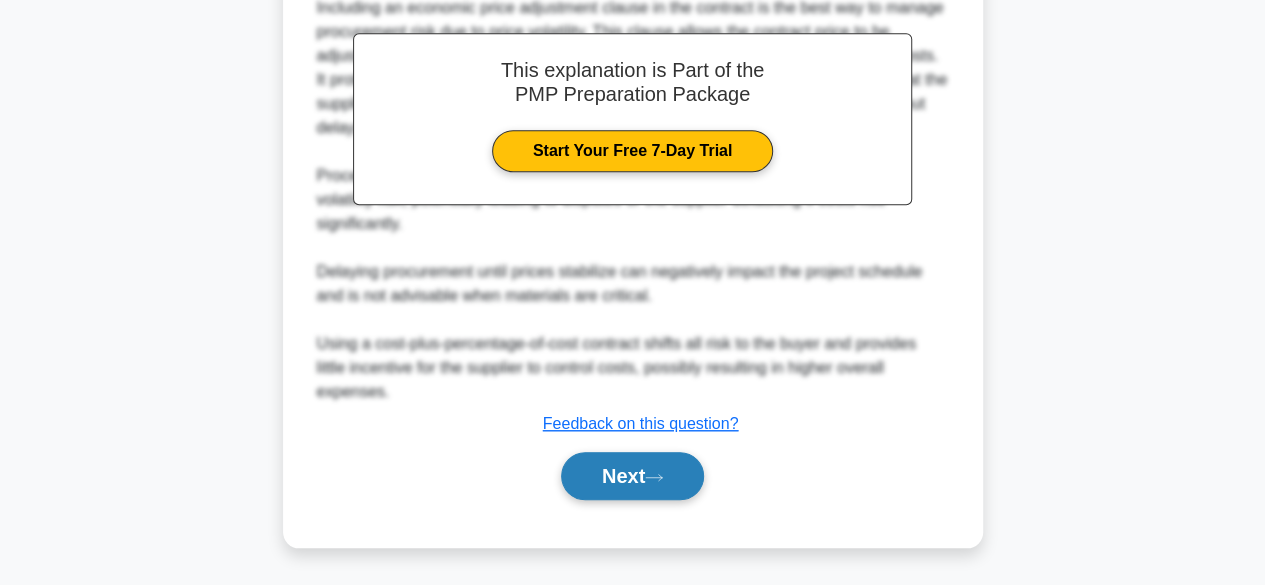click on "Next" at bounding box center [632, 476] 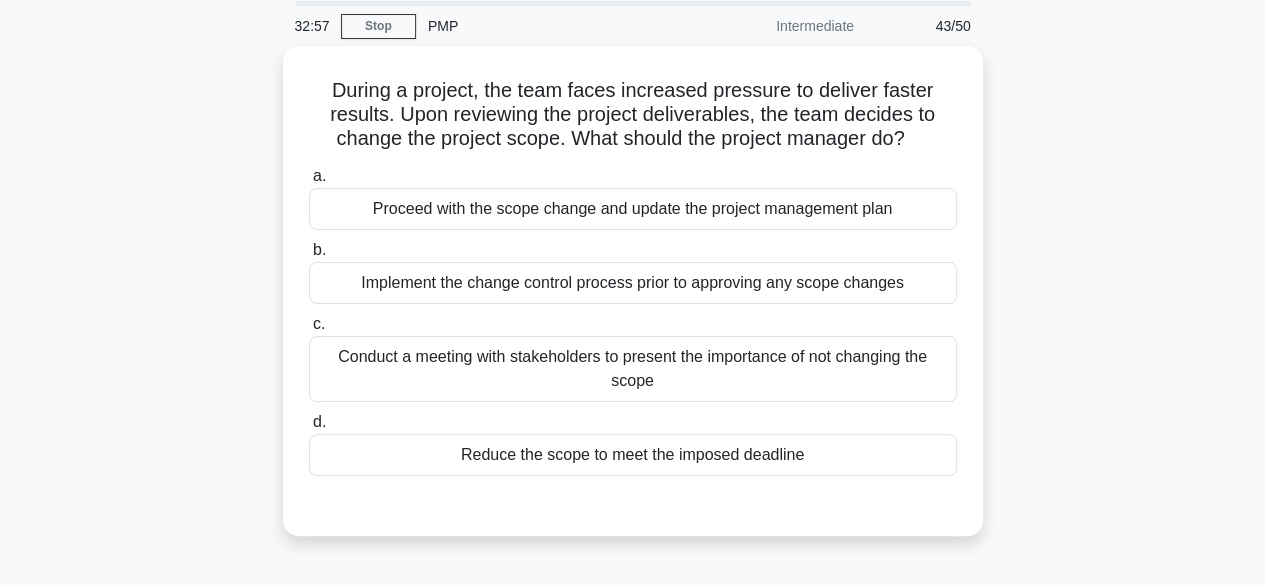 scroll, scrollTop: 72, scrollLeft: 0, axis: vertical 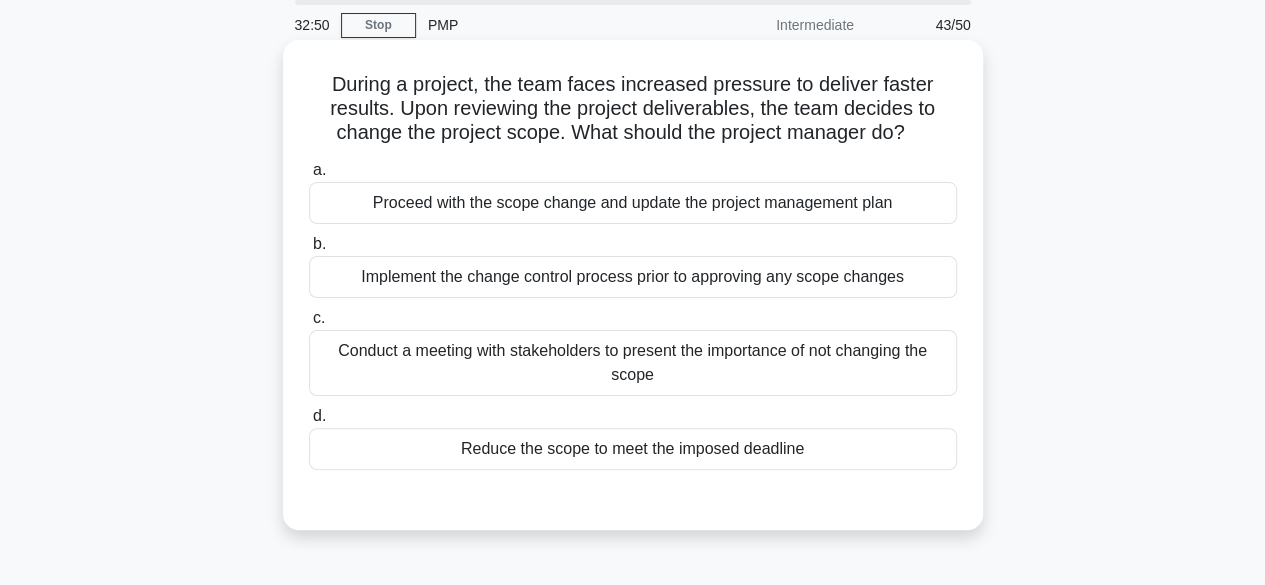 click on "Implement the change control process prior to approving any scope changes" at bounding box center (633, 277) 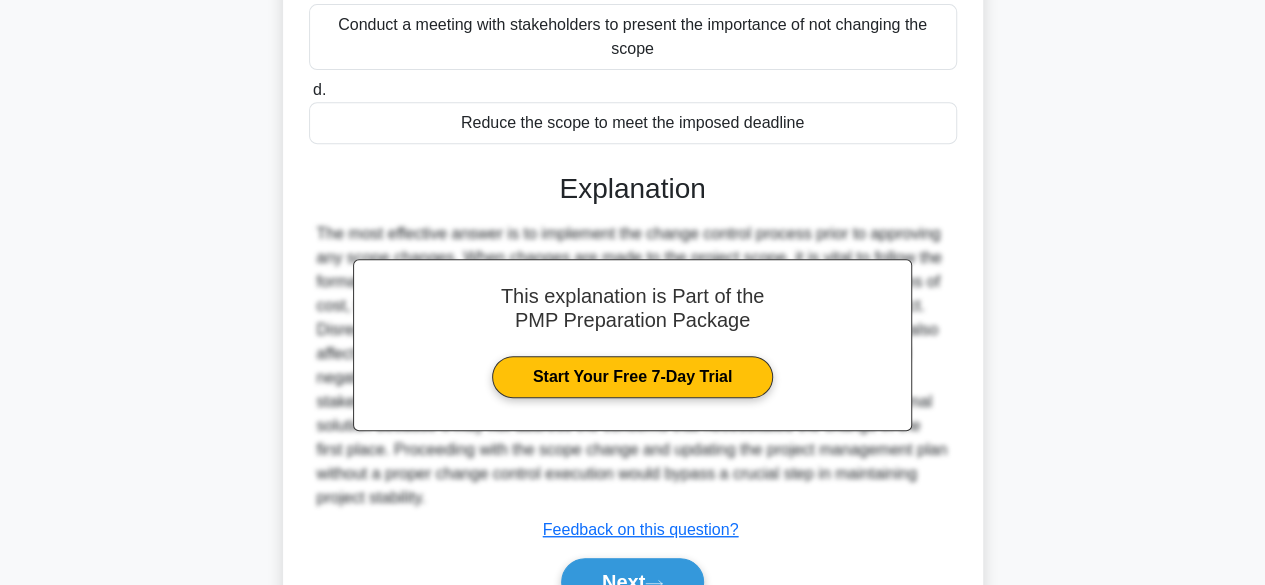 scroll, scrollTop: 501, scrollLeft: 0, axis: vertical 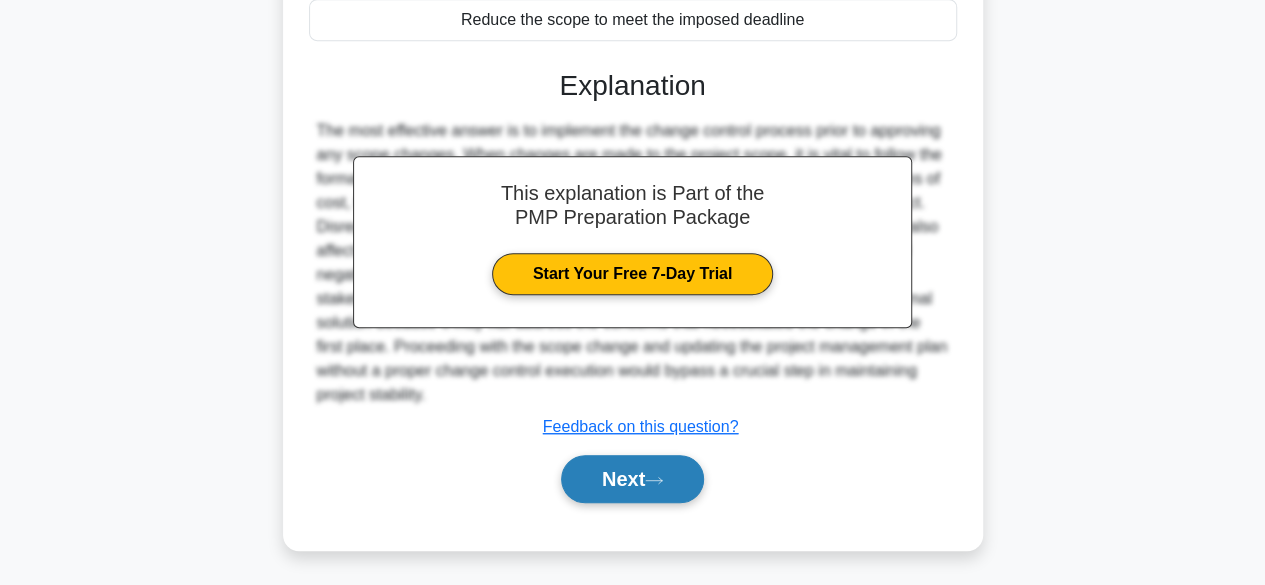 click on "Next" at bounding box center [632, 479] 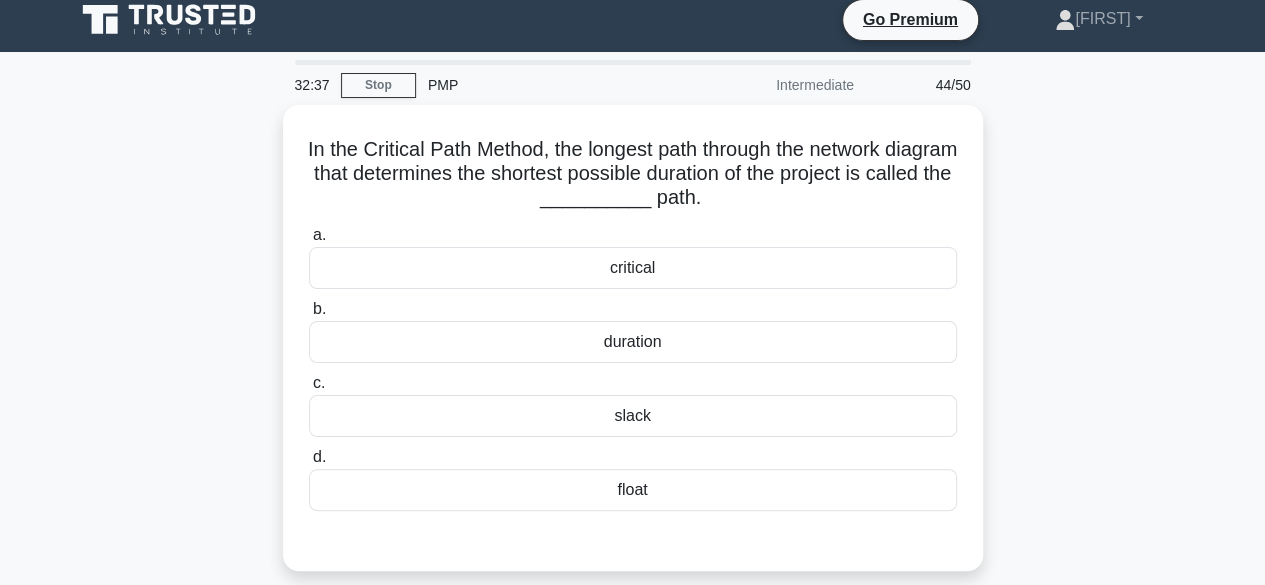 scroll, scrollTop: 13, scrollLeft: 0, axis: vertical 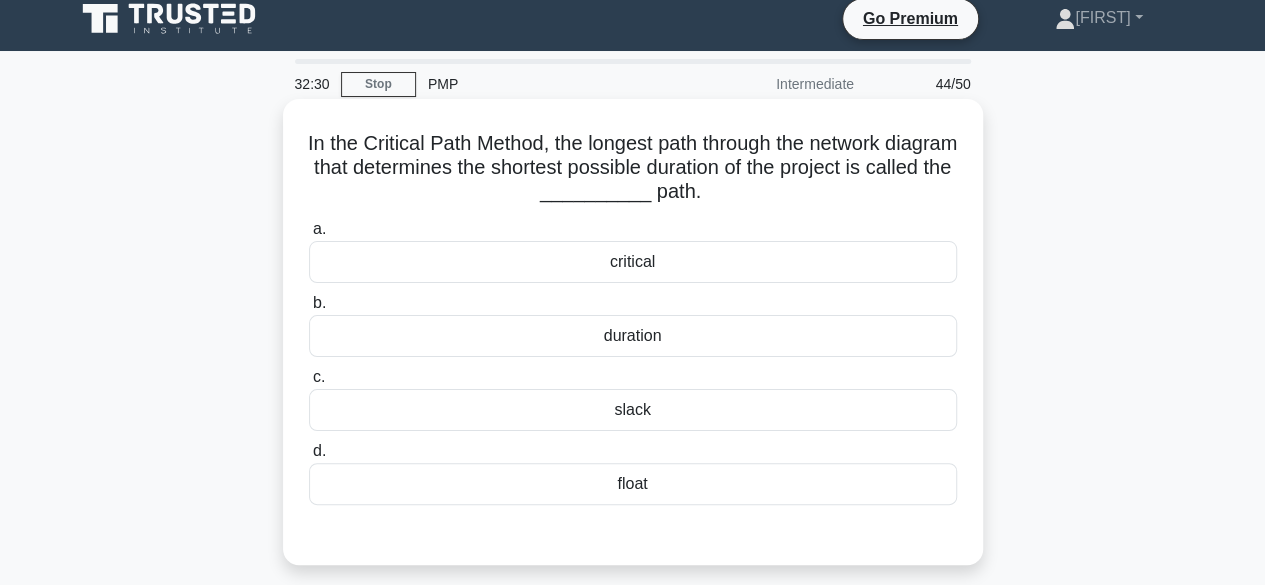 click on "critical" at bounding box center (633, 262) 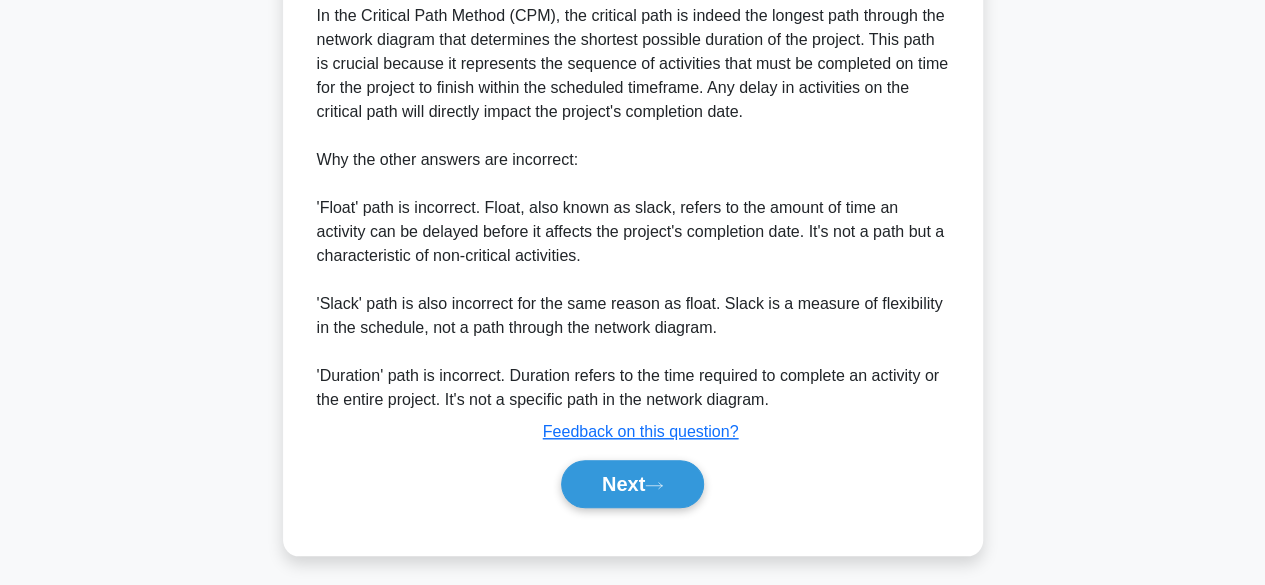 scroll, scrollTop: 669, scrollLeft: 0, axis: vertical 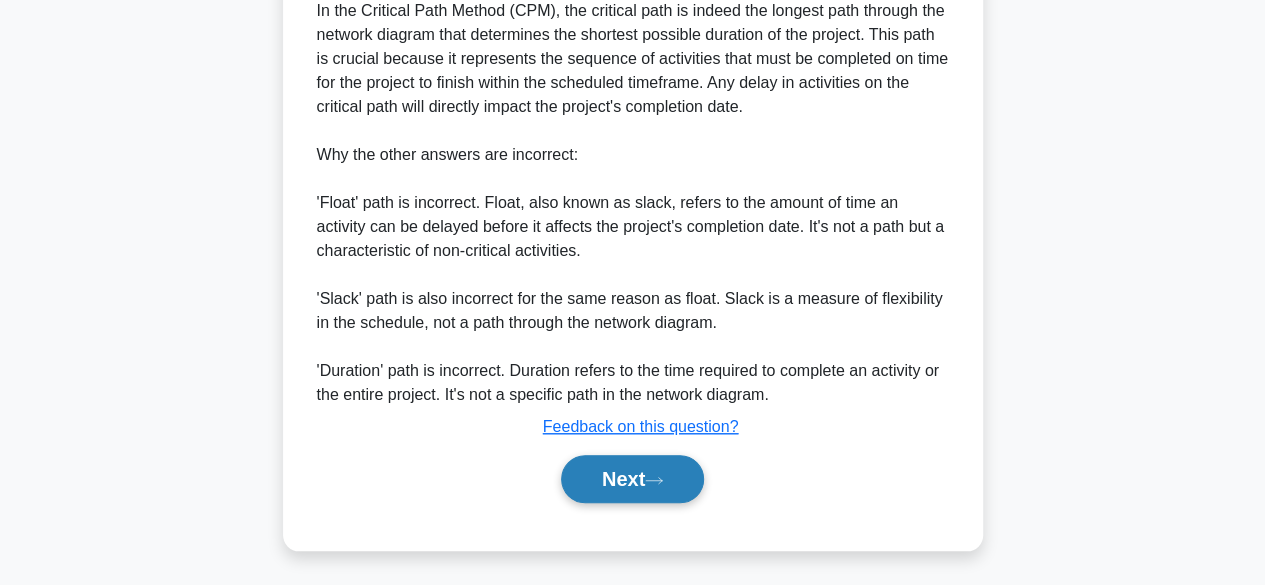 click on "Next" at bounding box center (632, 479) 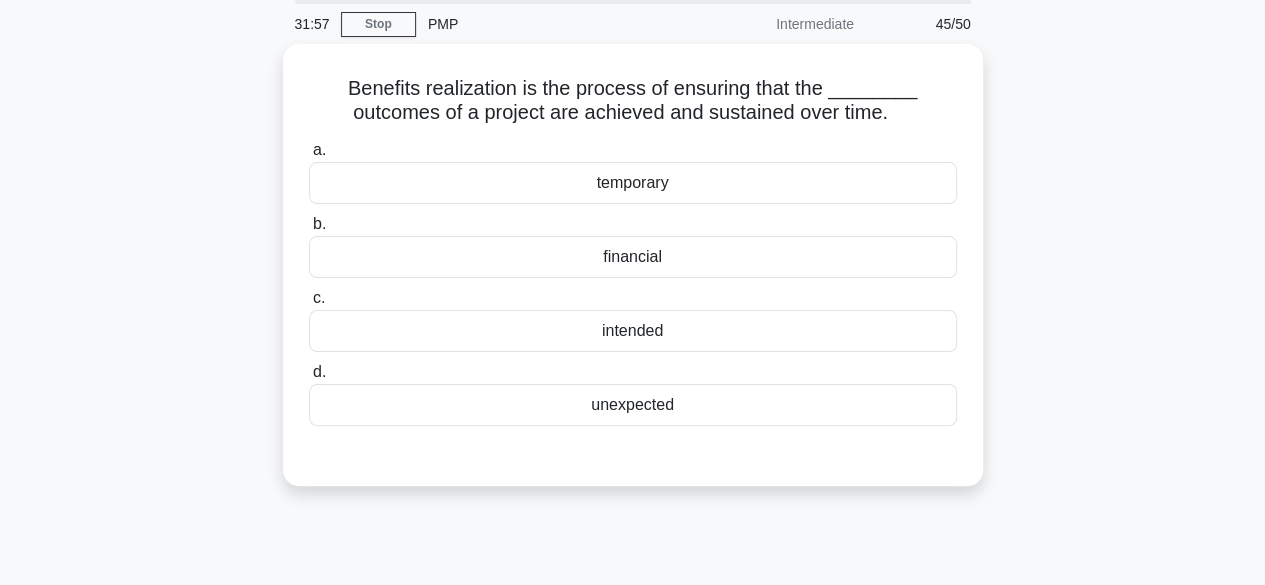 scroll, scrollTop: 36, scrollLeft: 0, axis: vertical 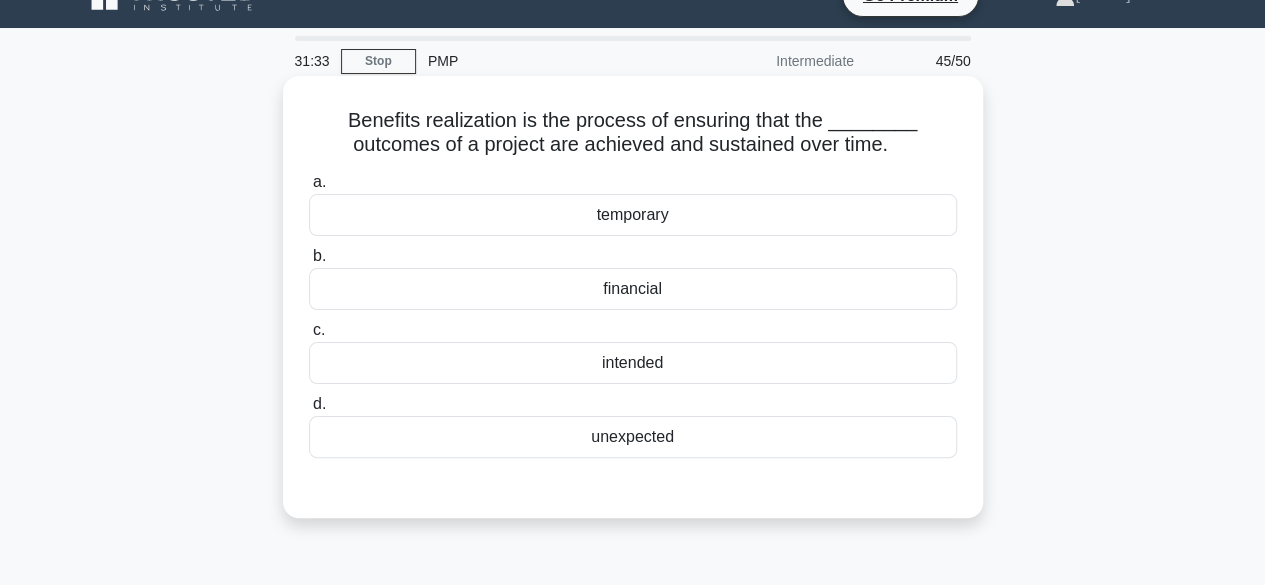 click on "intended" at bounding box center [633, 363] 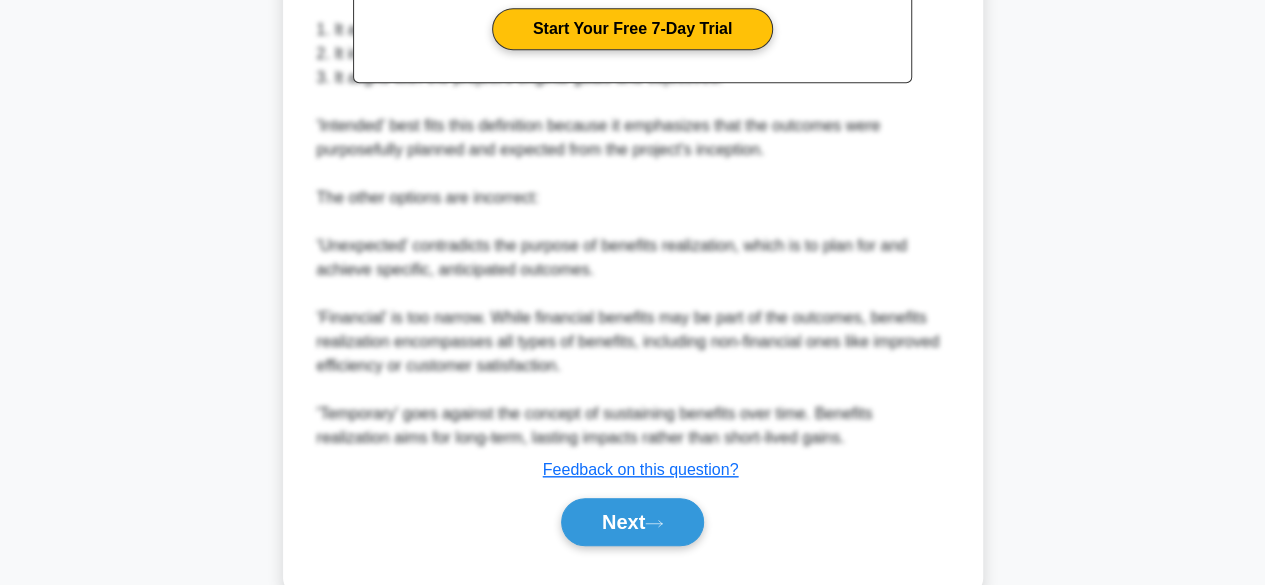 scroll, scrollTop: 741, scrollLeft: 0, axis: vertical 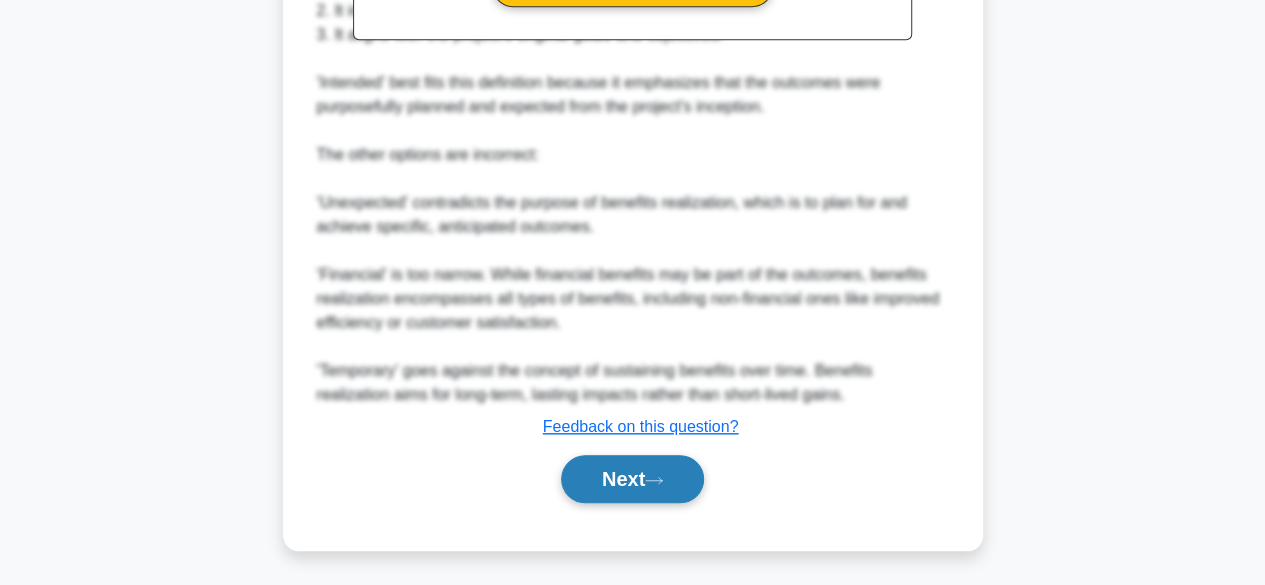 click on "Next" at bounding box center (632, 479) 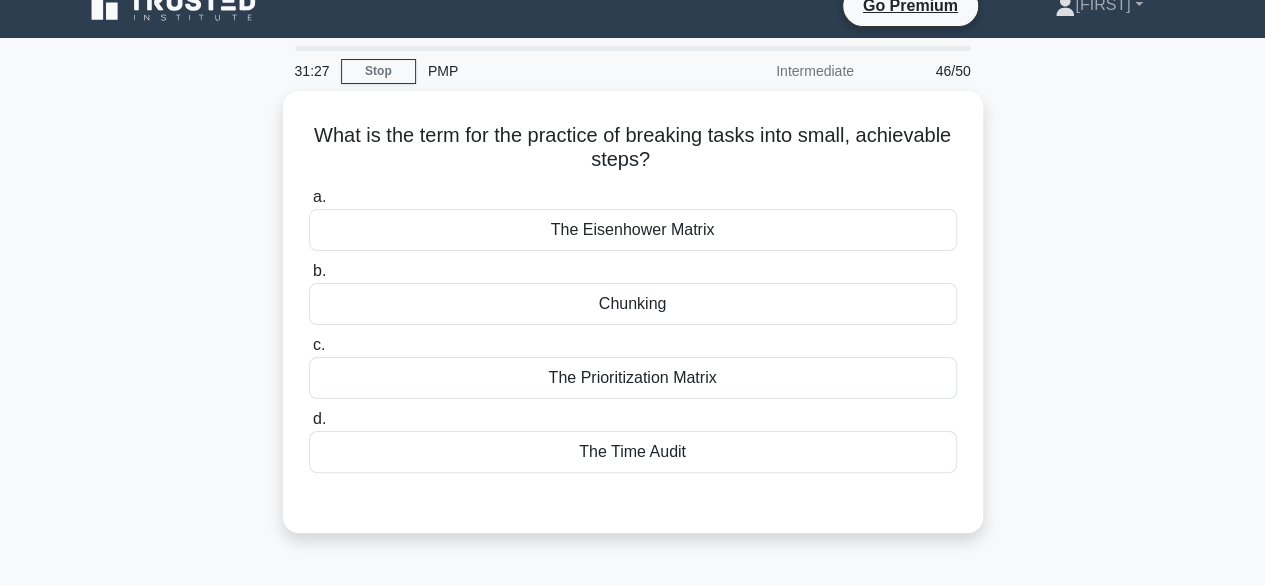 scroll, scrollTop: 24, scrollLeft: 0, axis: vertical 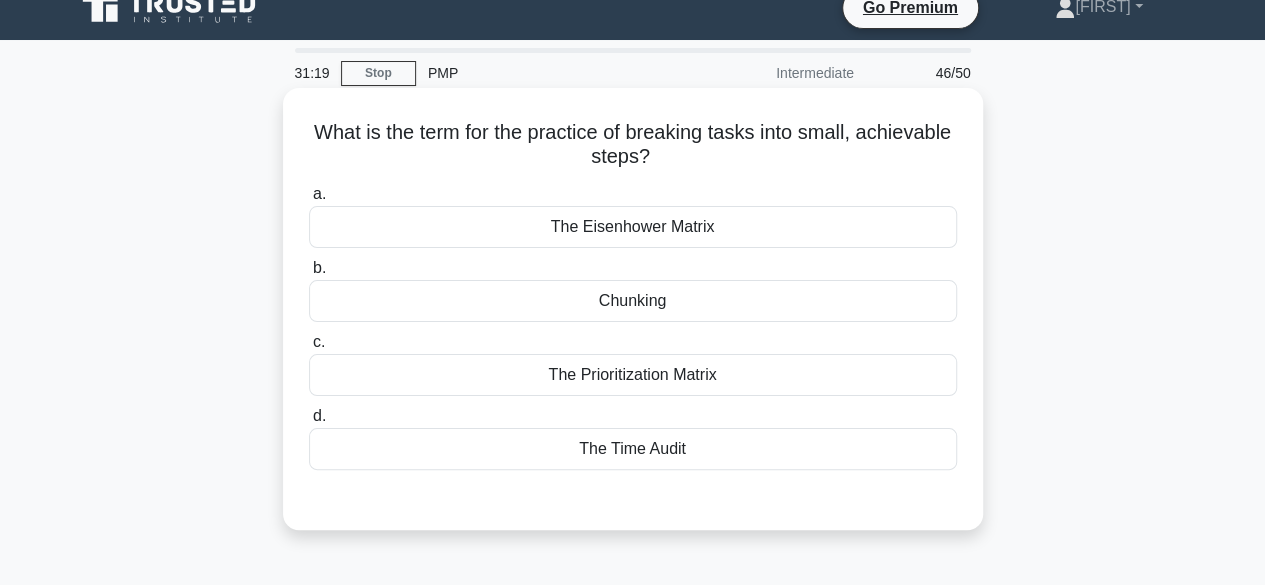 click on "Chunking" at bounding box center [633, 301] 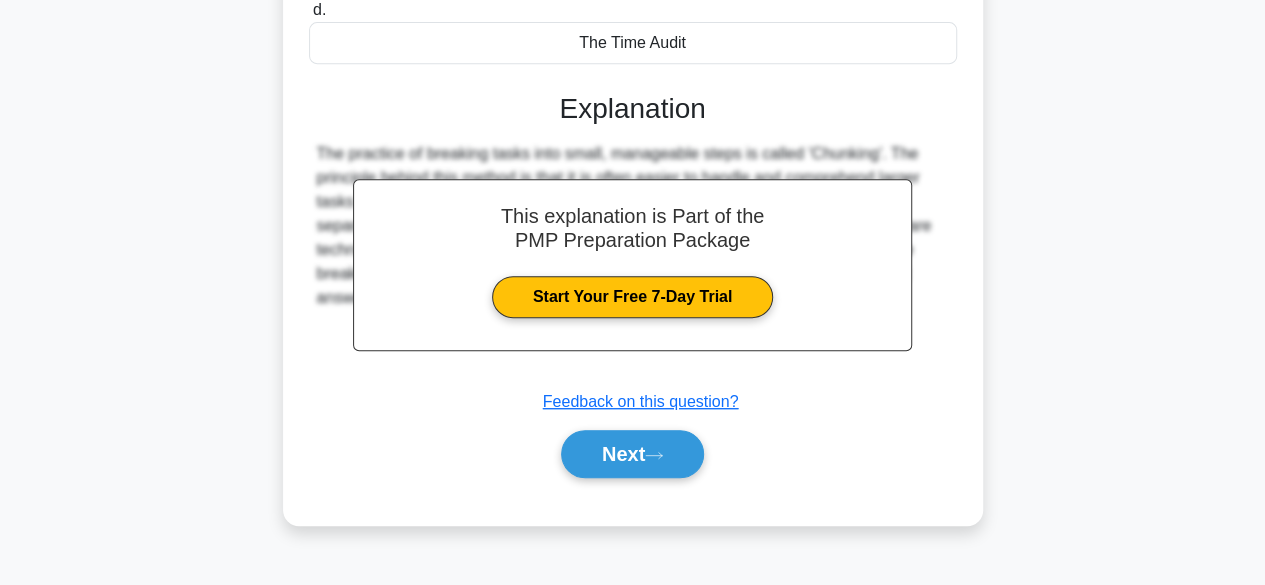 scroll, scrollTop: 433, scrollLeft: 0, axis: vertical 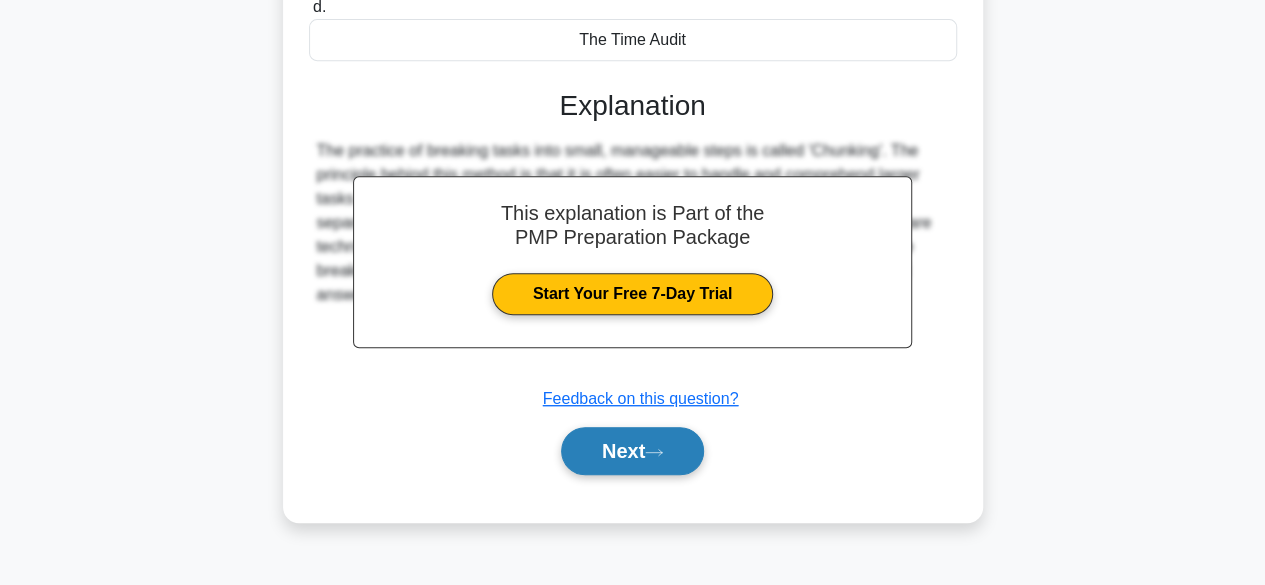 click on "Next" at bounding box center [632, 451] 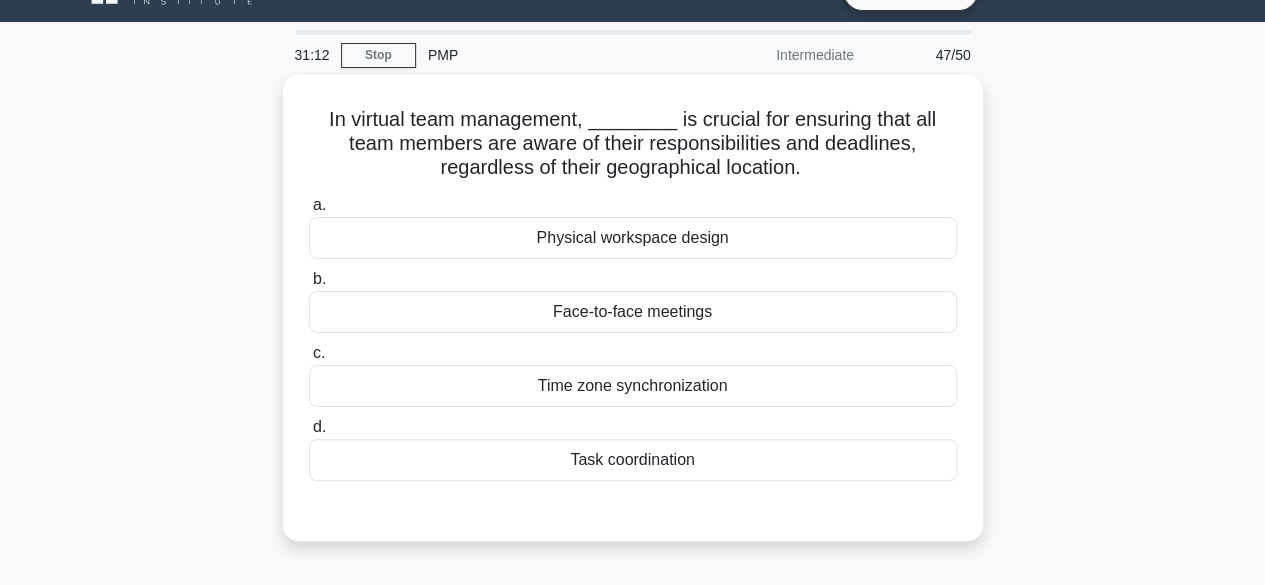 scroll, scrollTop: 40, scrollLeft: 0, axis: vertical 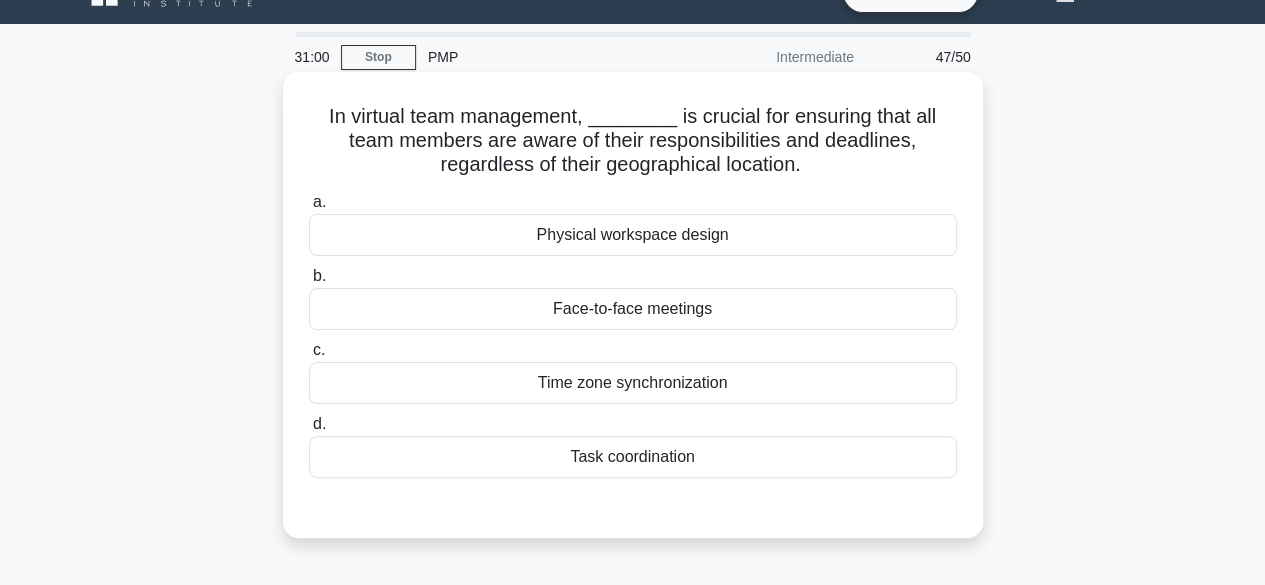 click on "Time zone synchronization" at bounding box center (633, 383) 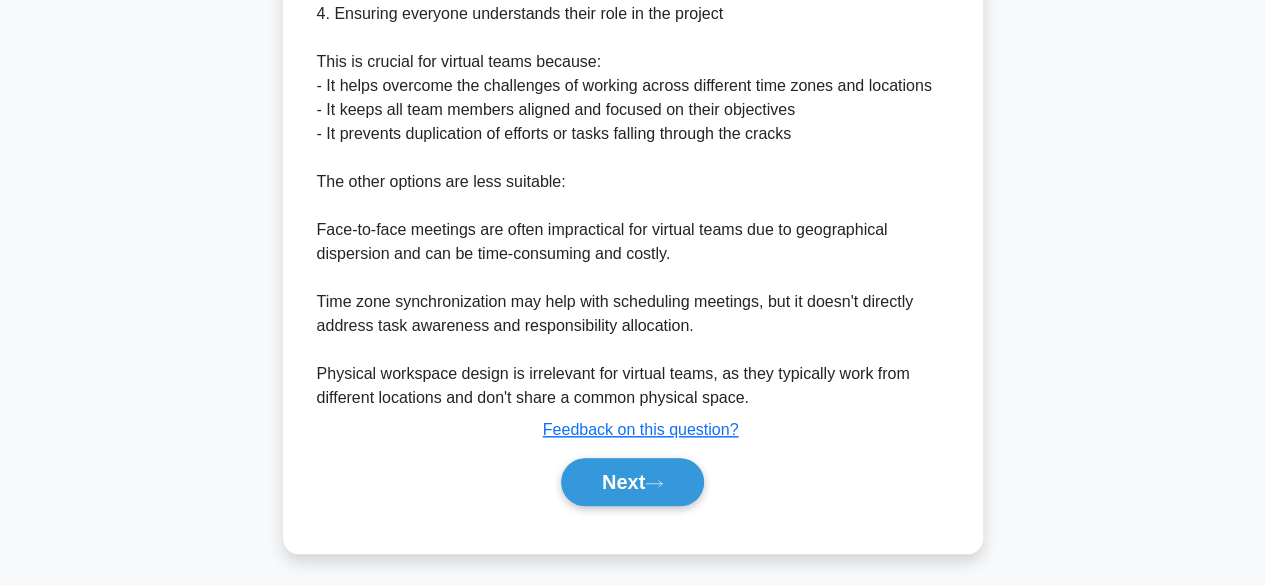 scroll, scrollTop: 768, scrollLeft: 0, axis: vertical 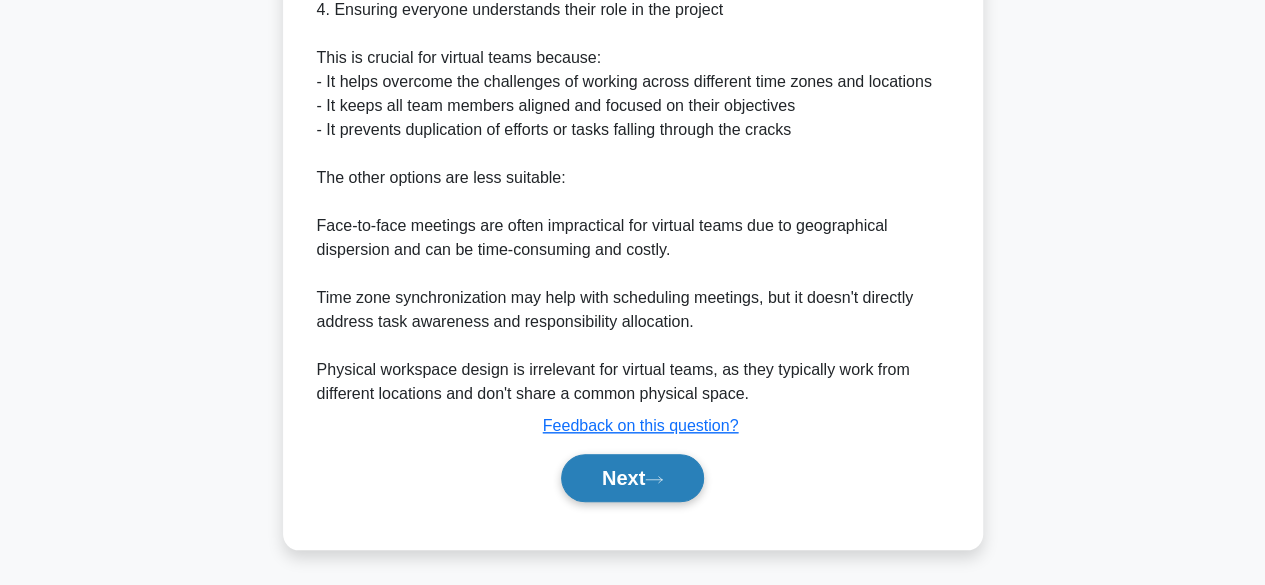 click on "Next" at bounding box center (632, 478) 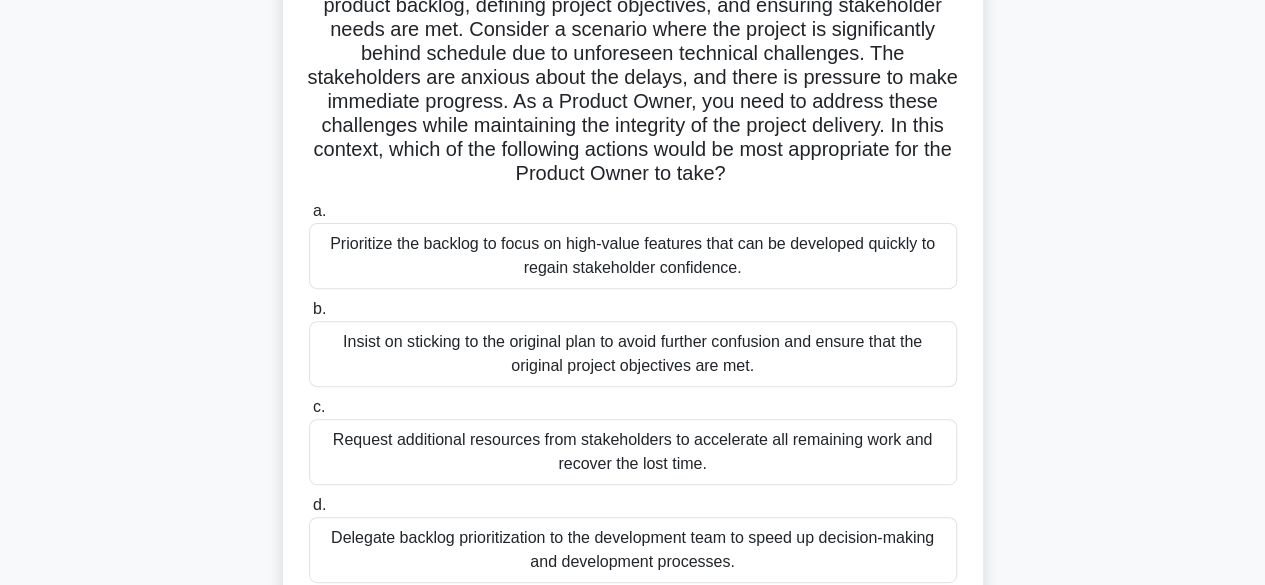 scroll, scrollTop: 198, scrollLeft: 0, axis: vertical 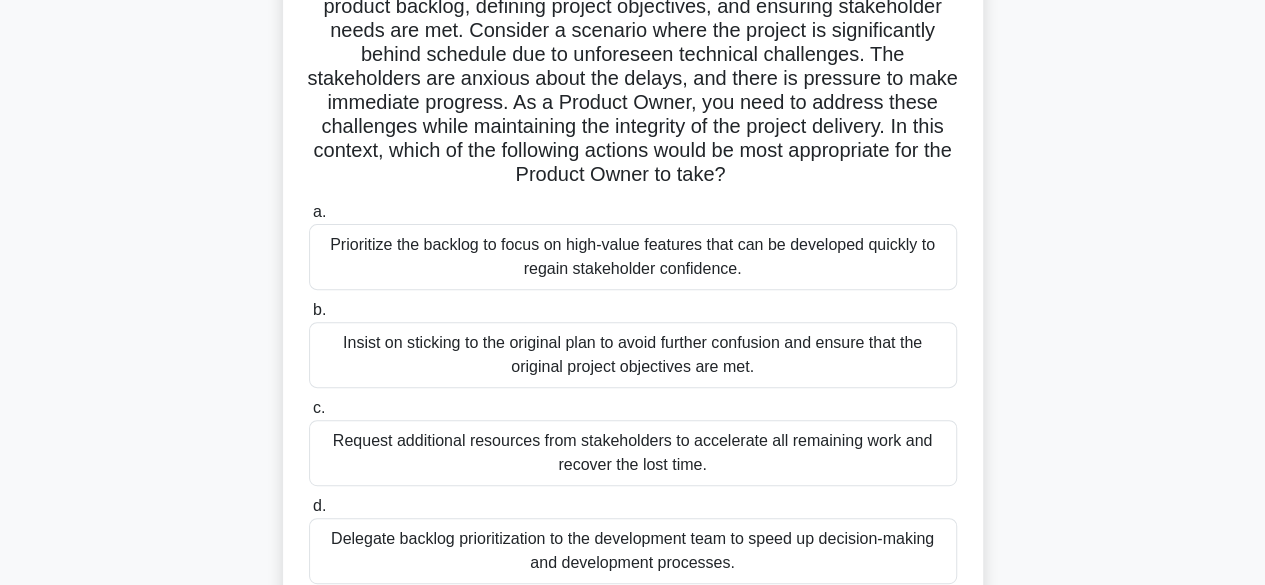 click on "Prioritize the backlog to focus on high-value features that can be developed quickly to regain stakeholder confidence." at bounding box center [633, 257] 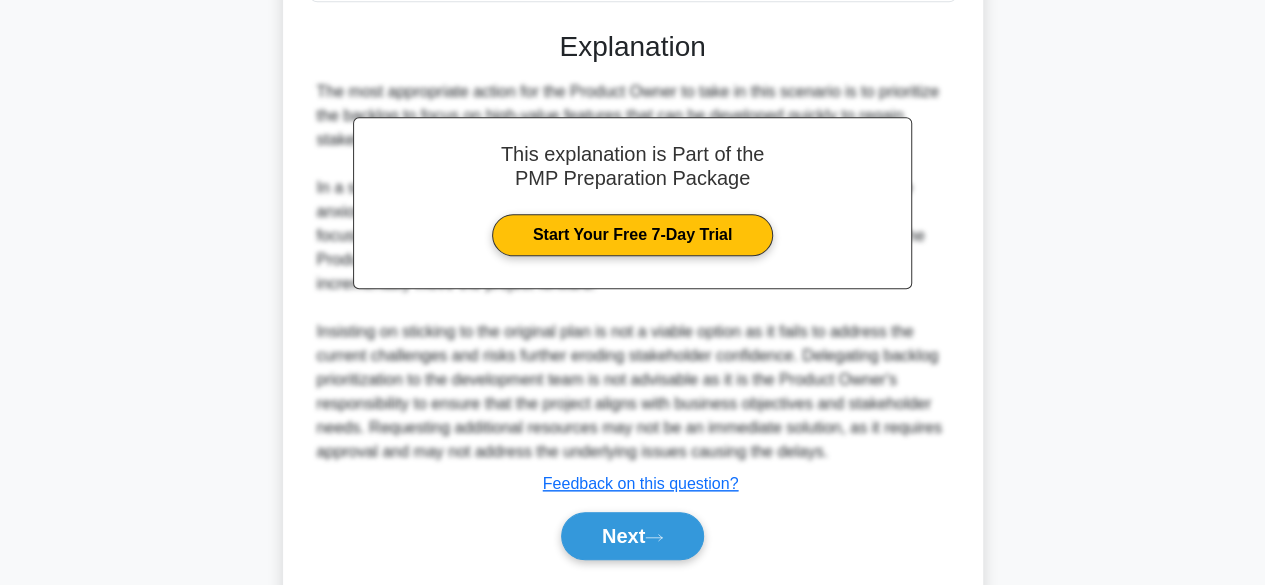 scroll, scrollTop: 837, scrollLeft: 0, axis: vertical 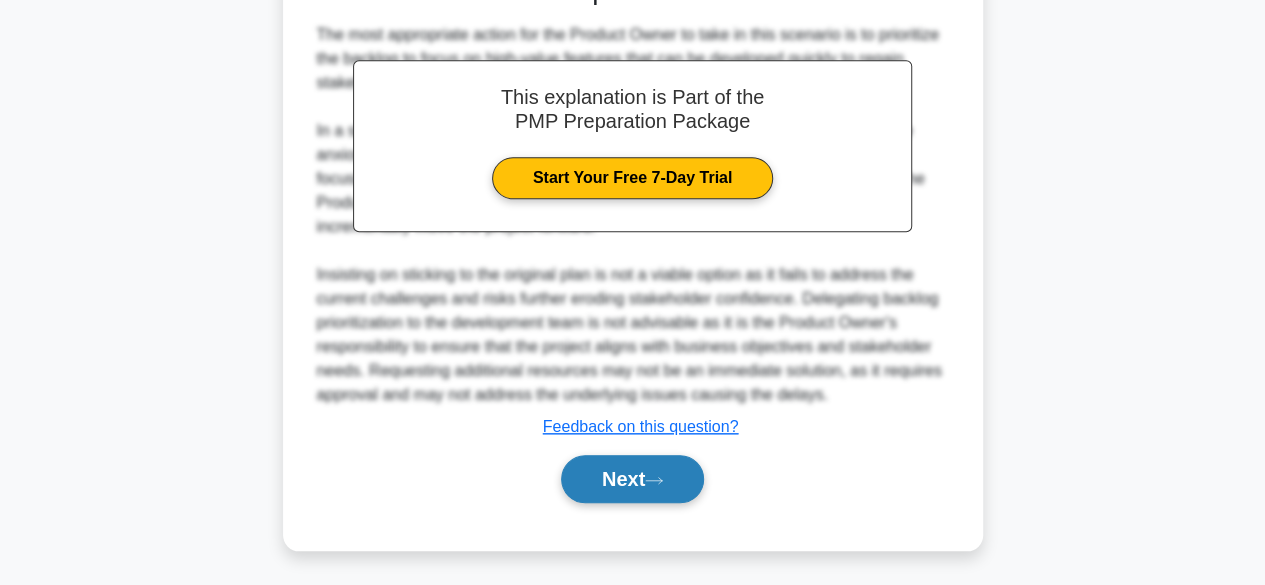 click on "Next" at bounding box center [632, 479] 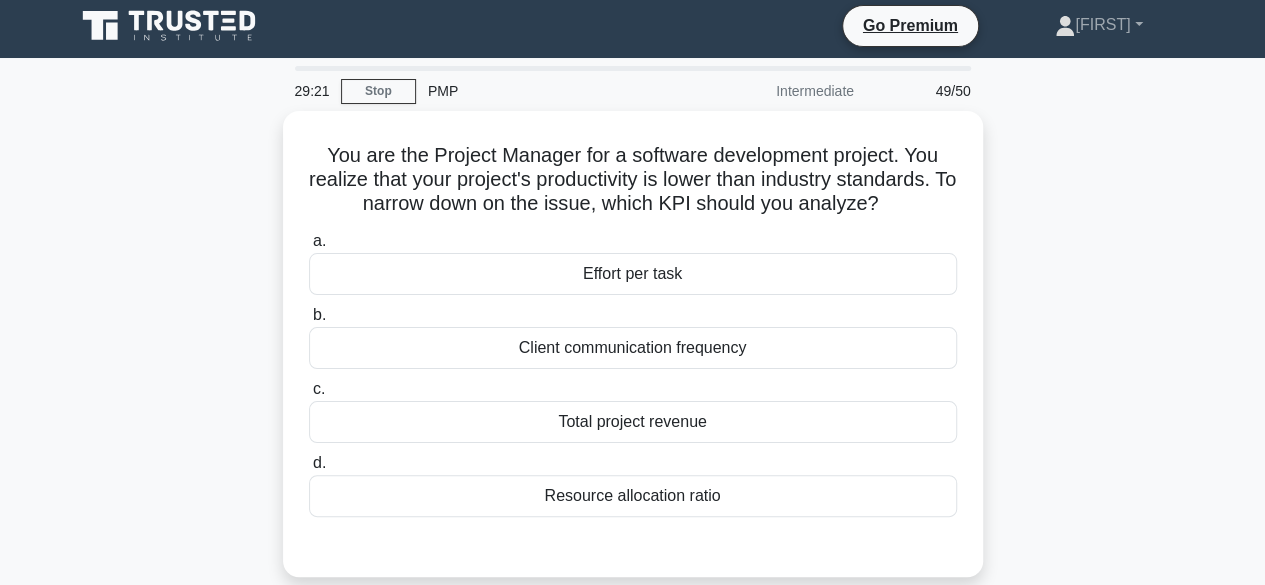 scroll, scrollTop: 10, scrollLeft: 0, axis: vertical 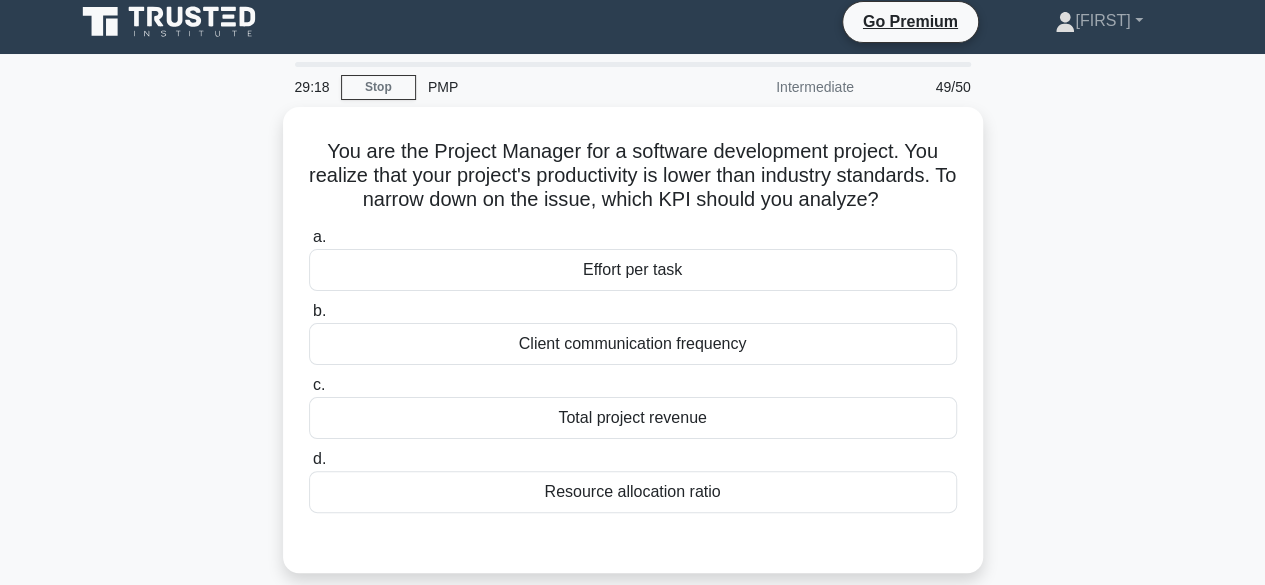 click on "You are the Project Manager for a software development project. You realize that your project's productivity is lower than industry standards. To narrow down on the issue, which KPI should you analyze?
.spinner_0XTQ{transform-origin:center;animation:spinner_y6GP .75s linear infinite}@keyframes spinner_y6GP{100%{transform:rotate(360deg)}}
a.
Effort per task
b. c. d." at bounding box center [633, 352] 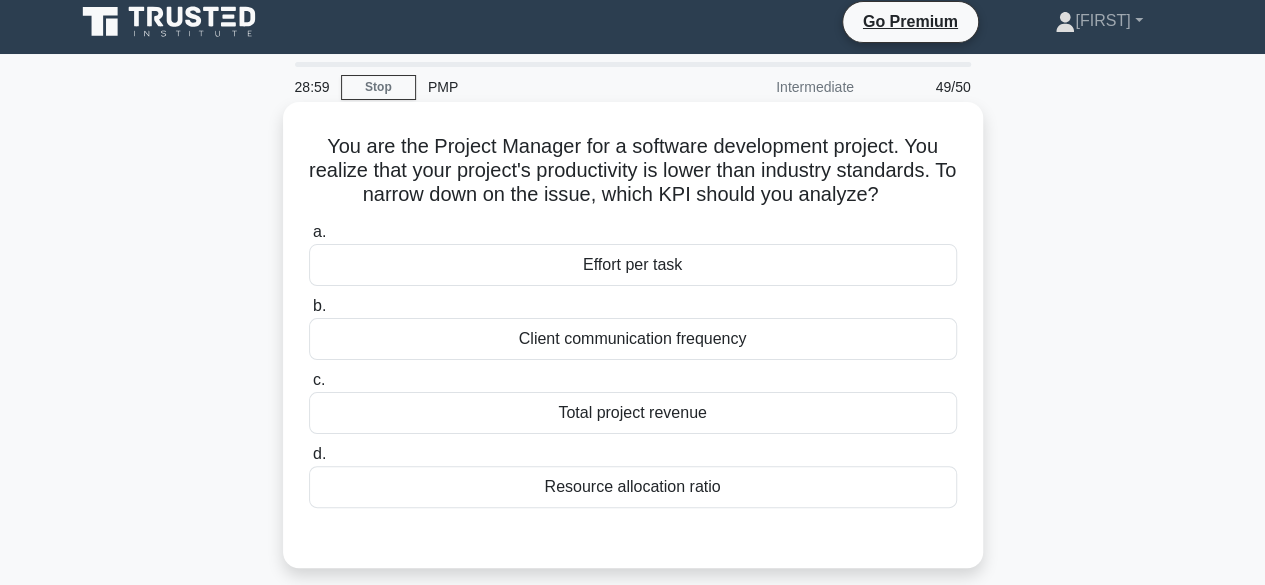 click on "Total project revenue" at bounding box center (633, 413) 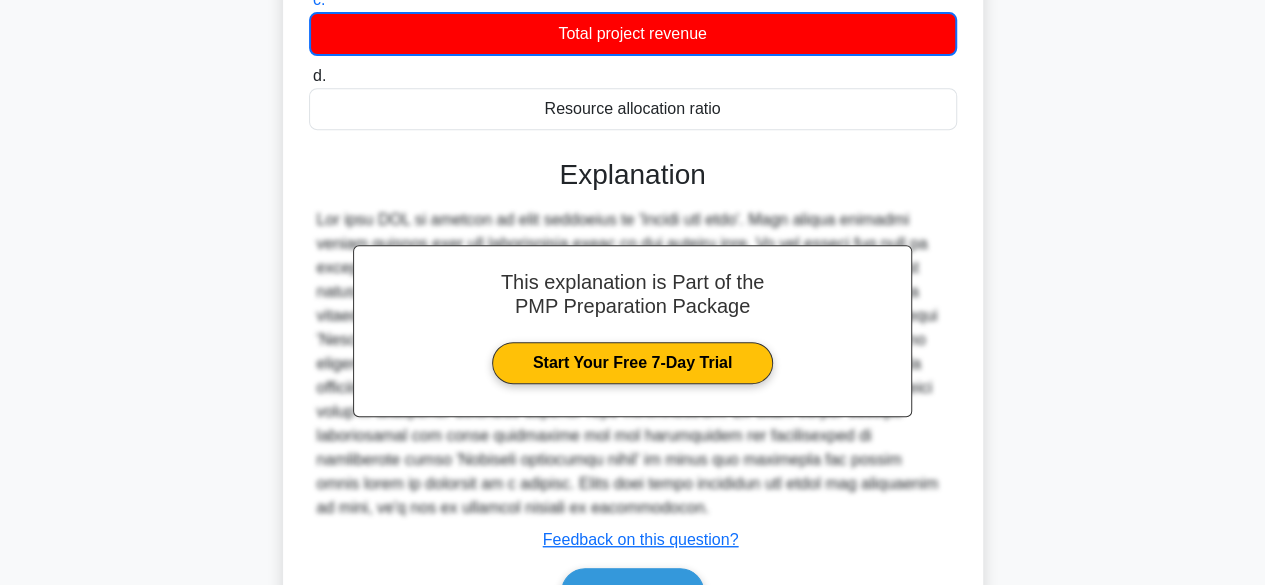 scroll, scrollTop: 495, scrollLeft: 0, axis: vertical 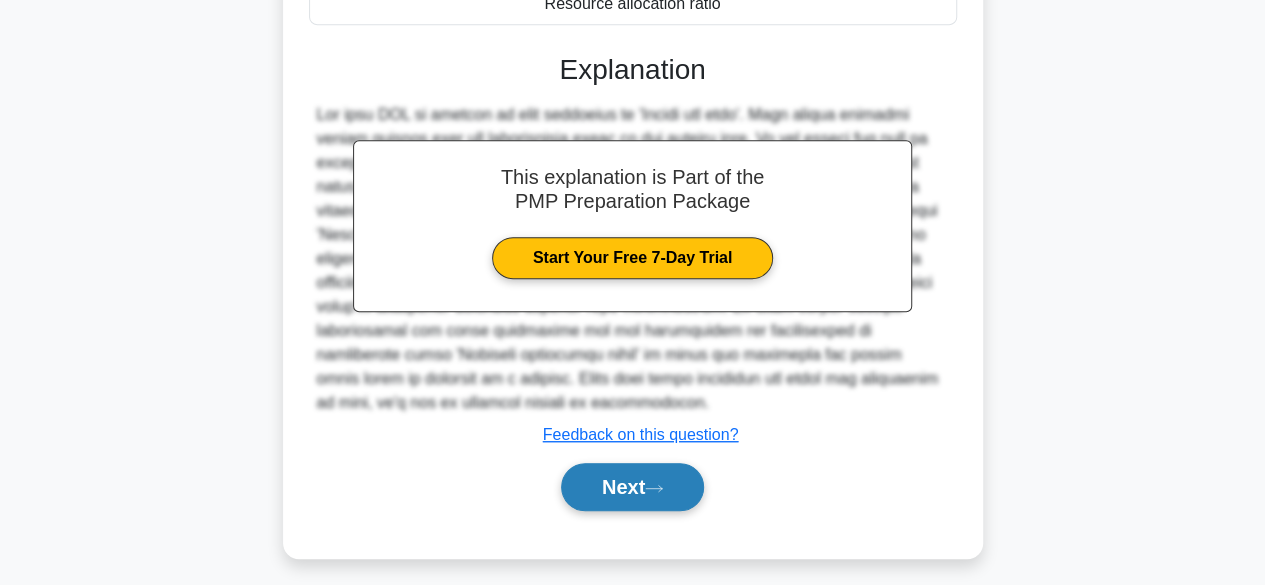 click on "Next" at bounding box center (632, 487) 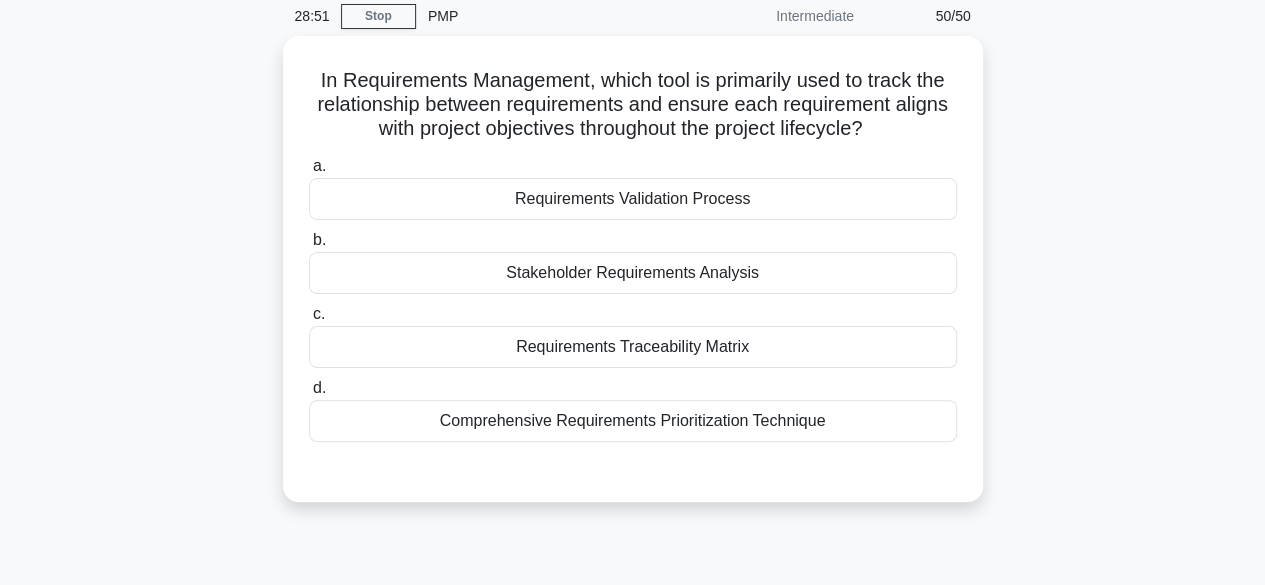 scroll, scrollTop: 37, scrollLeft: 0, axis: vertical 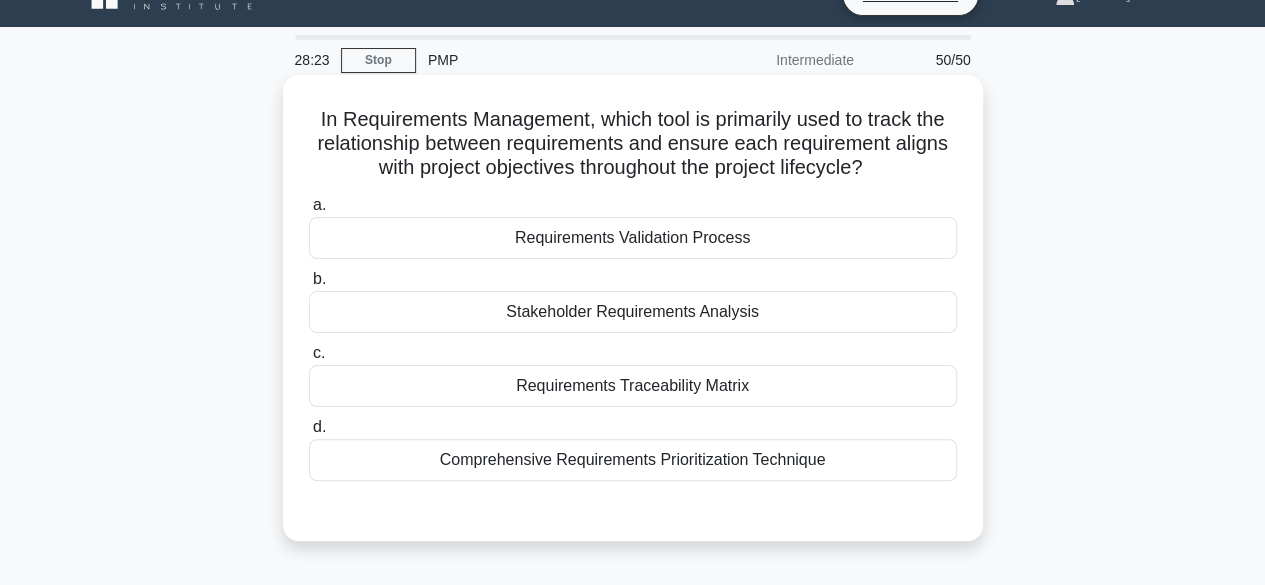 click on "Requirements Traceability Matrix" at bounding box center [633, 386] 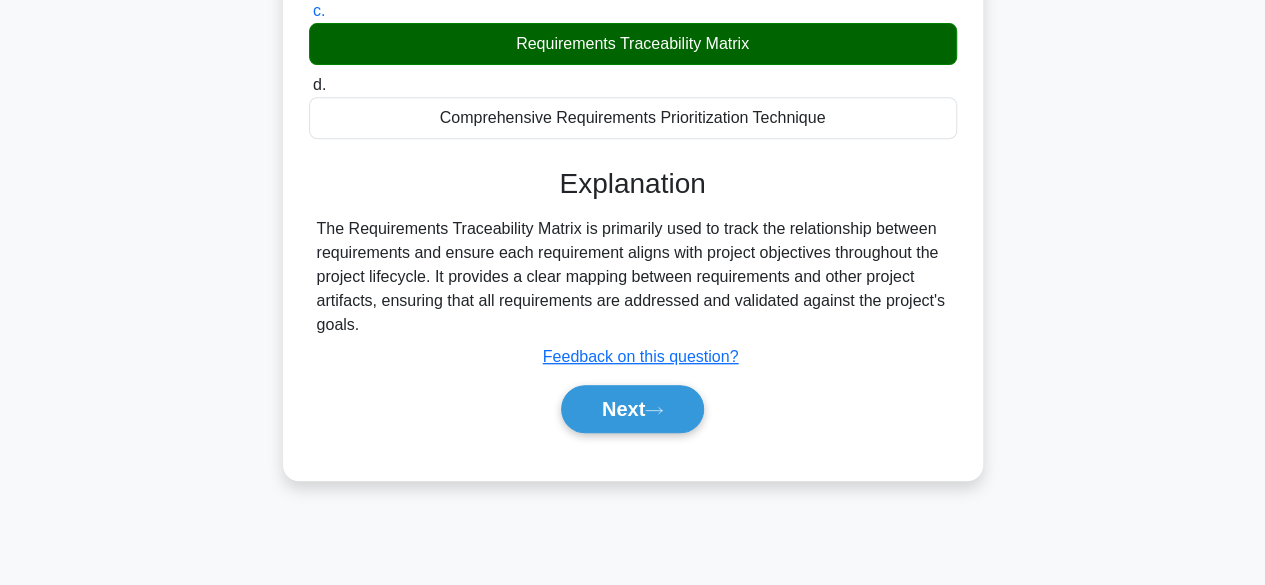 scroll, scrollTop: 415, scrollLeft: 0, axis: vertical 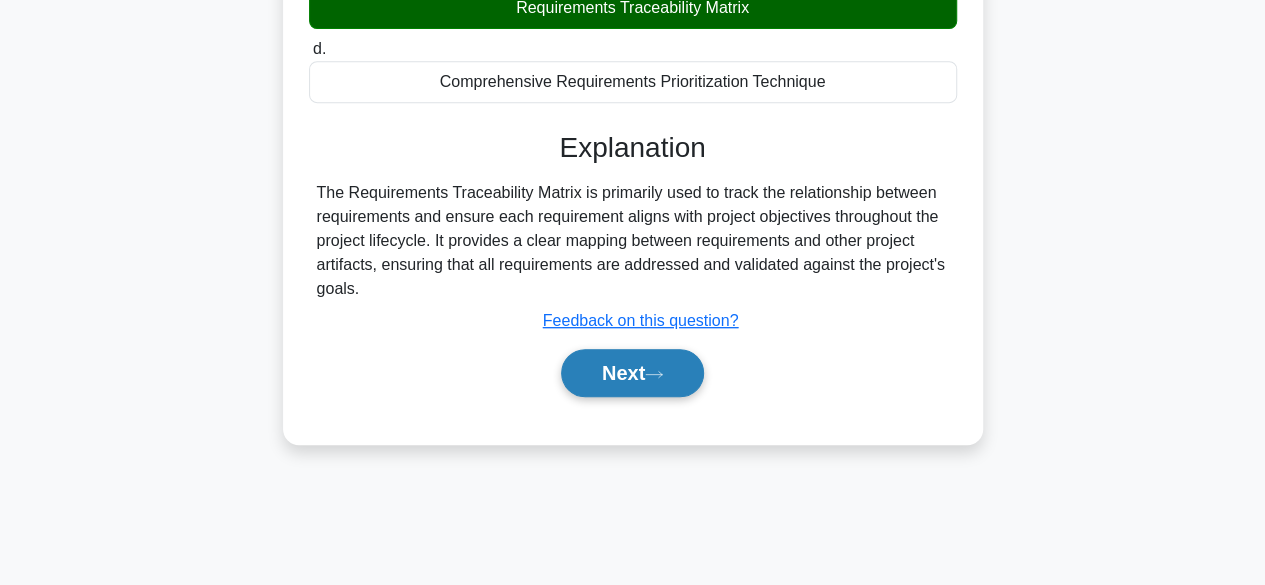 click on "Next" at bounding box center [632, 373] 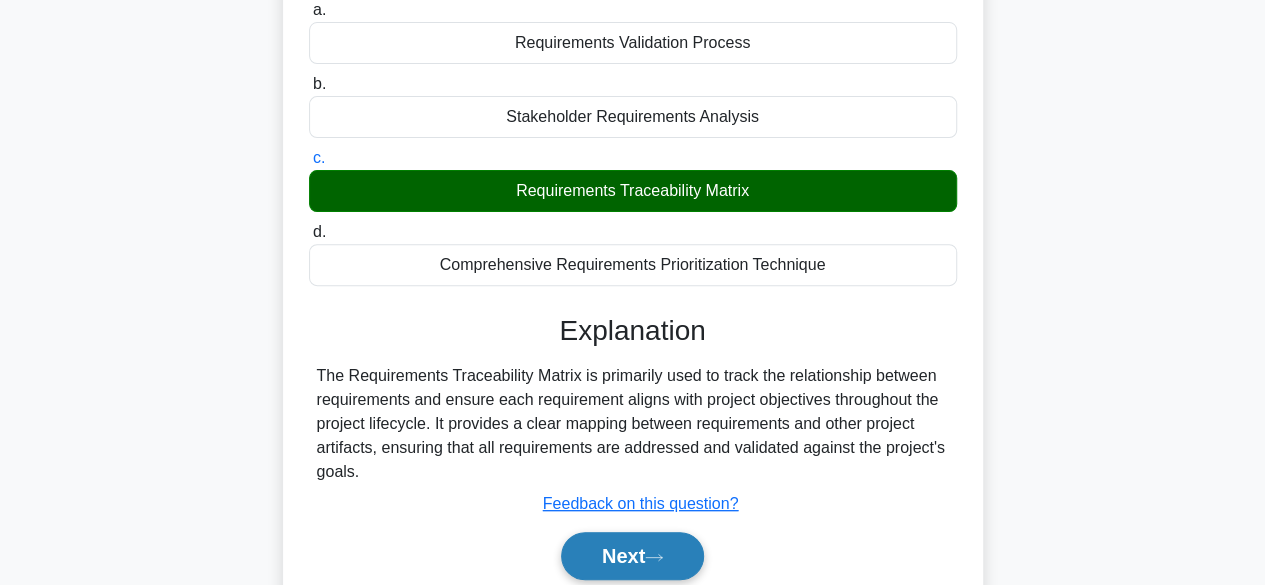 scroll, scrollTop: 231, scrollLeft: 0, axis: vertical 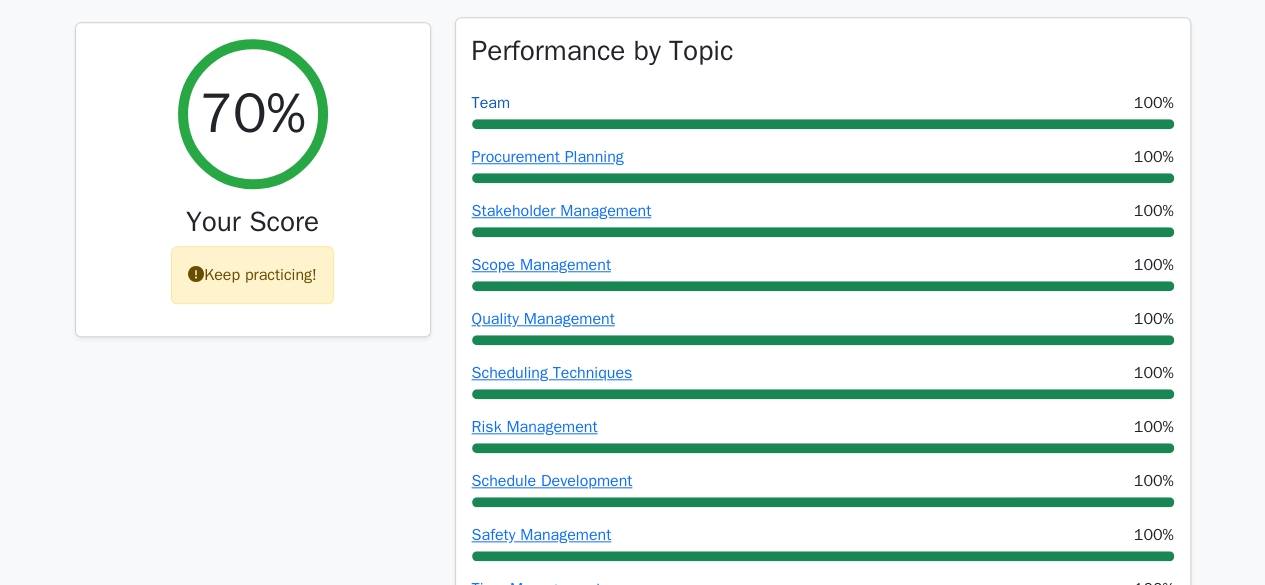 click on "Team" at bounding box center (491, 103) 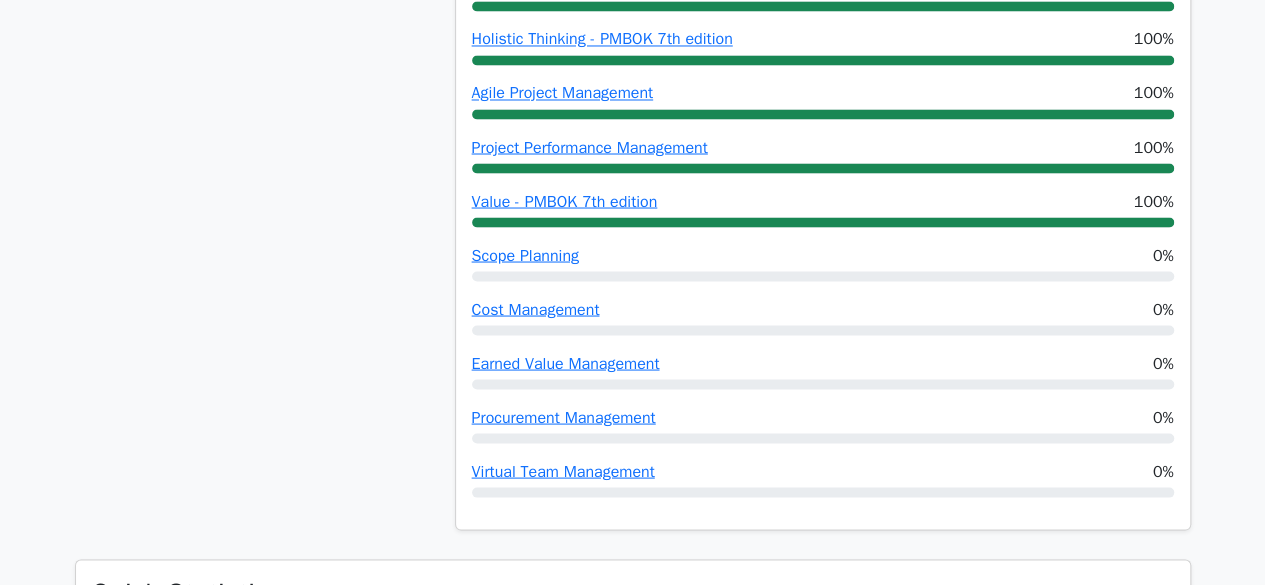 scroll, scrollTop: 1763, scrollLeft: 0, axis: vertical 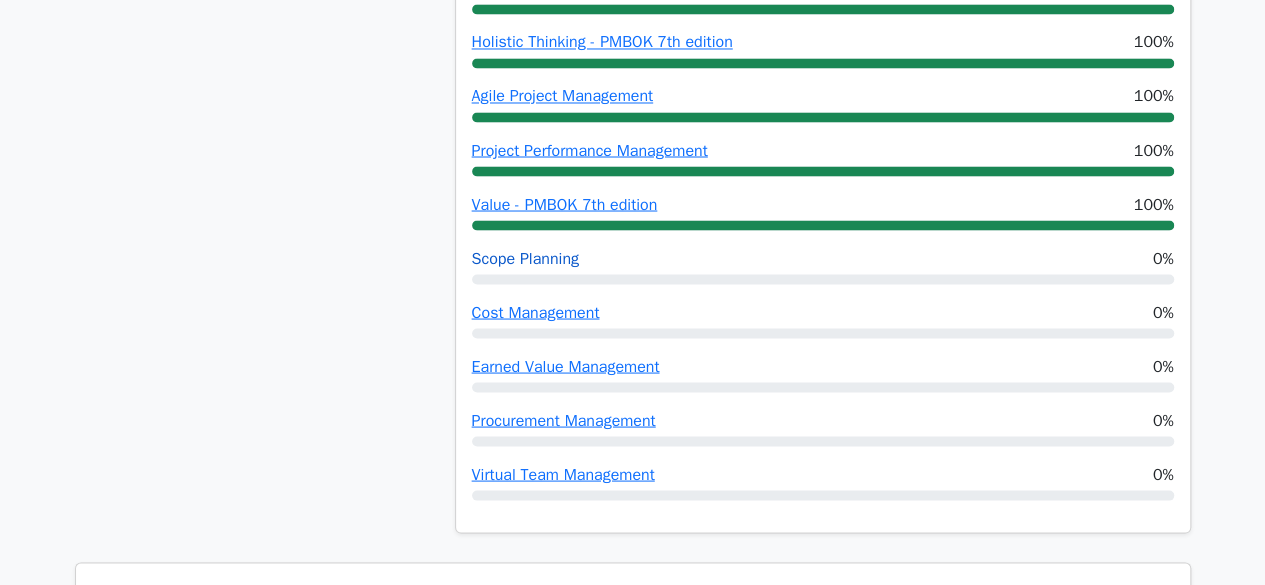 click on "Scope Planning" at bounding box center [525, 258] 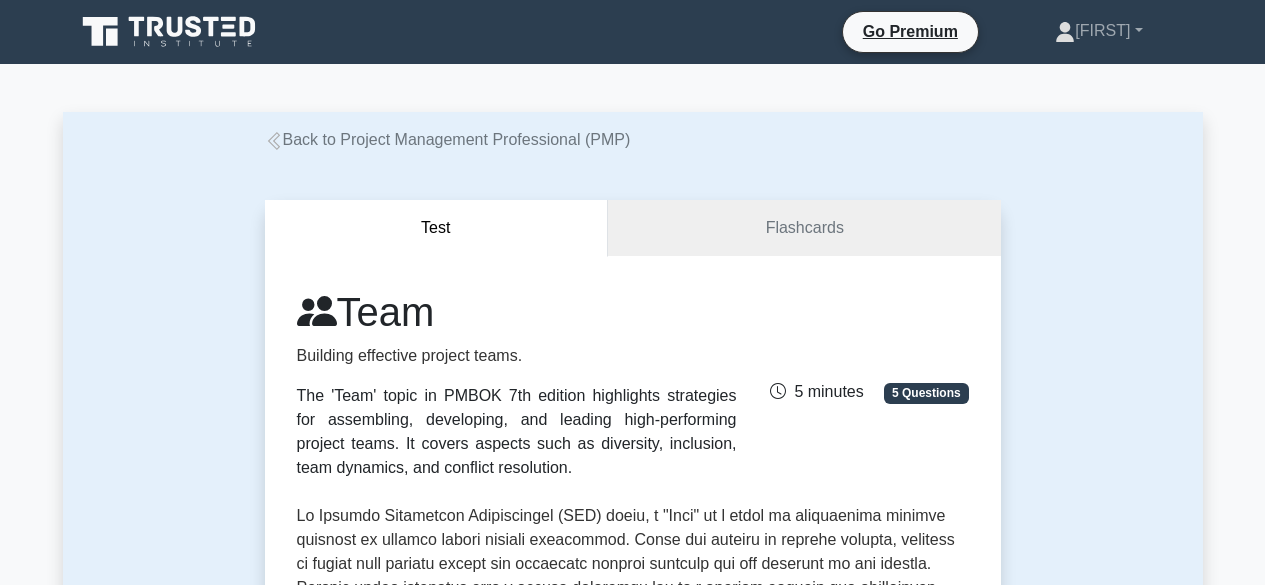 scroll, scrollTop: 0, scrollLeft: 0, axis: both 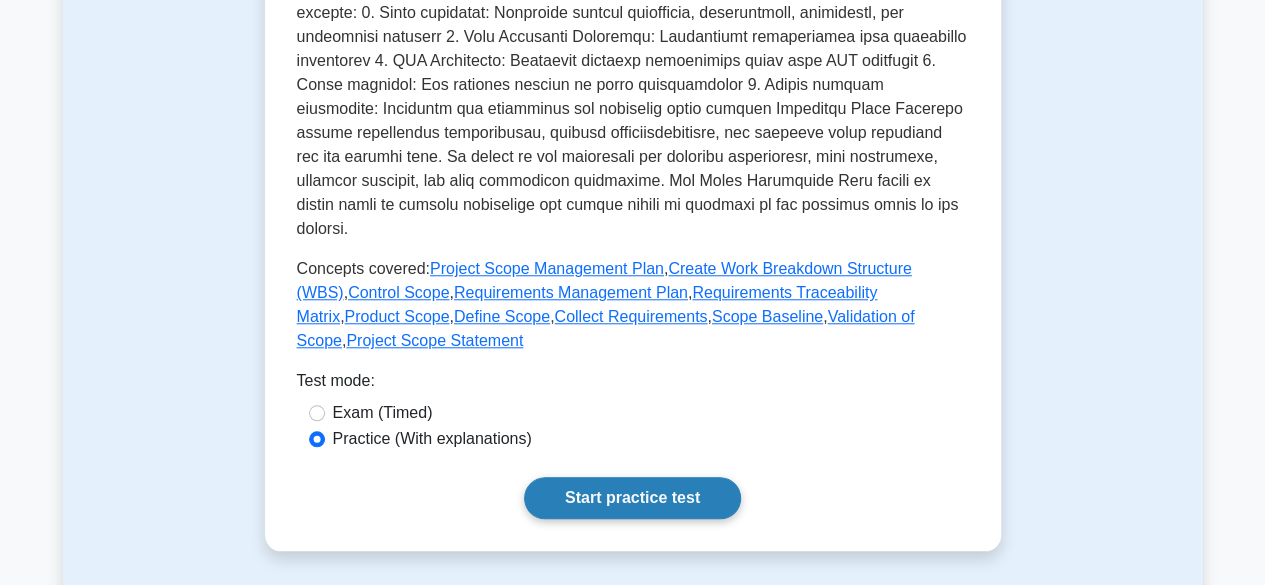 click on "Start practice test" at bounding box center (632, 498) 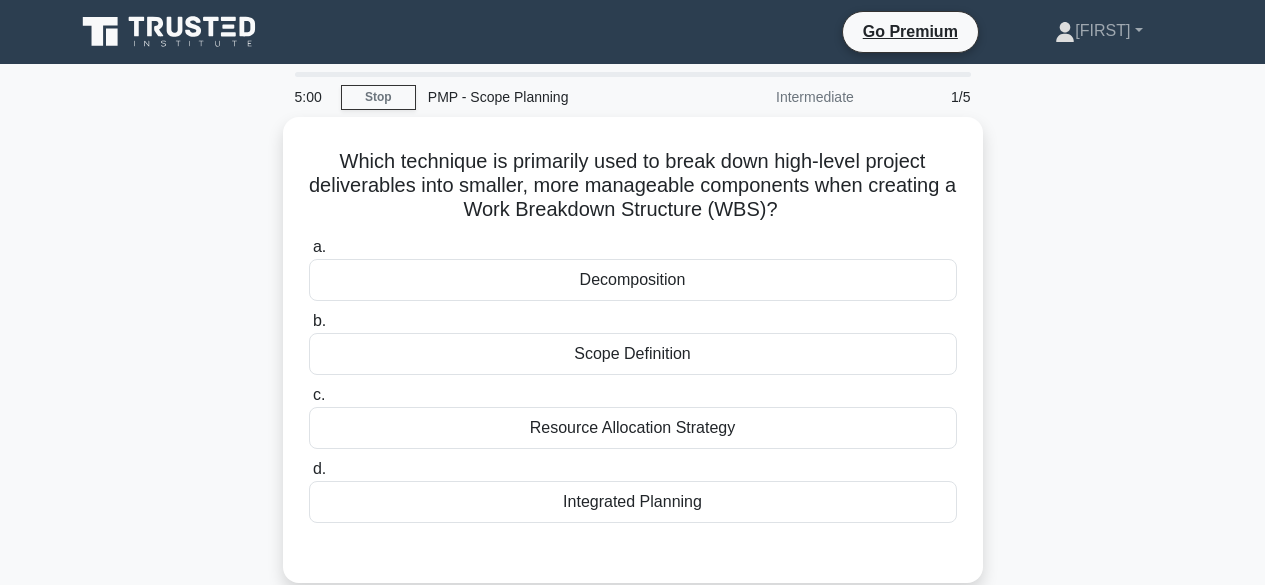 scroll, scrollTop: 0, scrollLeft: 0, axis: both 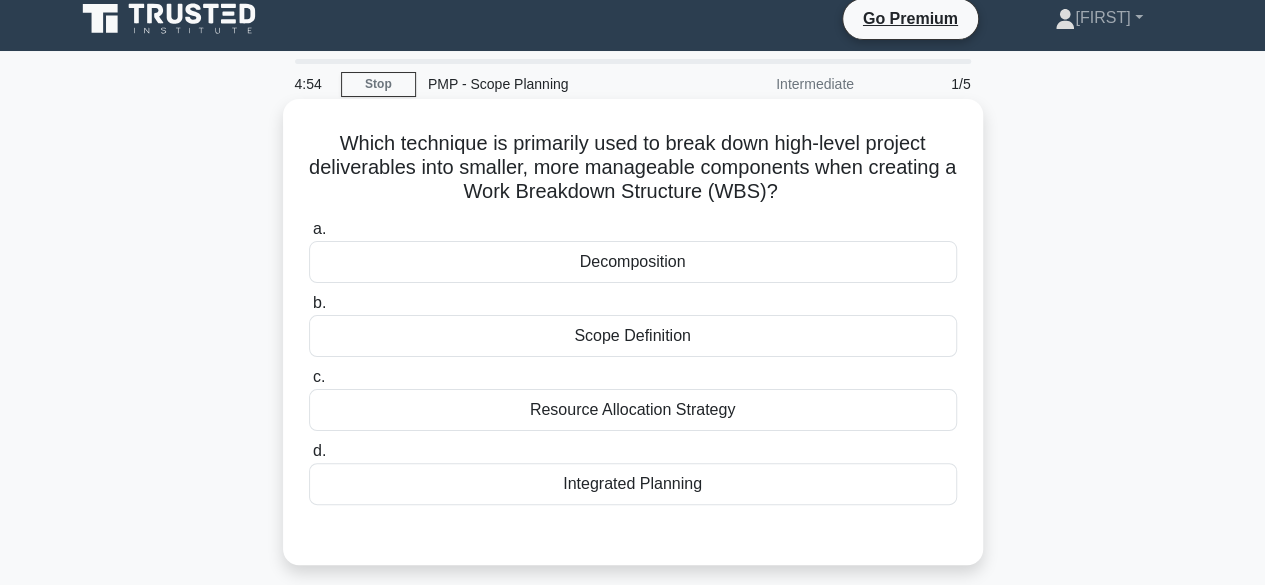 click on "Decomposition" at bounding box center (633, 262) 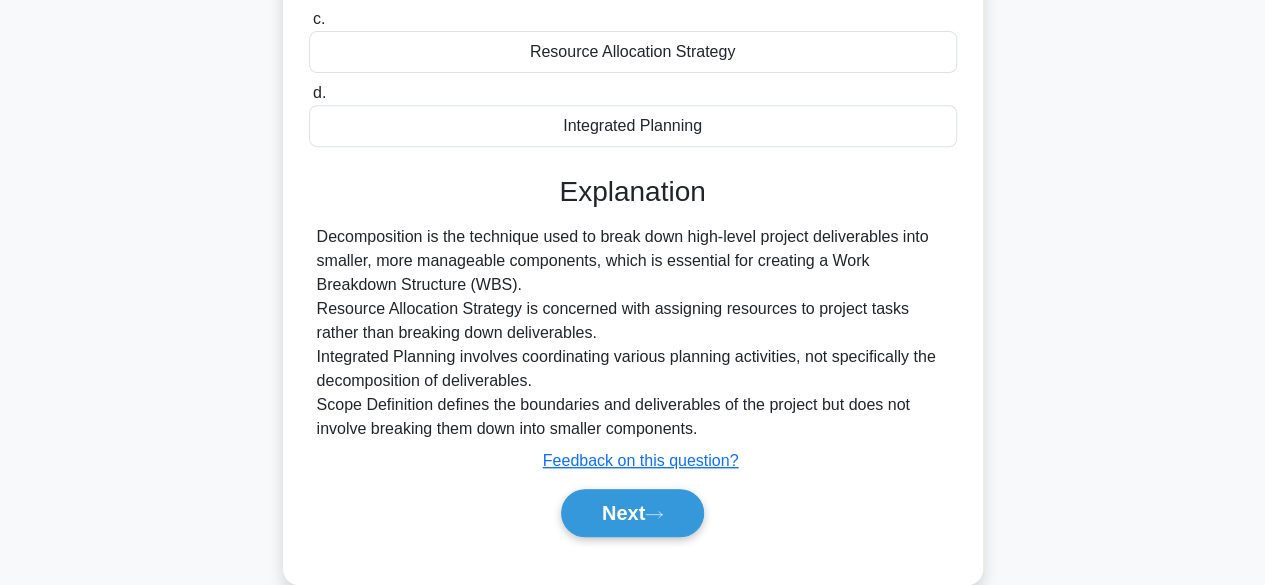 scroll, scrollTop: 372, scrollLeft: 0, axis: vertical 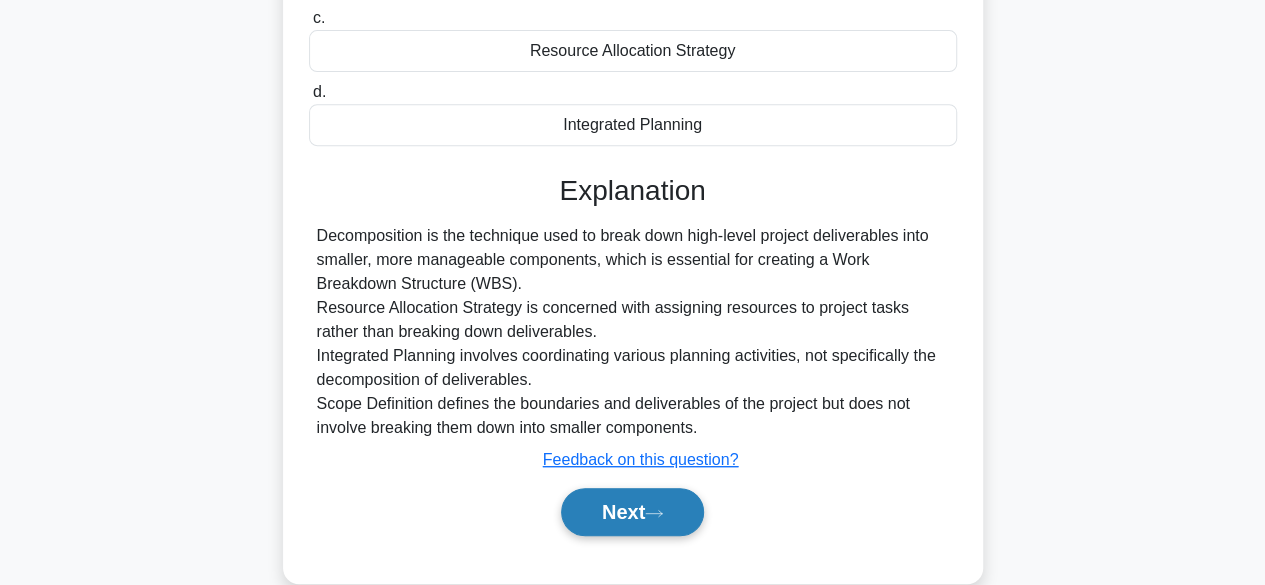 click on "Next" at bounding box center [632, 512] 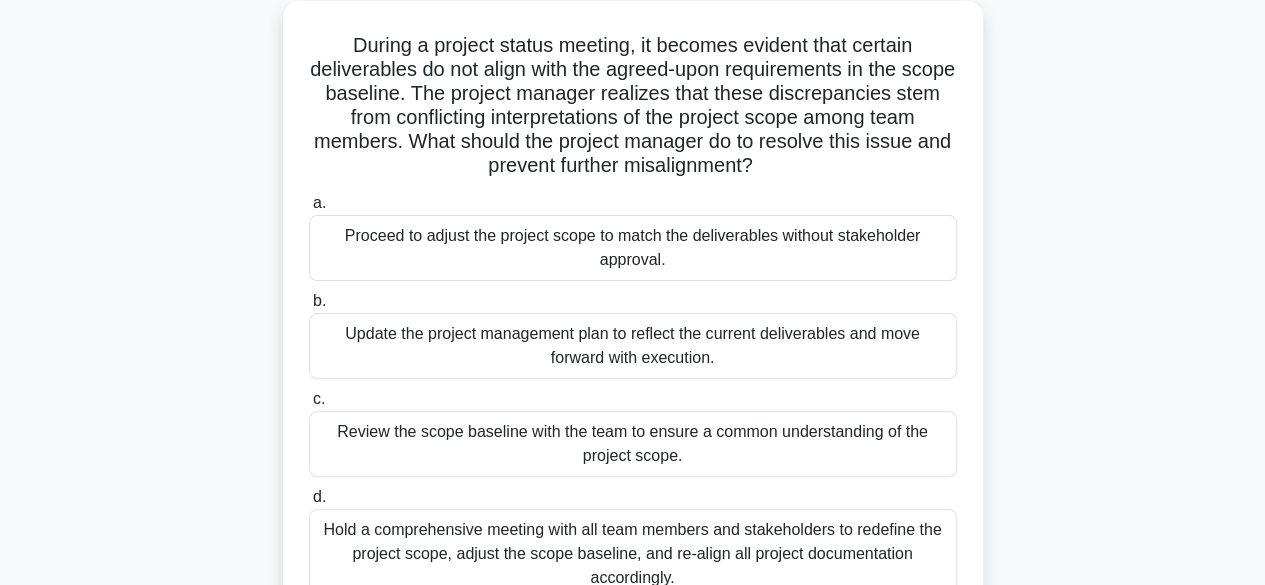 scroll, scrollTop: 119, scrollLeft: 0, axis: vertical 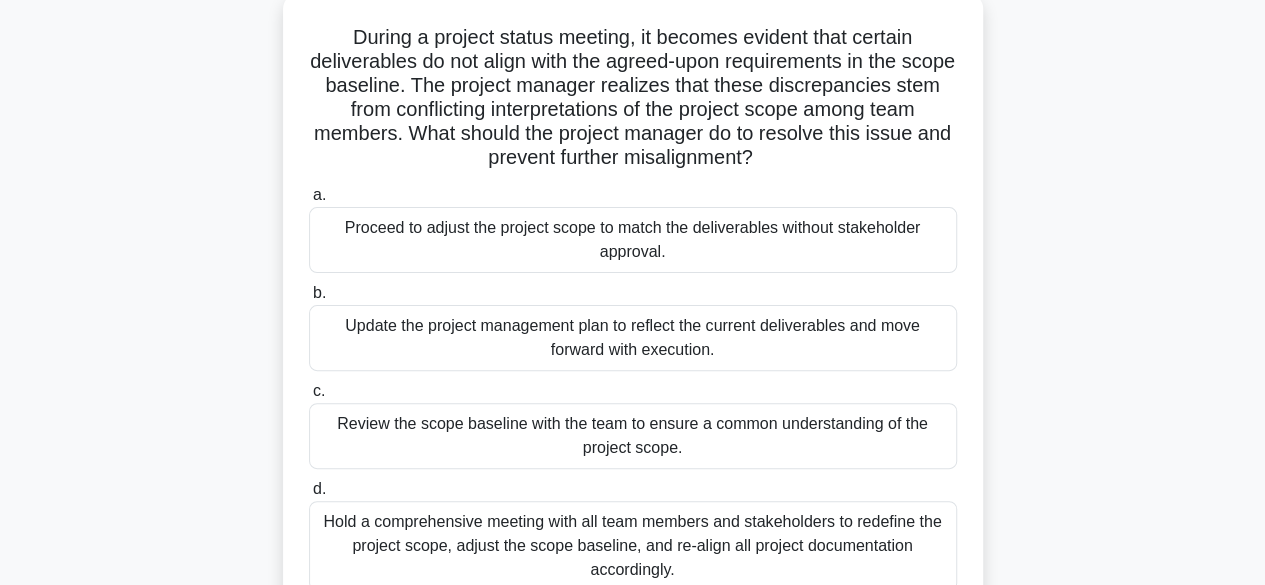 click on "Review the scope baseline with the team to ensure a common understanding of the project scope." at bounding box center [633, 436] 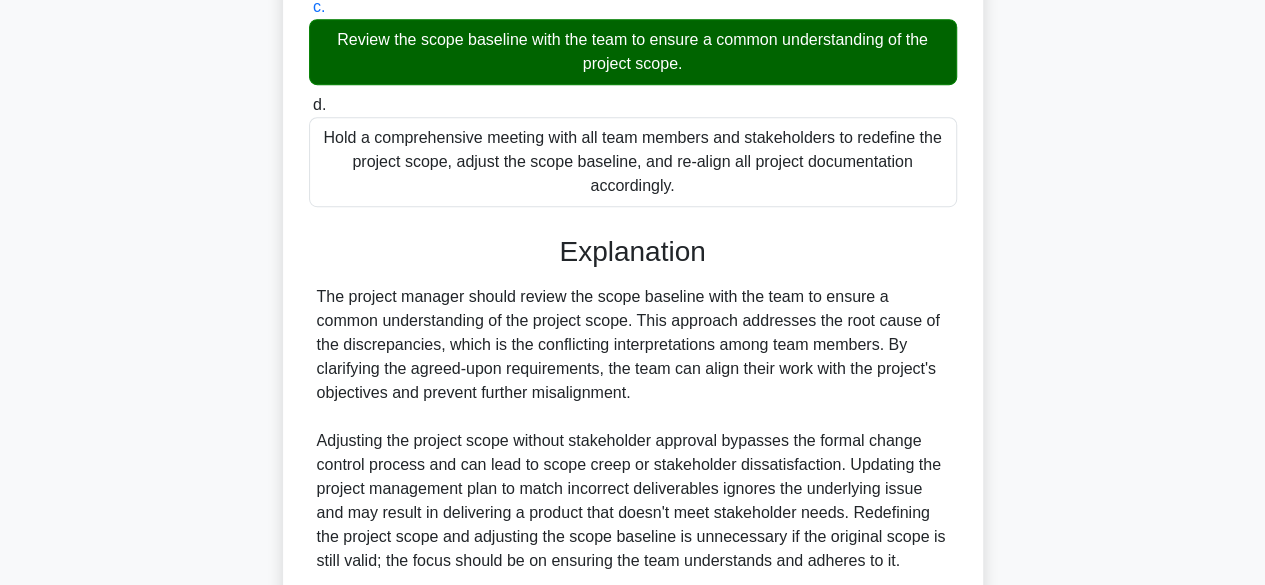scroll, scrollTop: 669, scrollLeft: 0, axis: vertical 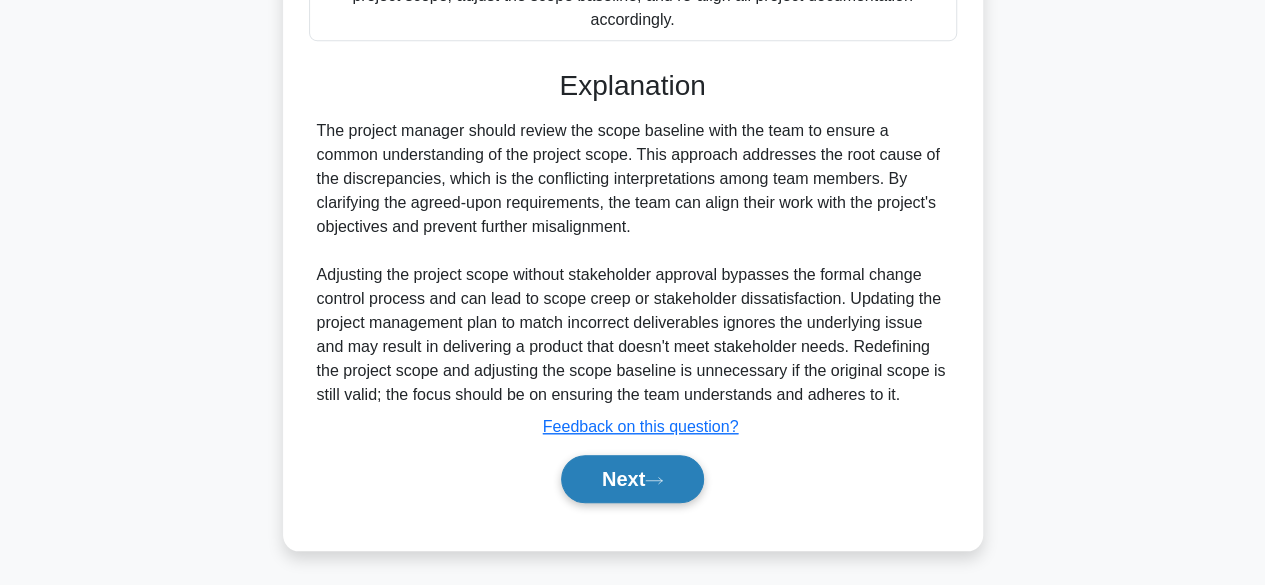 click on "Next" at bounding box center (632, 479) 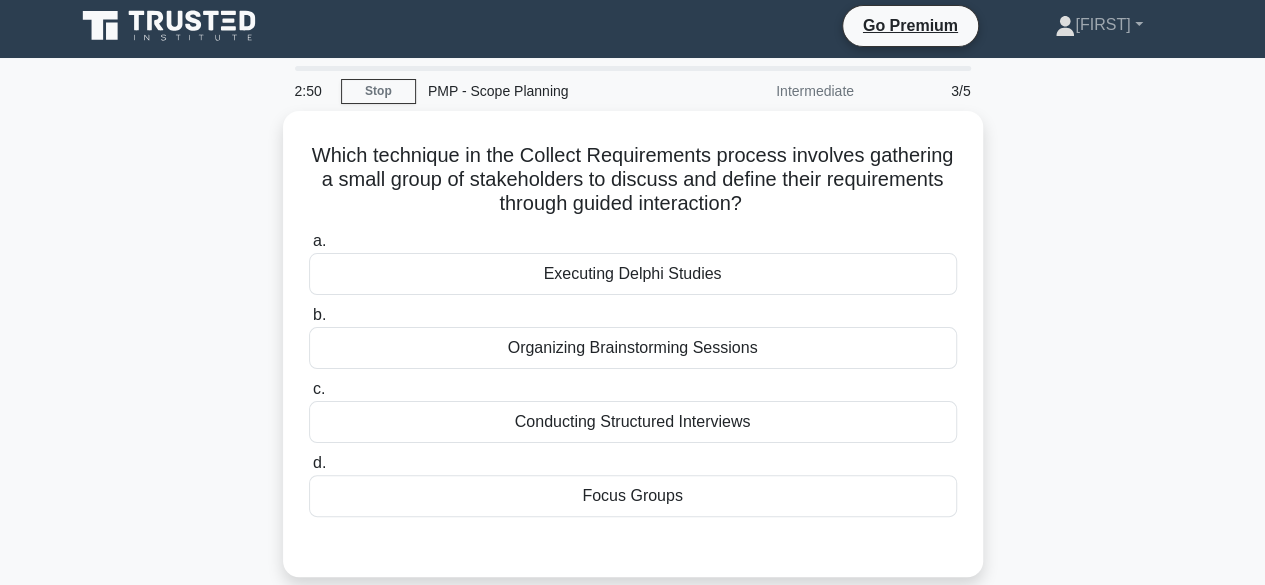 scroll, scrollTop: 0, scrollLeft: 0, axis: both 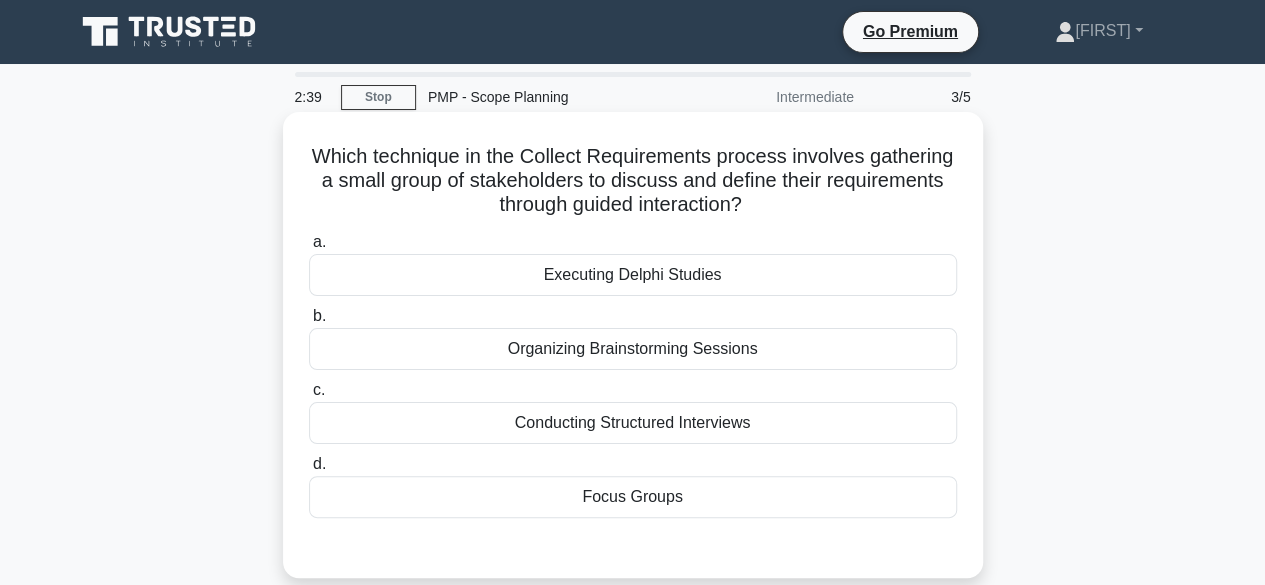 click on "Focus Groups" at bounding box center (633, 497) 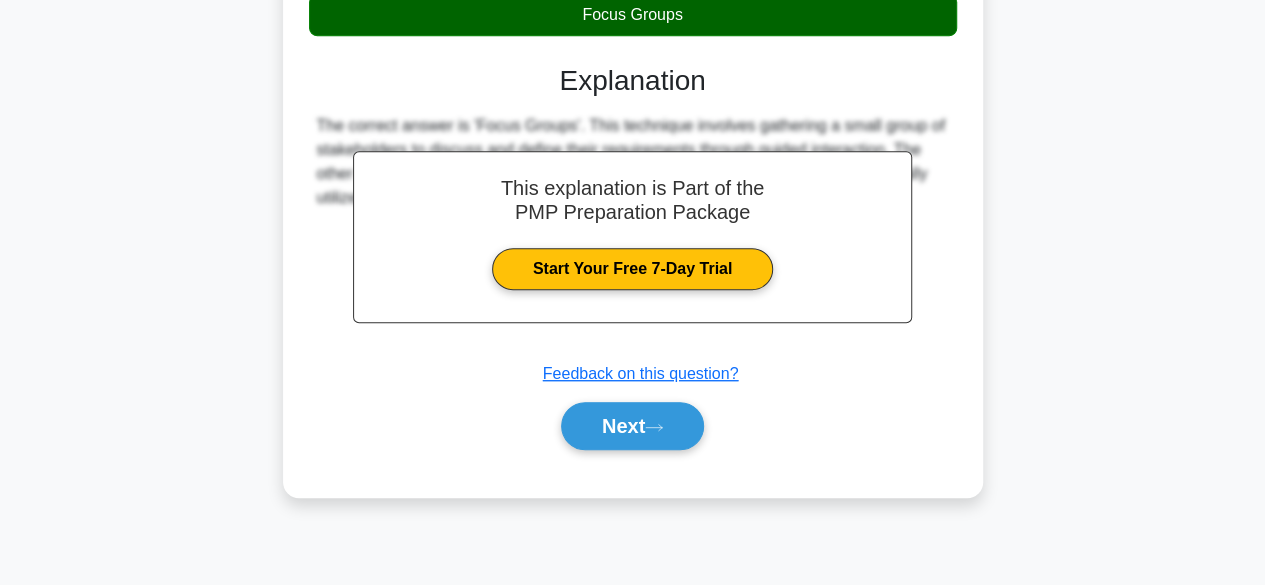 scroll, scrollTop: 490, scrollLeft: 0, axis: vertical 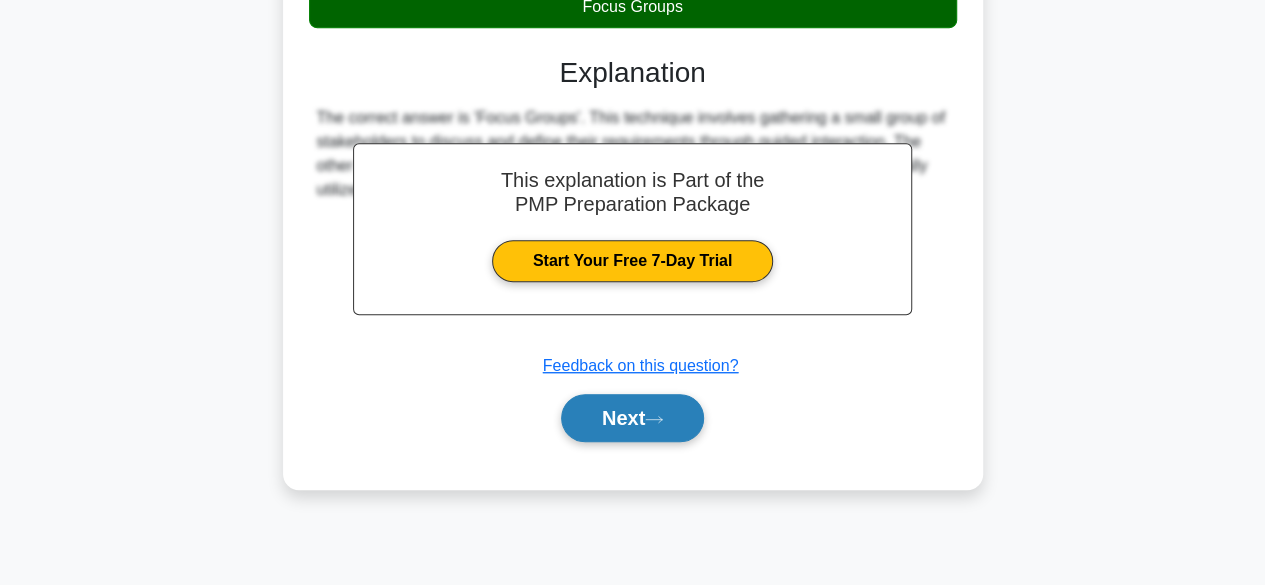 click on "Next" at bounding box center [632, 418] 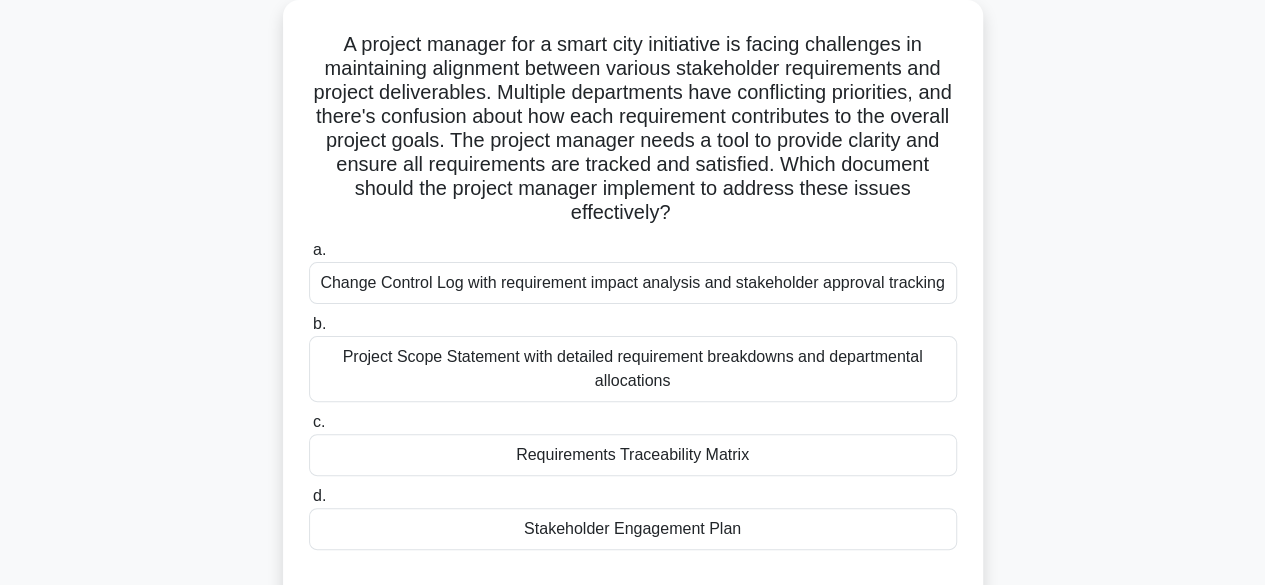 scroll, scrollTop: 108, scrollLeft: 0, axis: vertical 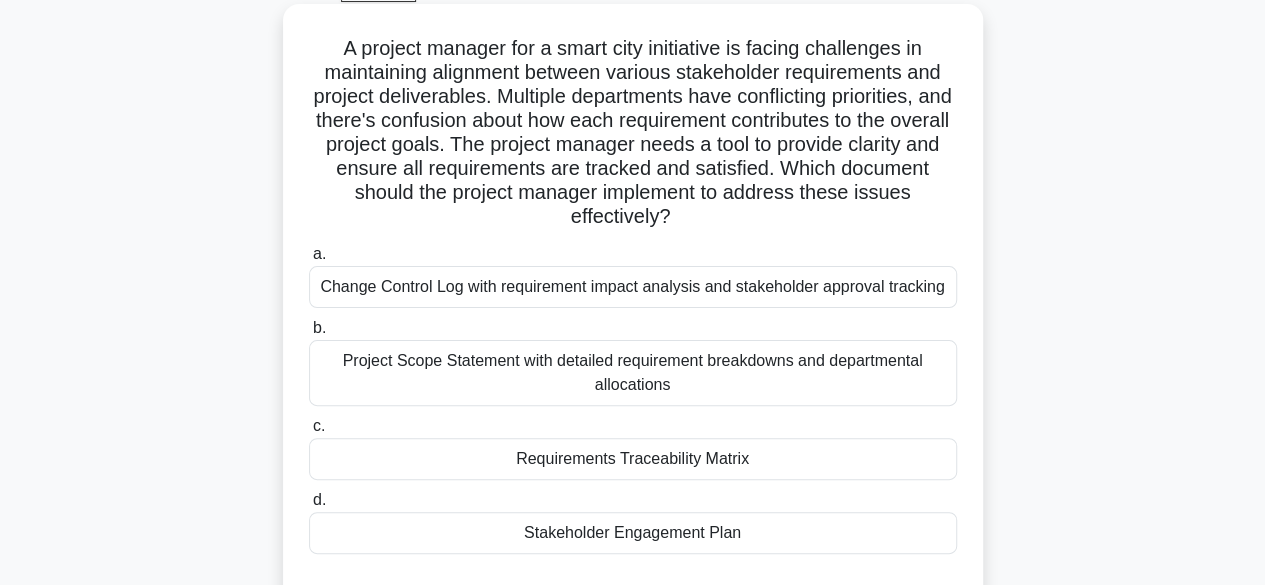 click on "Requirements Traceability Matrix" at bounding box center [633, 459] 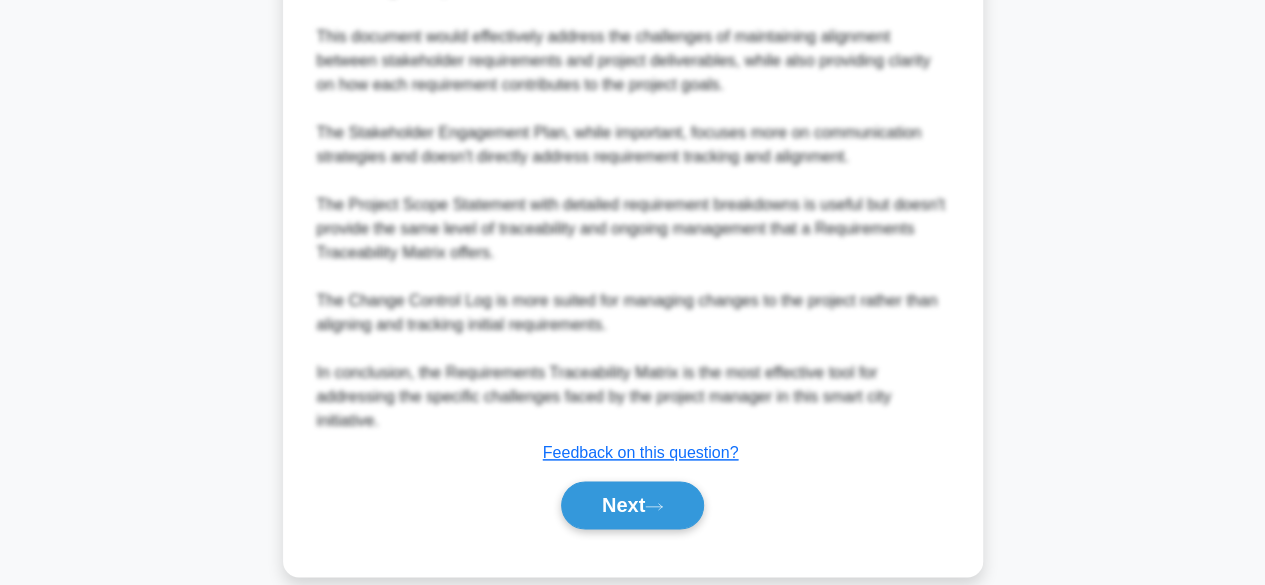 scroll, scrollTop: 1053, scrollLeft: 0, axis: vertical 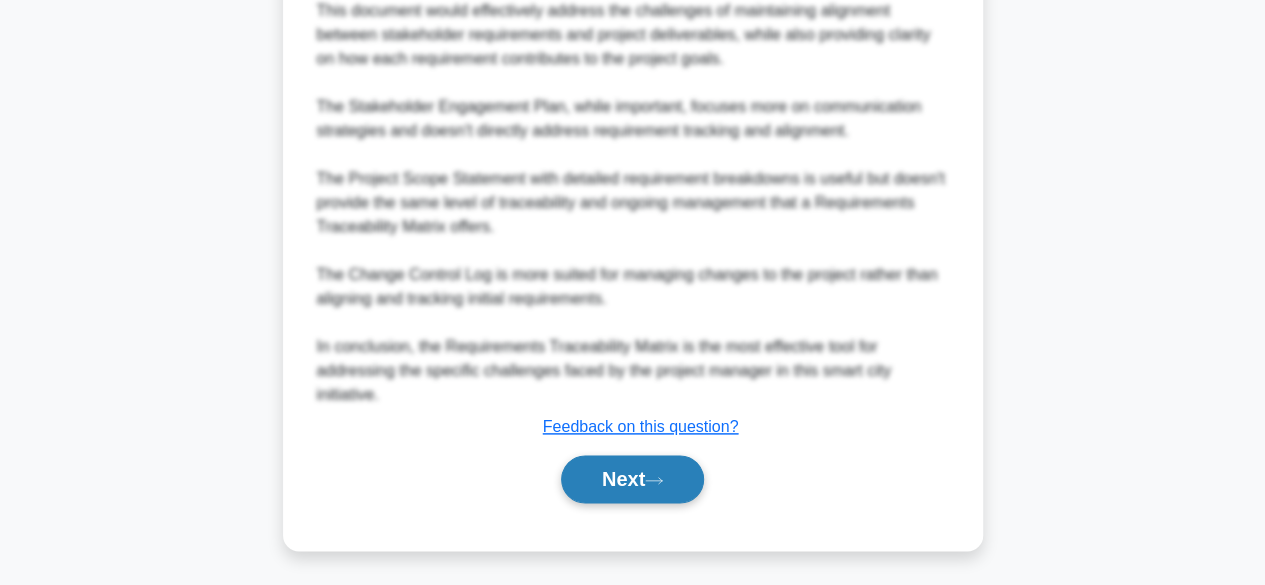 click on "Next" at bounding box center (632, 479) 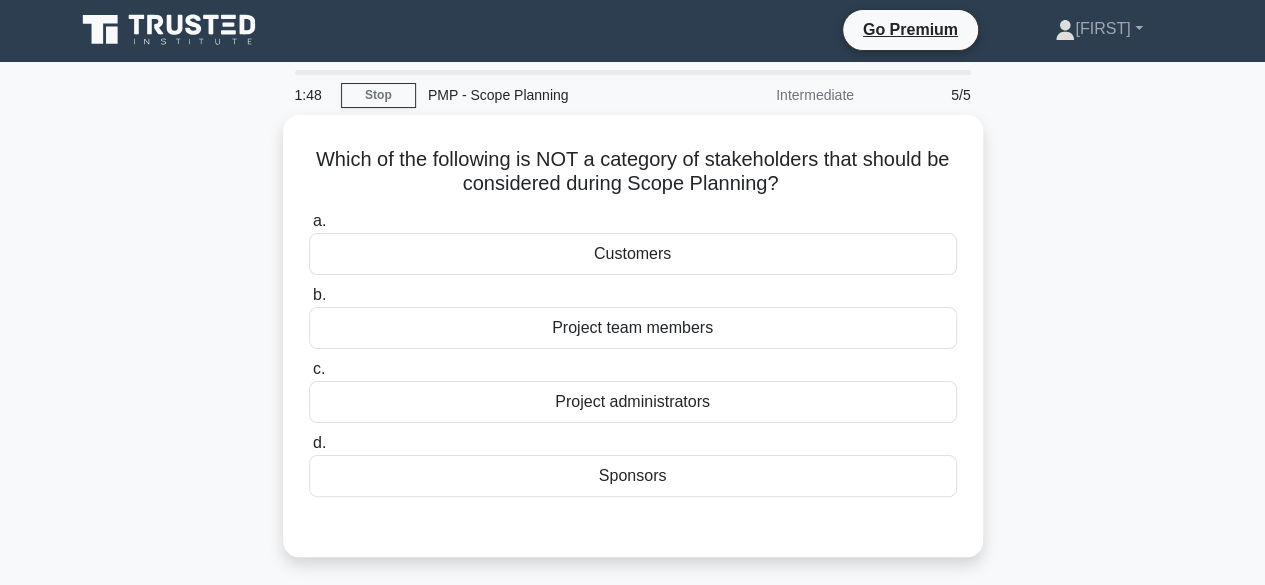 scroll, scrollTop: 0, scrollLeft: 0, axis: both 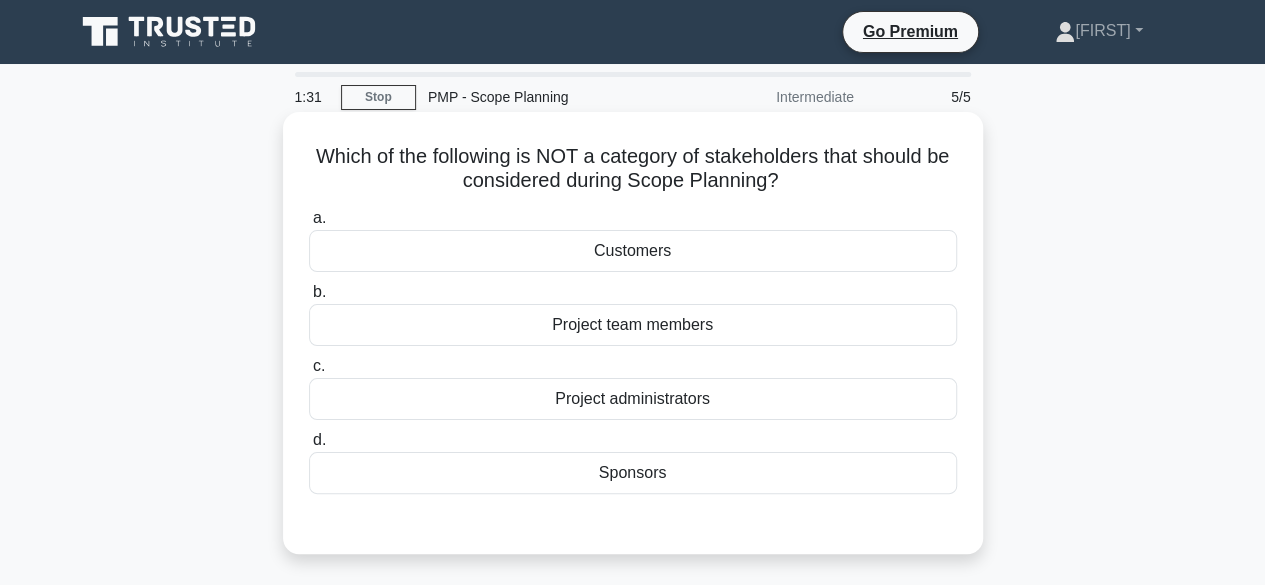 click on "Project administrators" at bounding box center [633, 399] 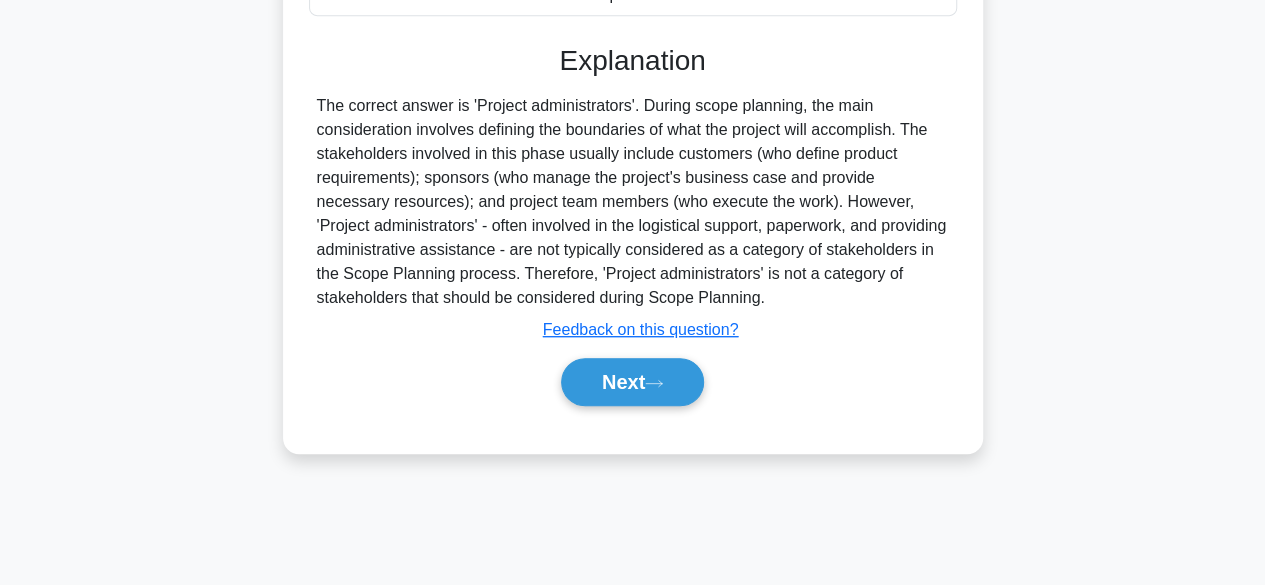 scroll, scrollTop: 478, scrollLeft: 0, axis: vertical 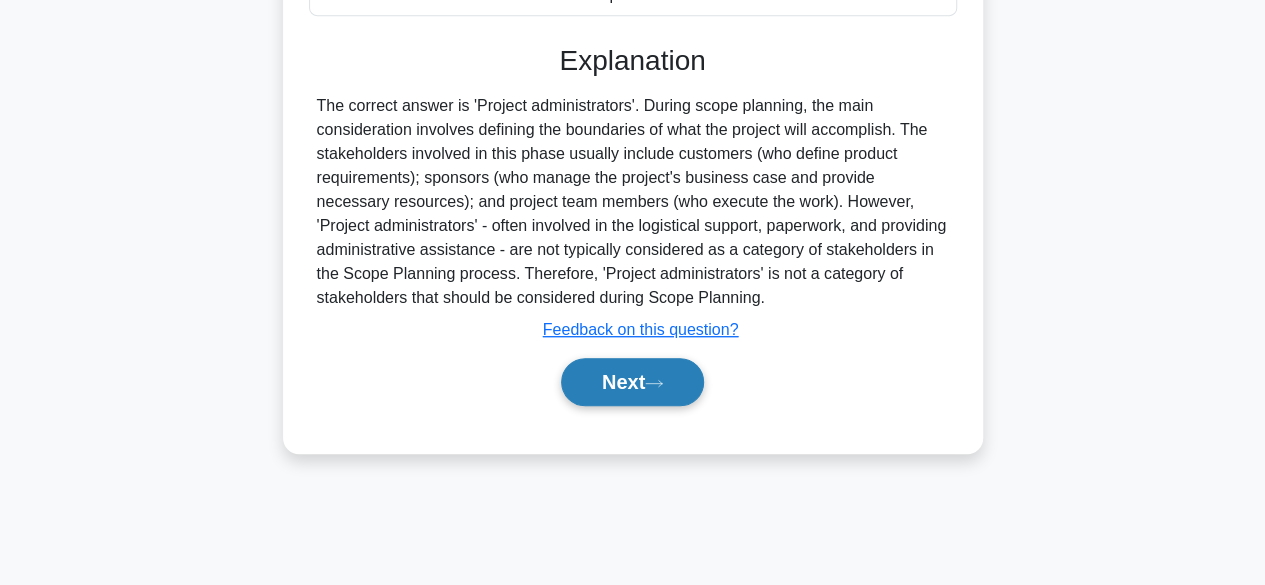 click on "Next" at bounding box center [632, 382] 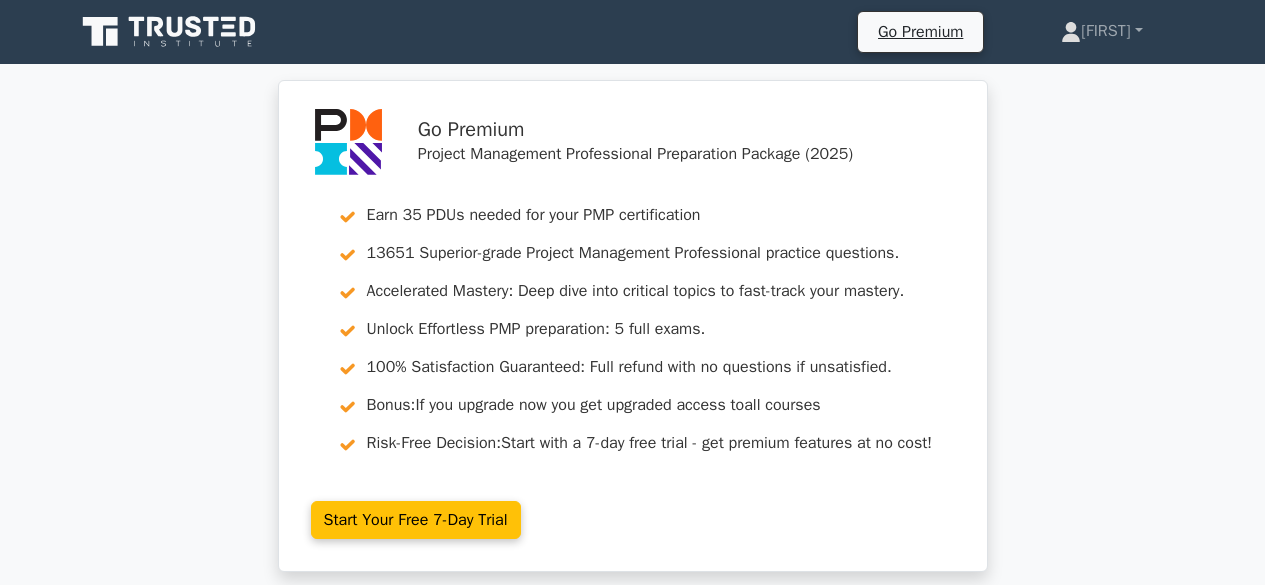 scroll, scrollTop: 0, scrollLeft: 0, axis: both 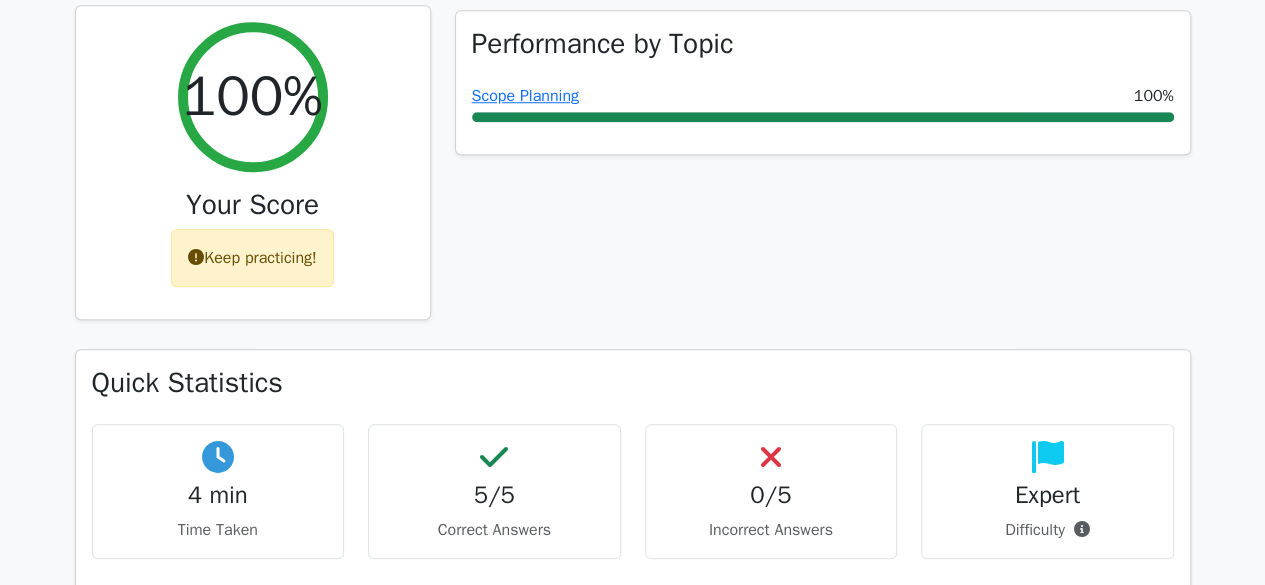 click on "Keep practicing!" at bounding box center [252, 258] 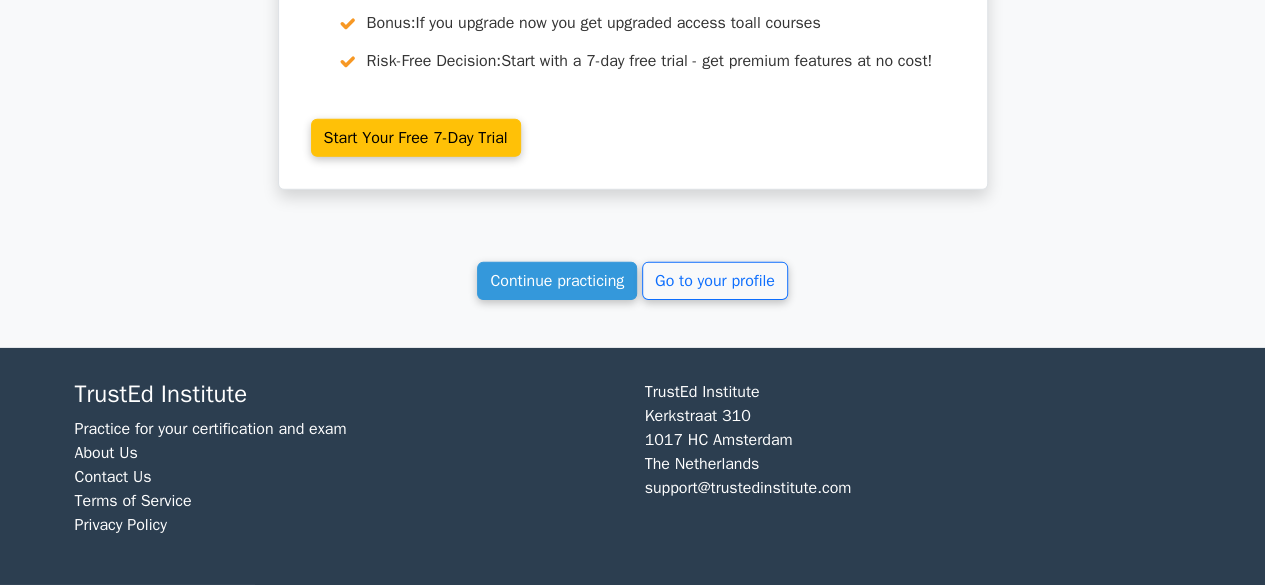 scroll, scrollTop: 3054, scrollLeft: 0, axis: vertical 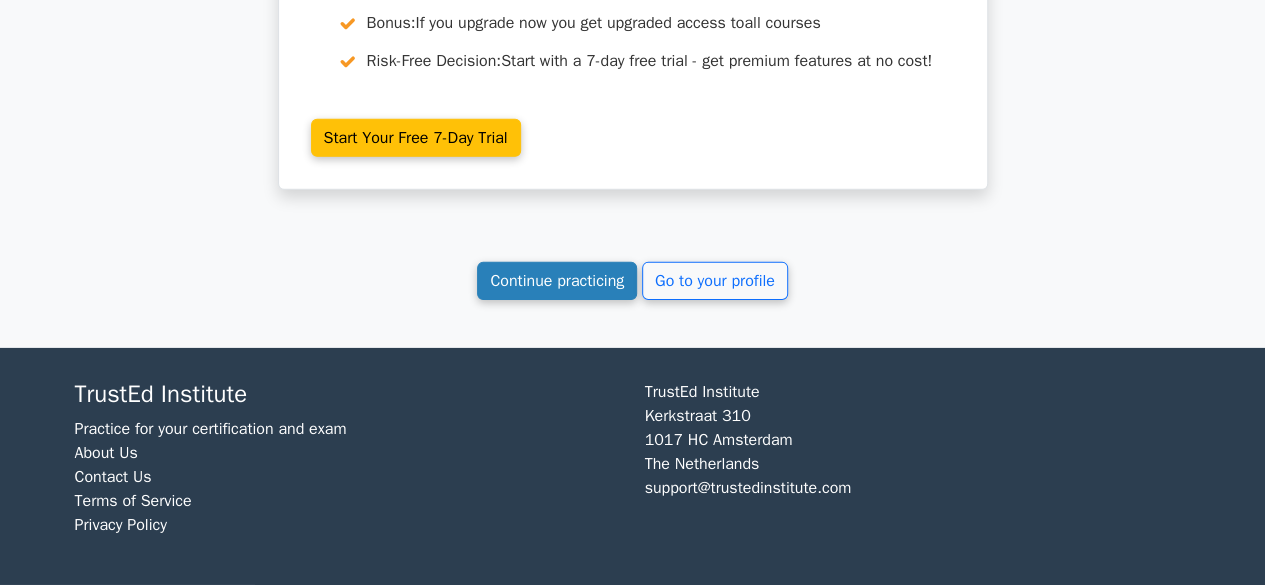 click on "Continue practicing" at bounding box center (557, 281) 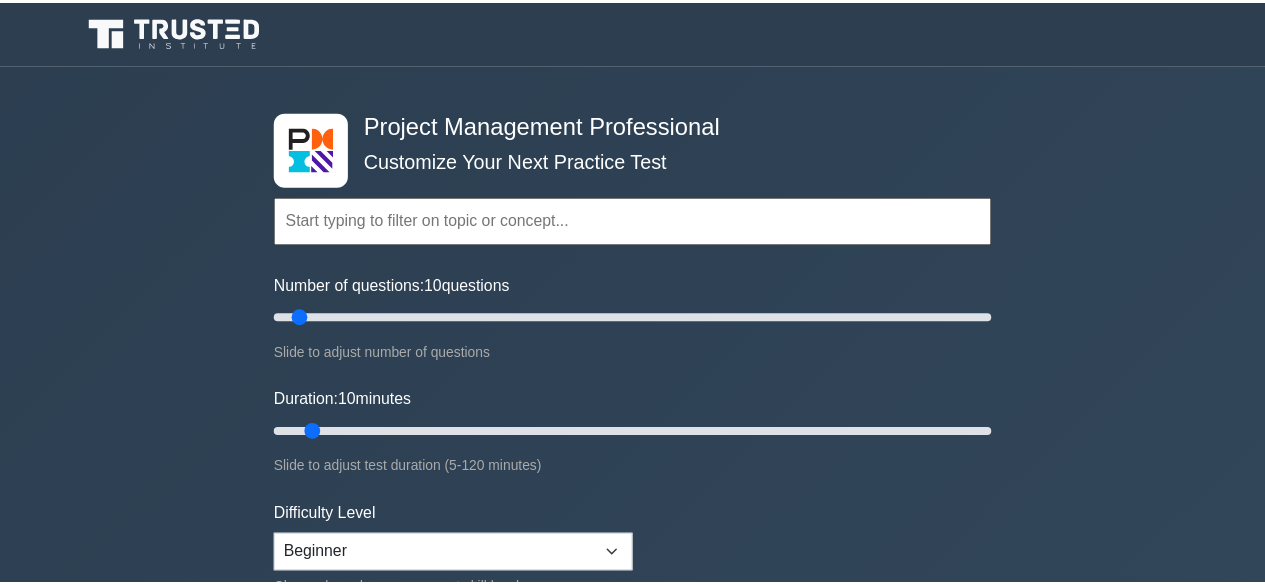 scroll, scrollTop: 0, scrollLeft: 0, axis: both 